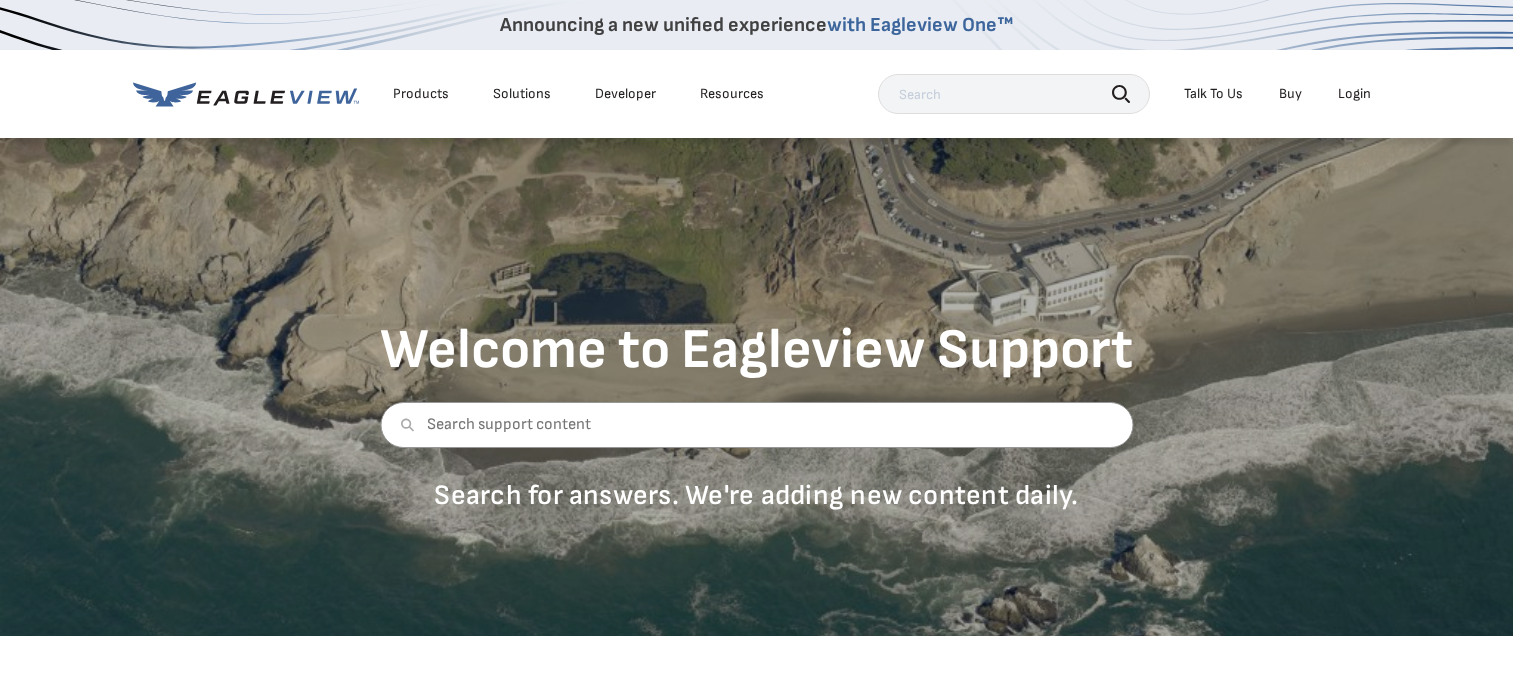 scroll, scrollTop: 0, scrollLeft: 0, axis: both 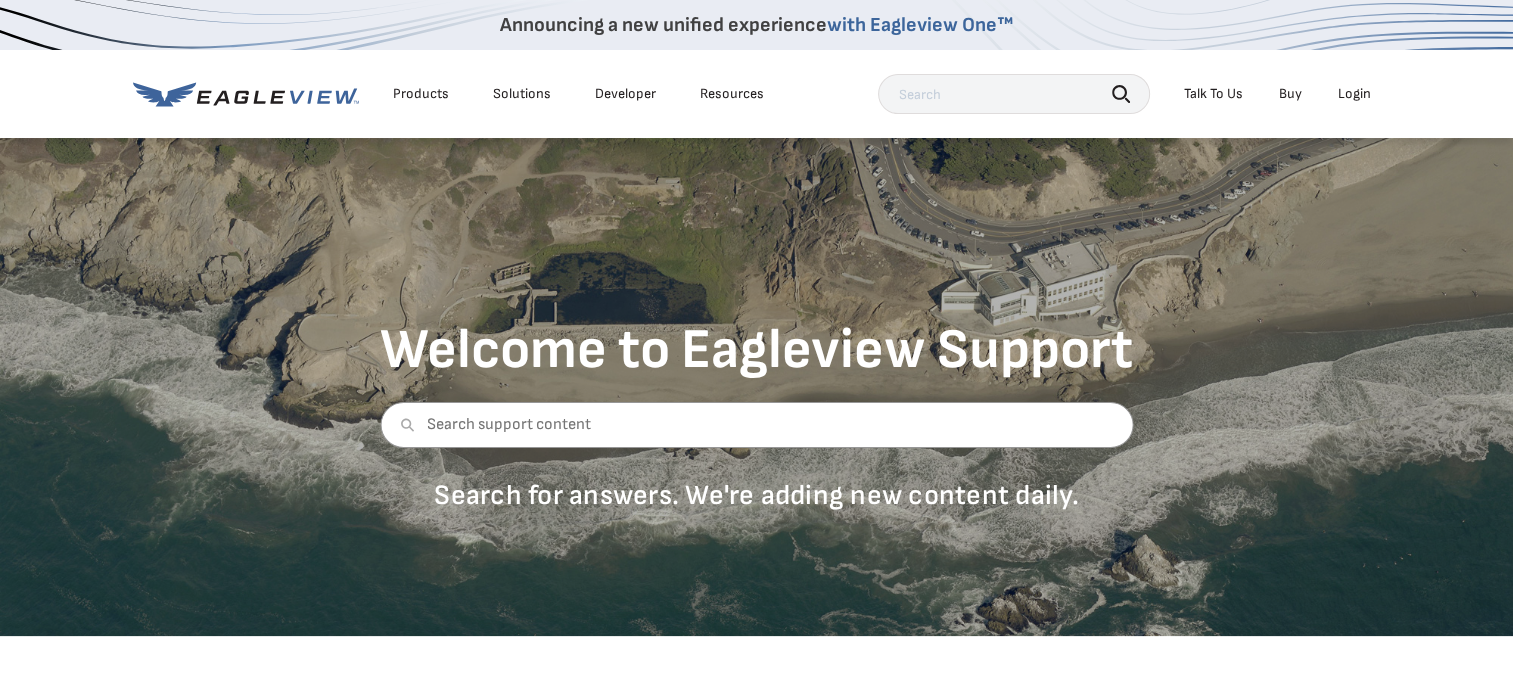 click on "Login" at bounding box center (1354, 94) 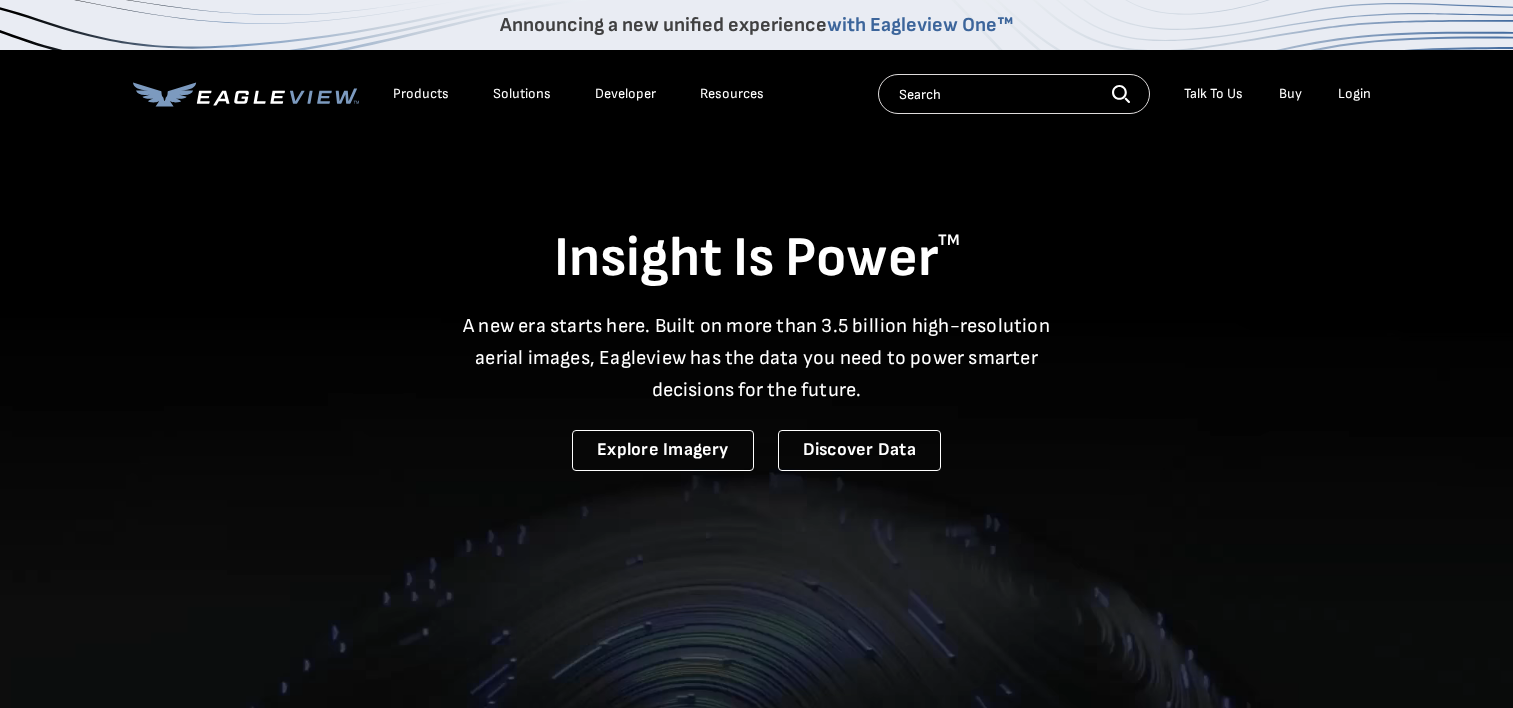 scroll, scrollTop: 0, scrollLeft: 0, axis: both 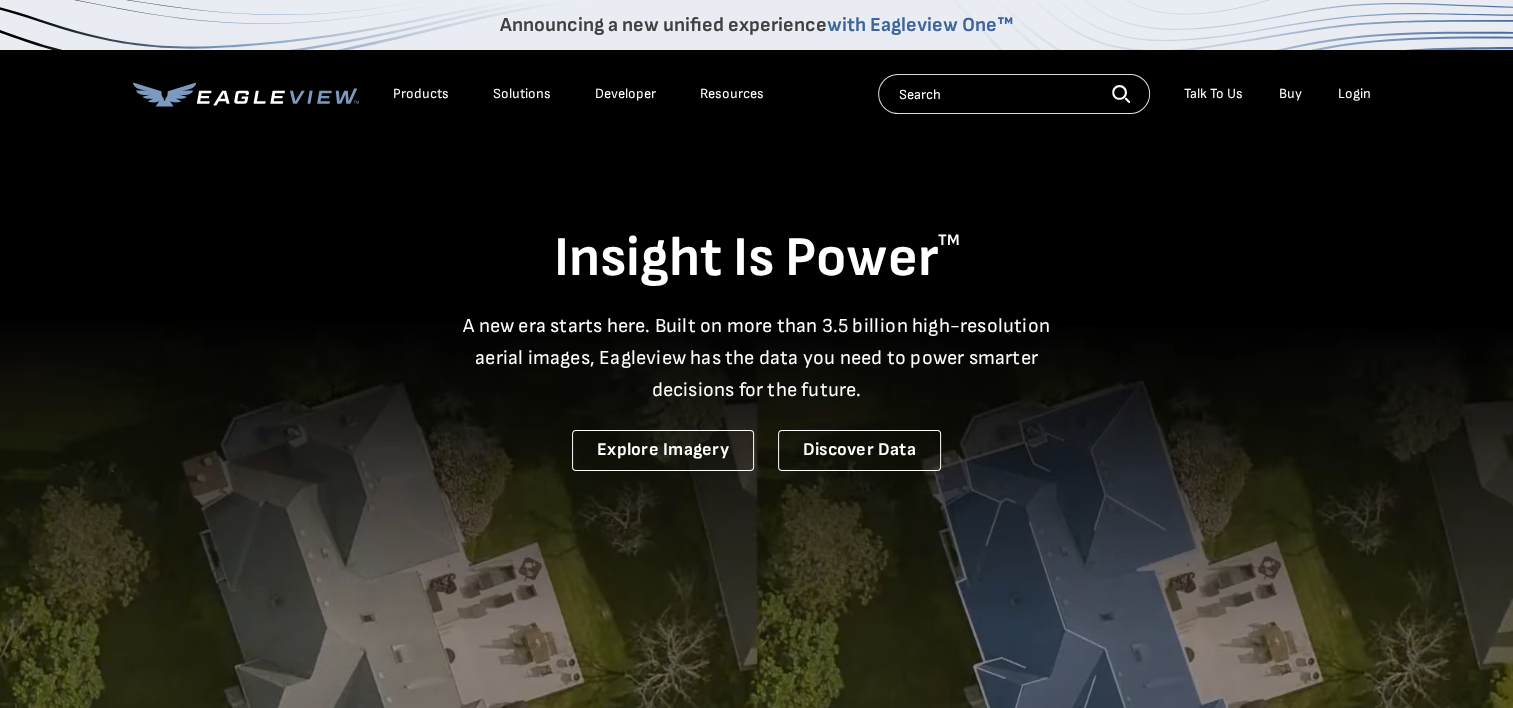 click on "Login" at bounding box center (1354, 94) 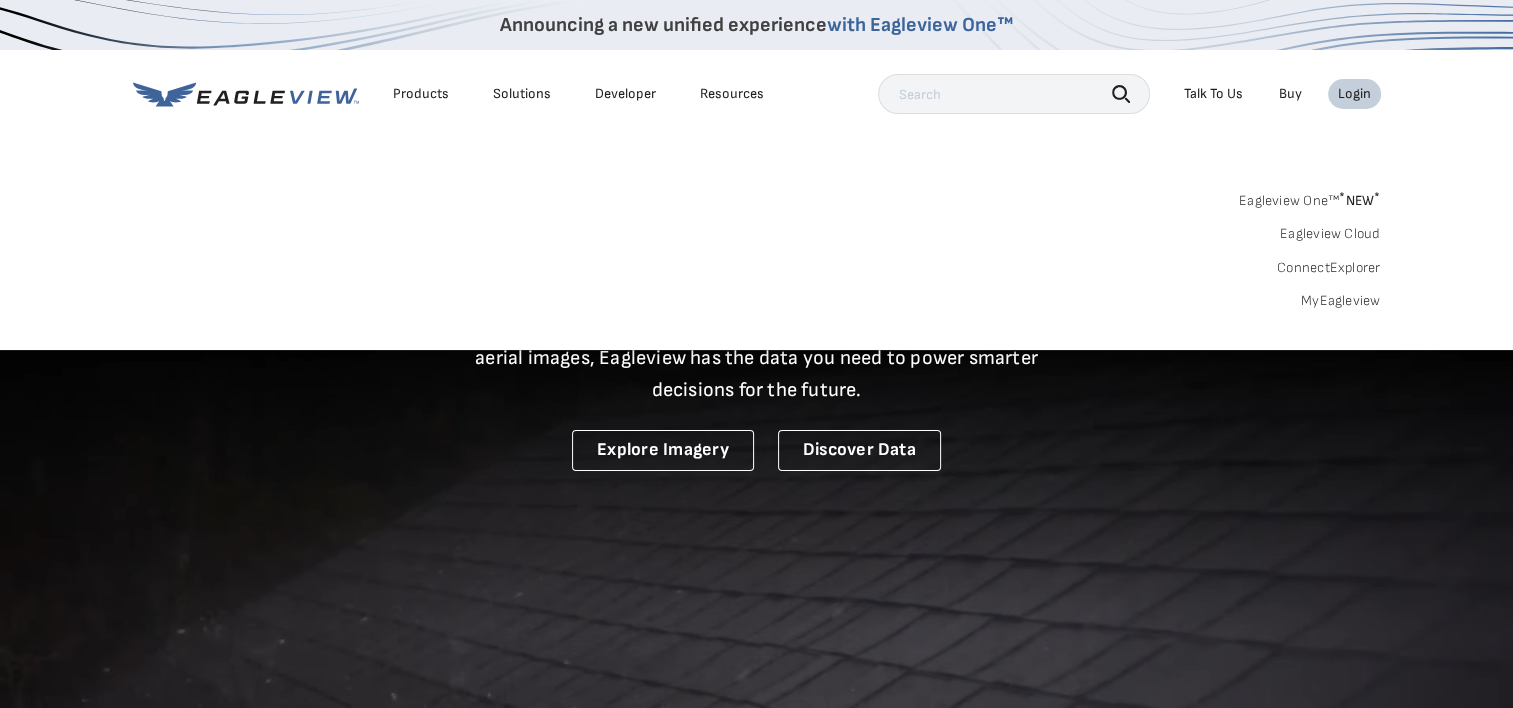 click on "* NEW *" at bounding box center [1359, 200] 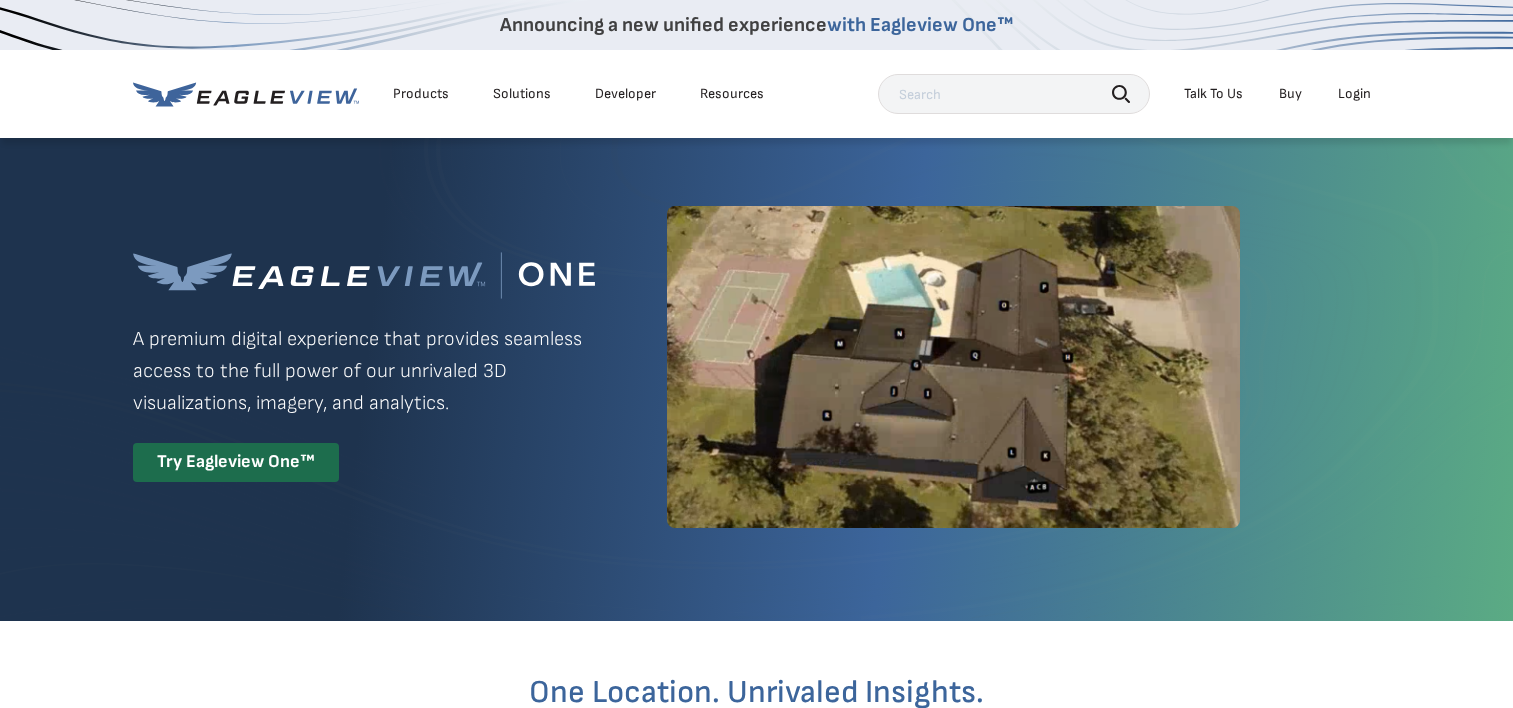 scroll, scrollTop: 0, scrollLeft: 0, axis: both 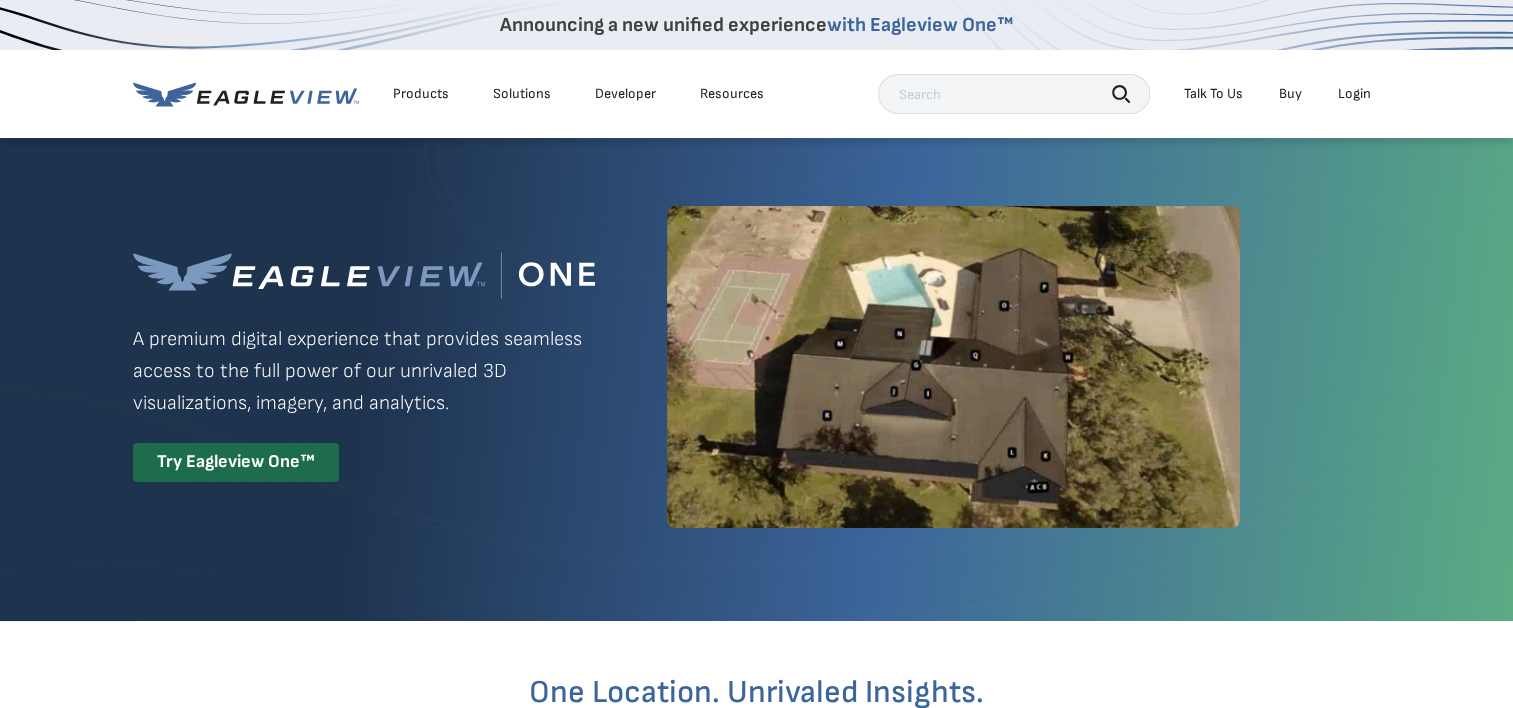 click on "Login" at bounding box center (1354, 94) 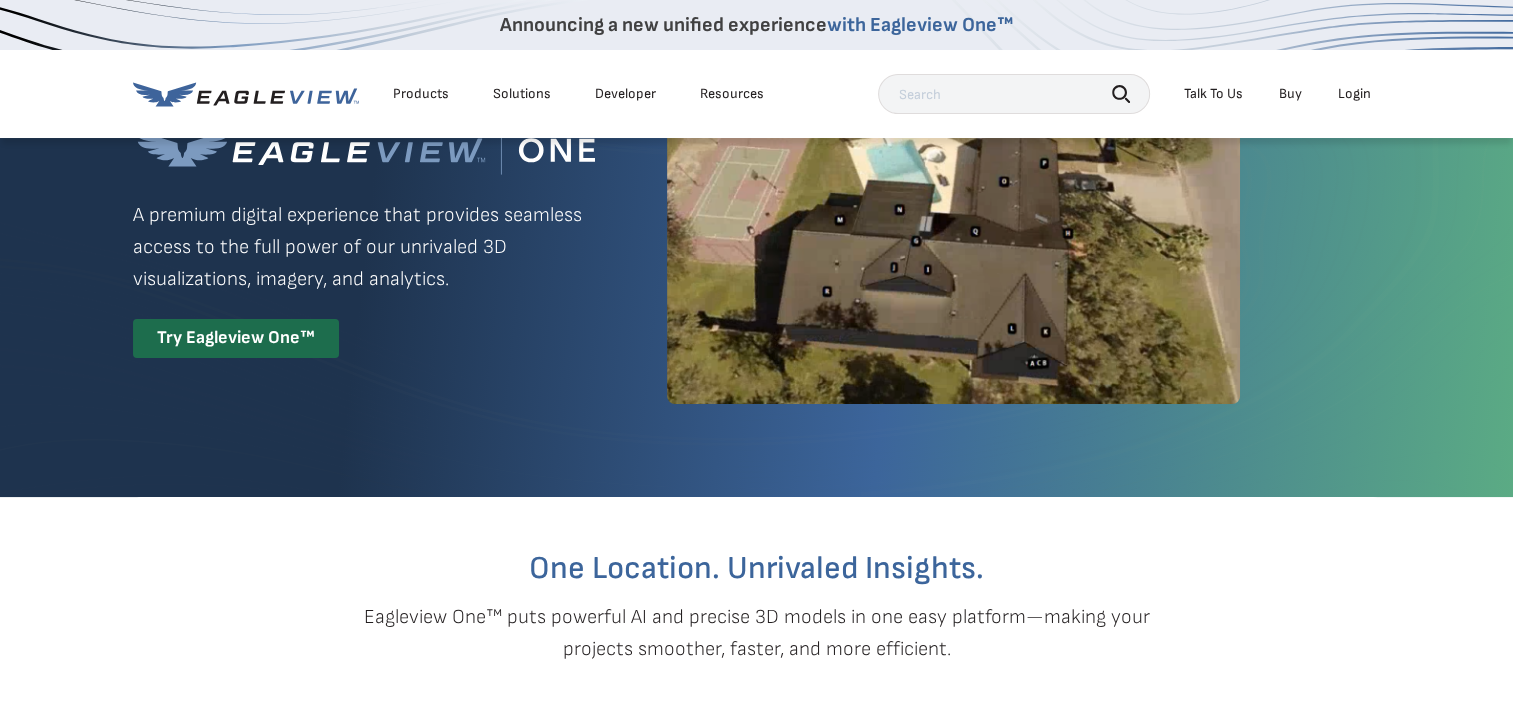 scroll, scrollTop: 18, scrollLeft: 0, axis: vertical 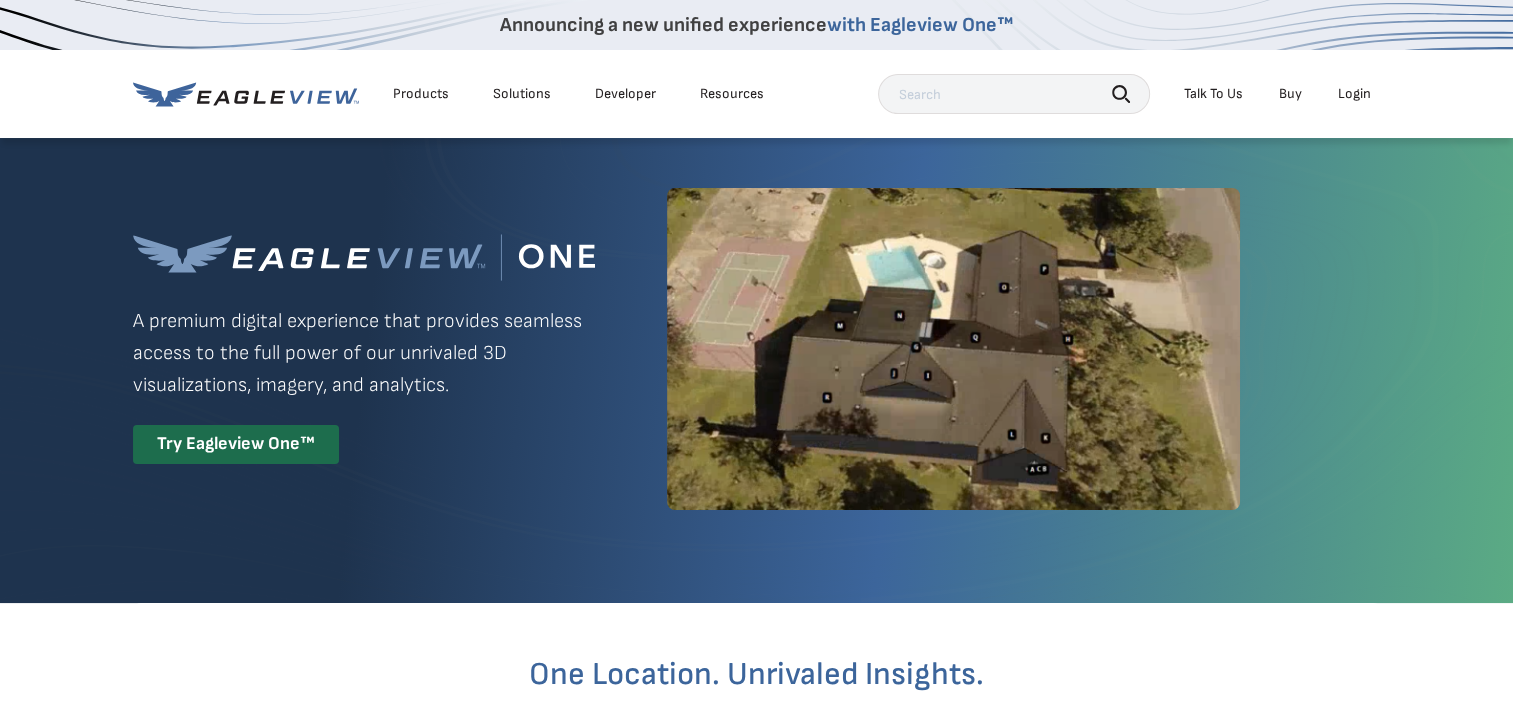click on "Login" at bounding box center (1354, 94) 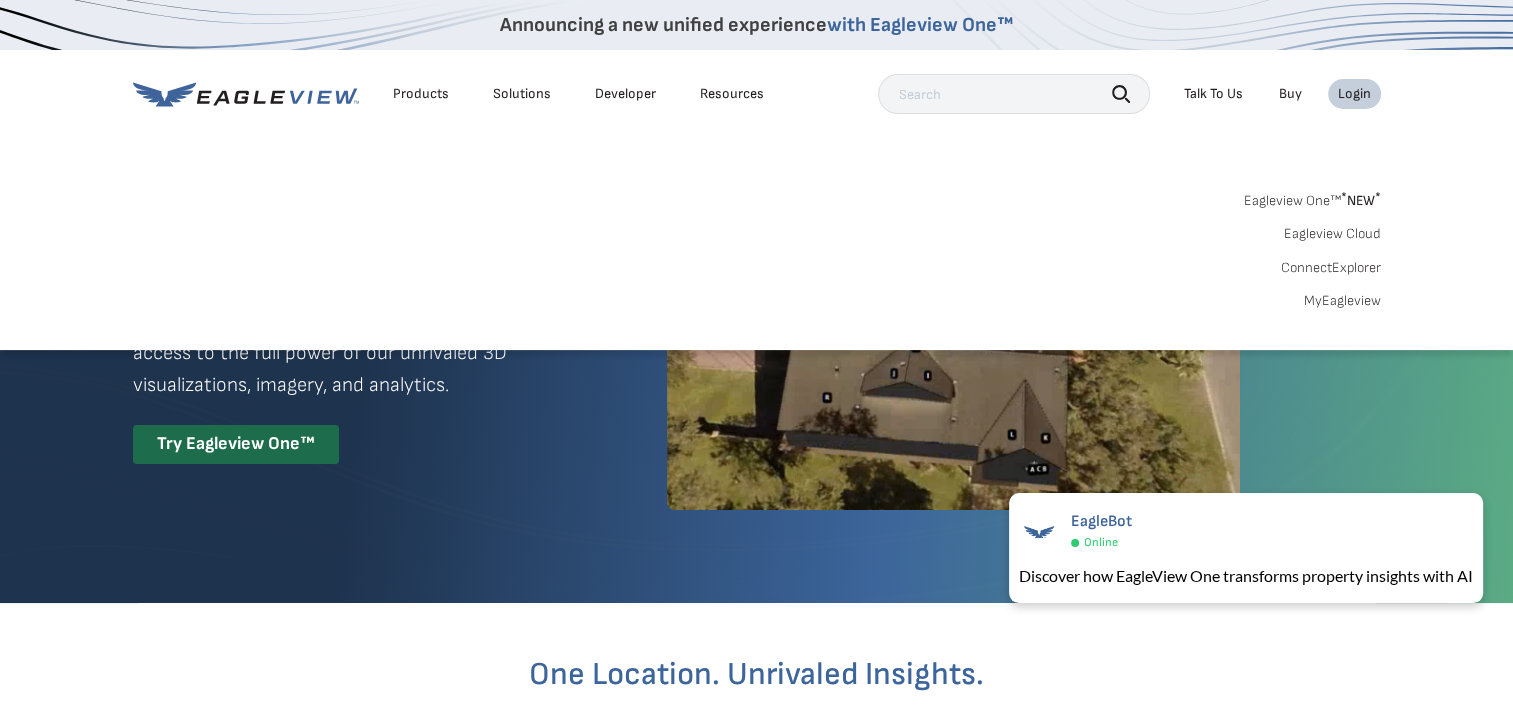click on "MyEagleview" at bounding box center (1342, 301) 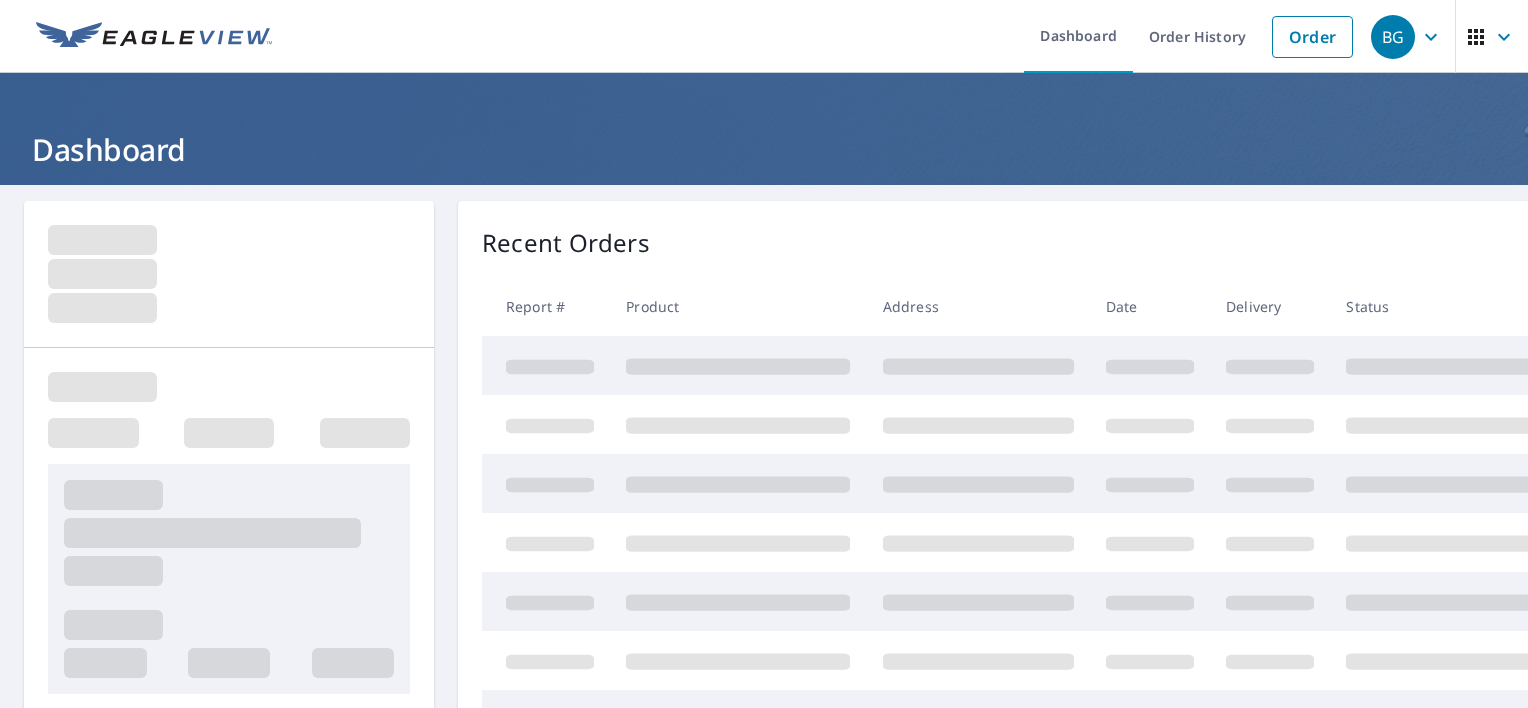 scroll, scrollTop: 0, scrollLeft: 0, axis: both 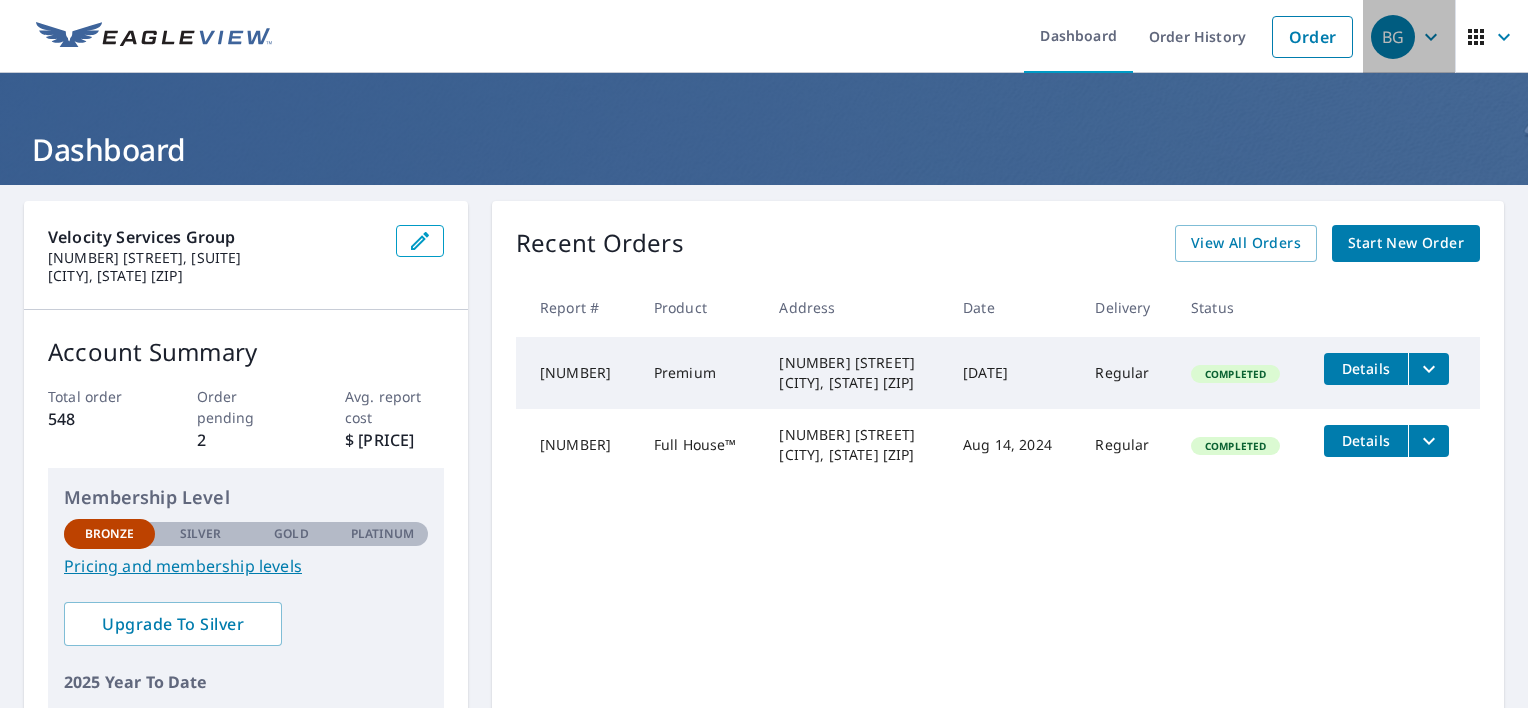 click 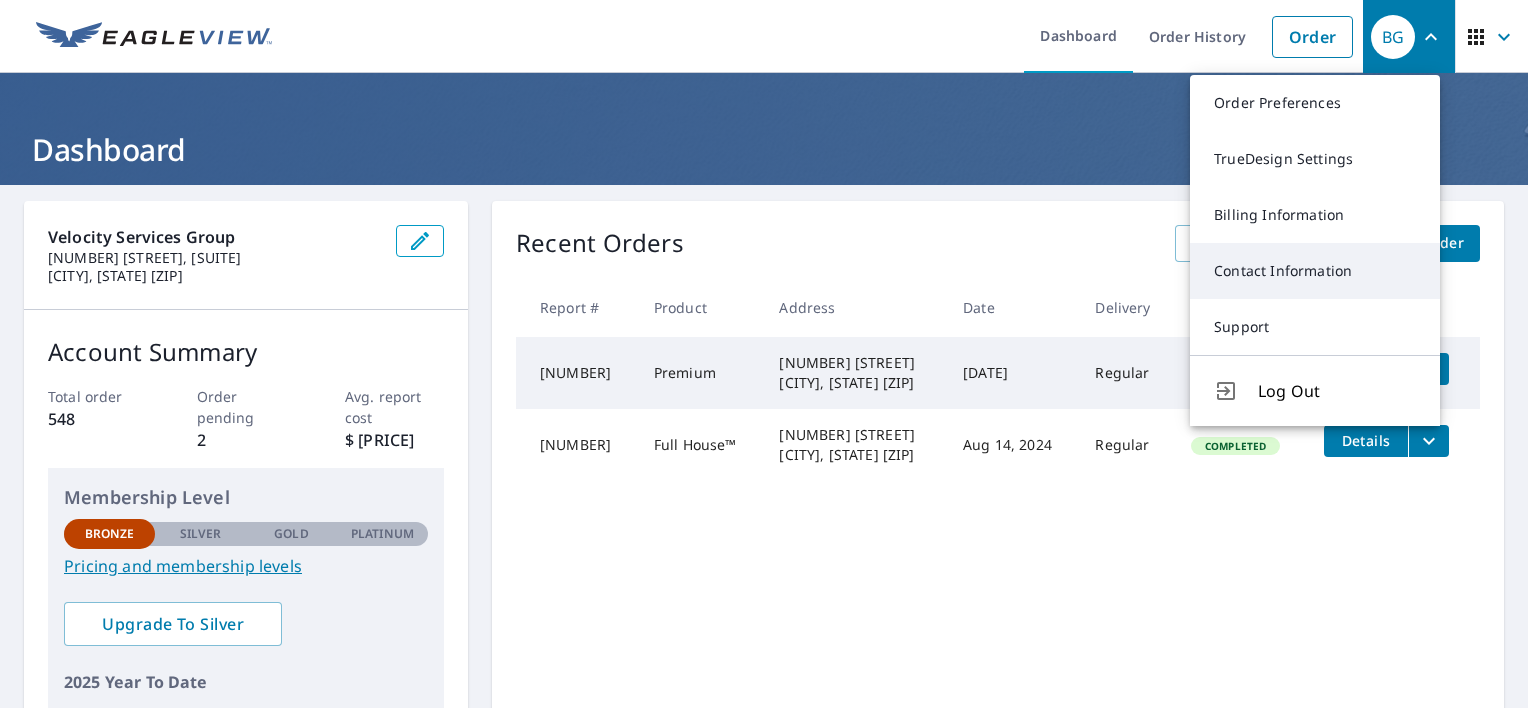 click on "Contact Information" at bounding box center [1315, 271] 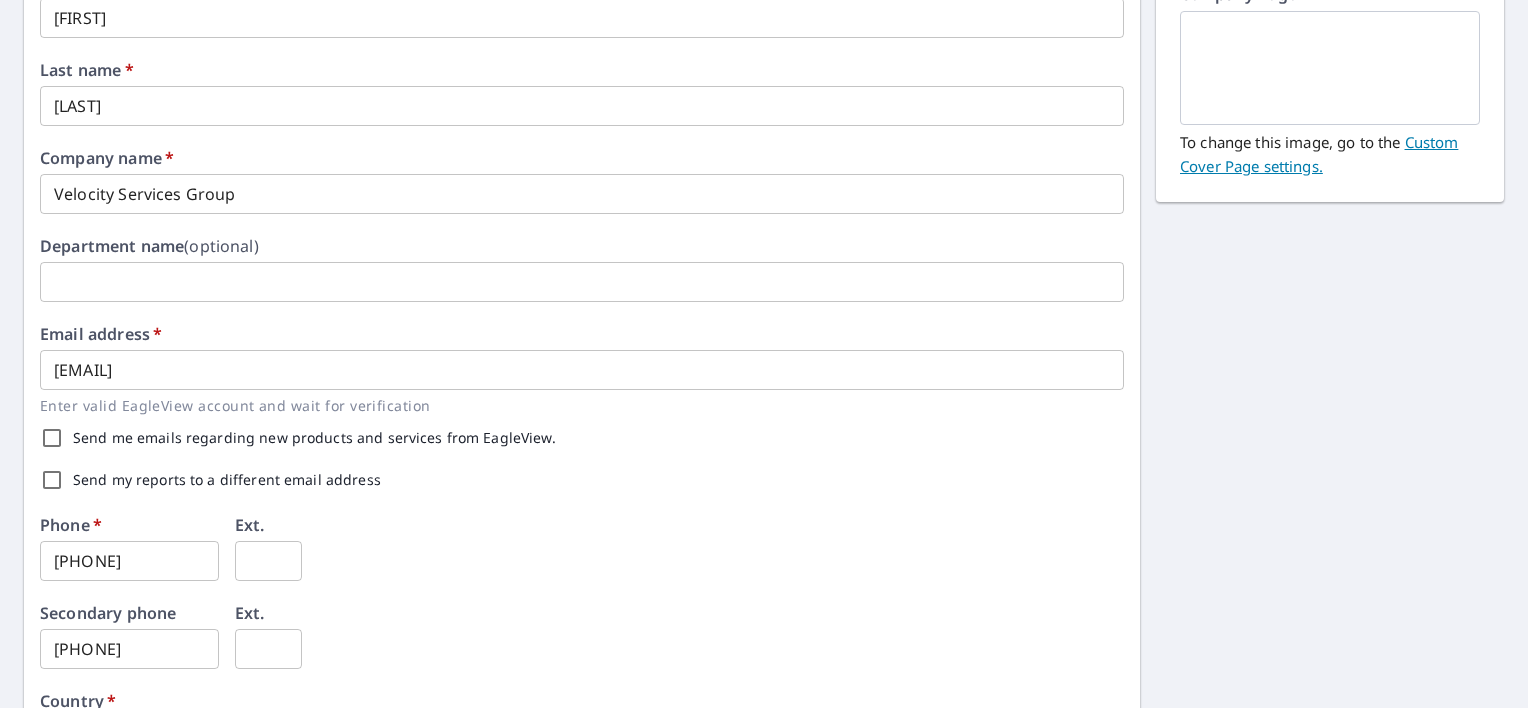 scroll, scrollTop: 236, scrollLeft: 0, axis: vertical 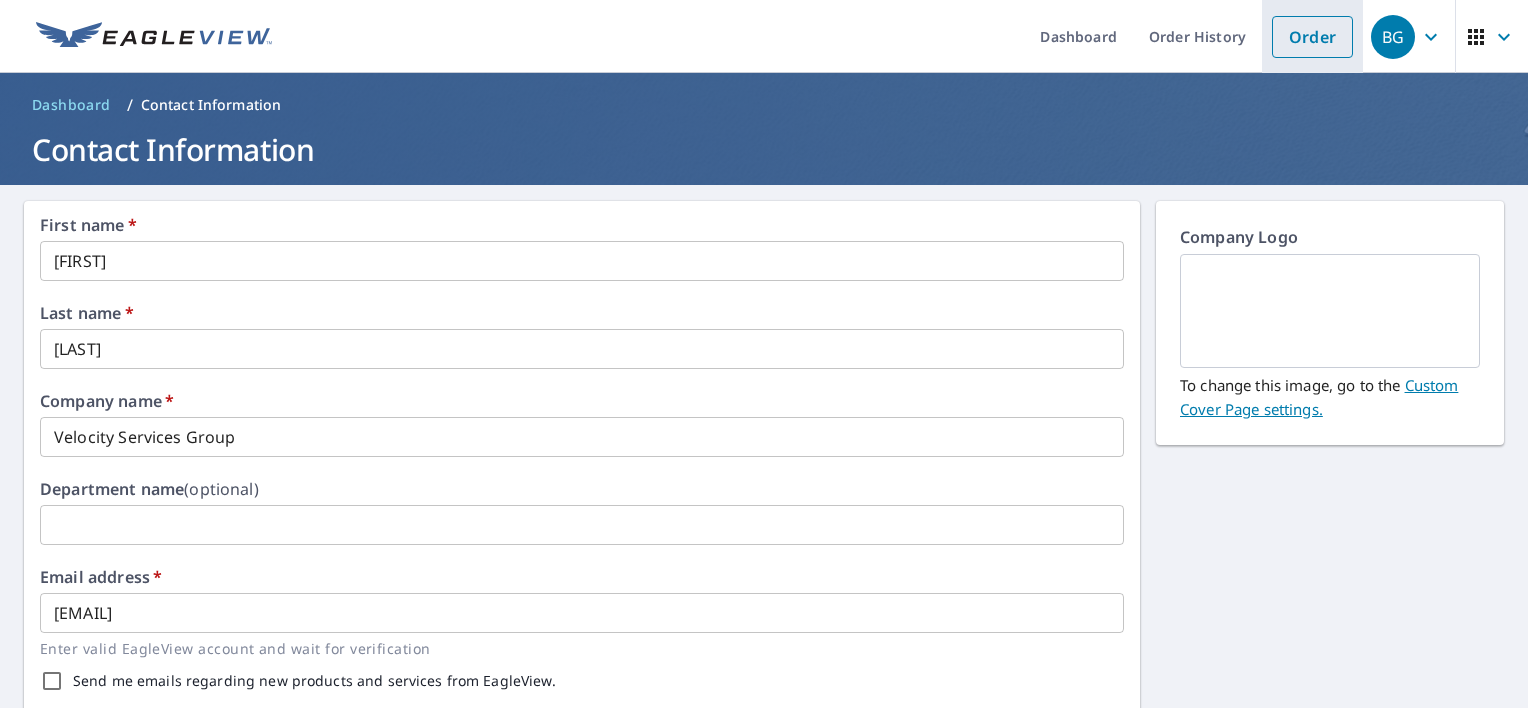 click on "Order" at bounding box center (1312, 37) 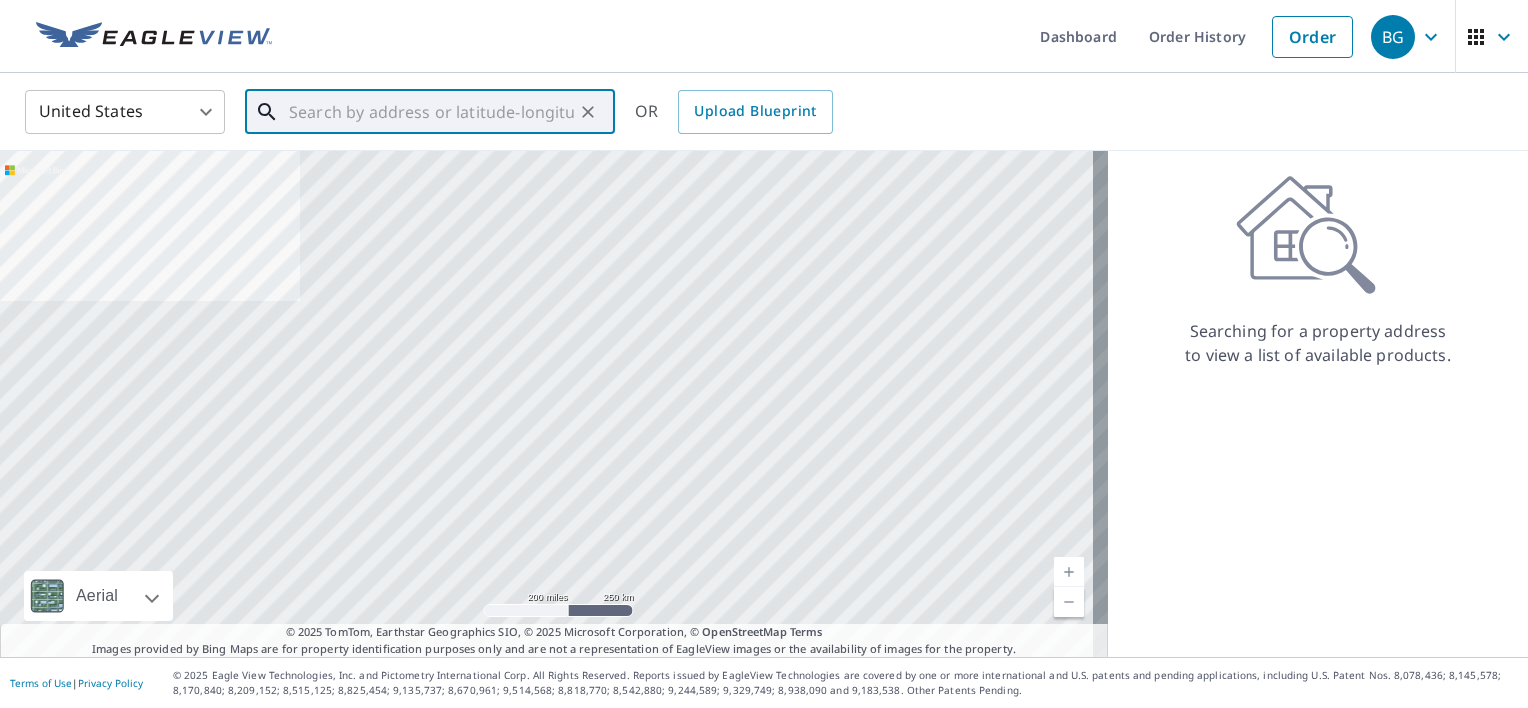 click at bounding box center (431, 112) 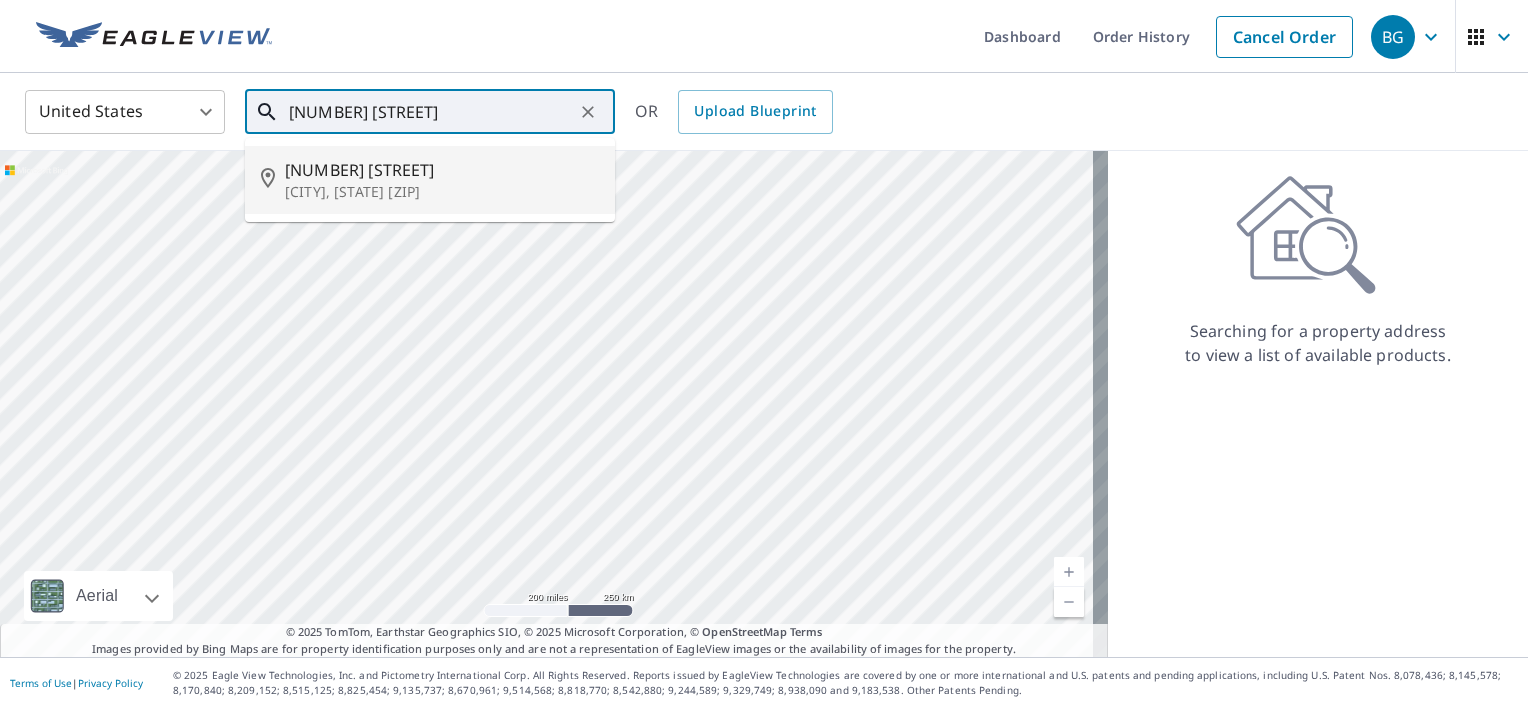 click on "14765 Highway 105 E" at bounding box center (442, 170) 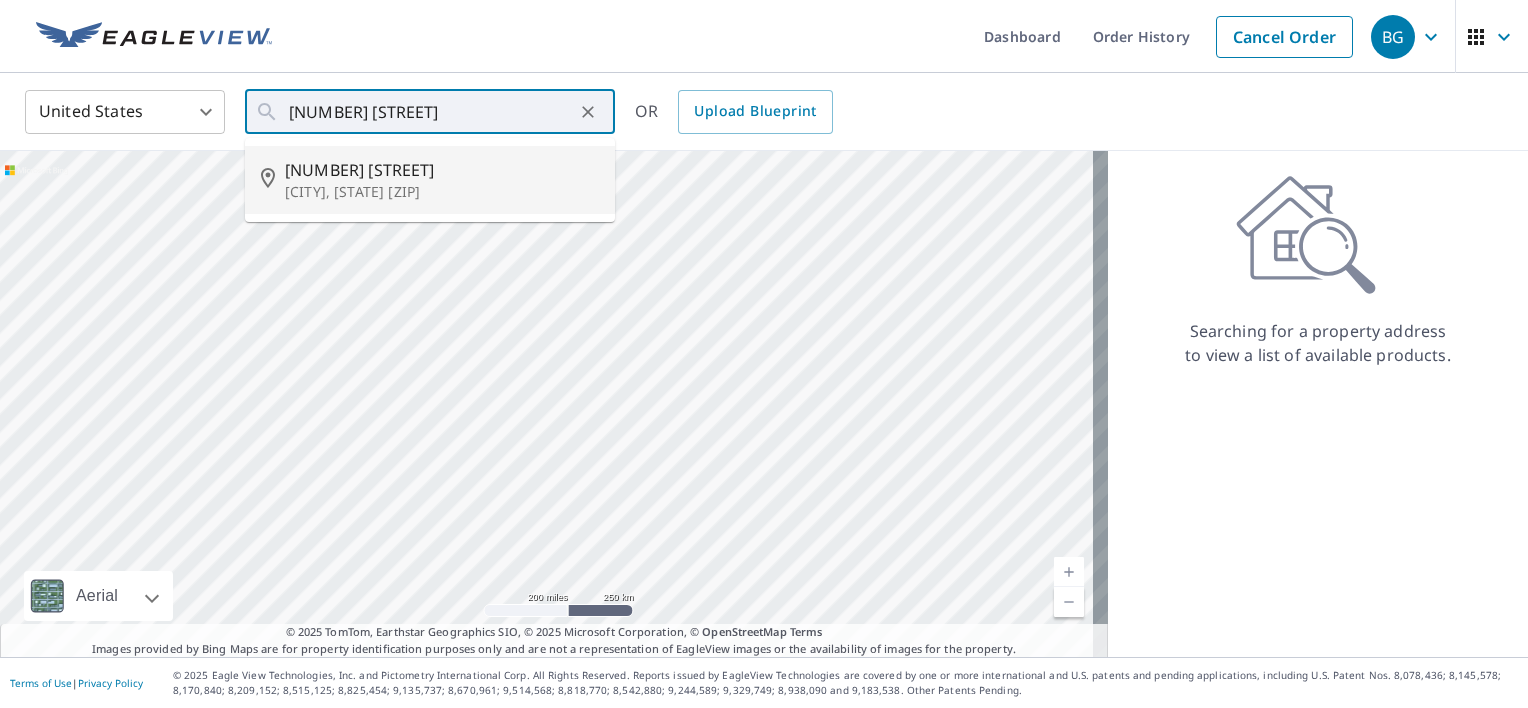 type on "14765 Highway 105 E Conroe, TX 77306" 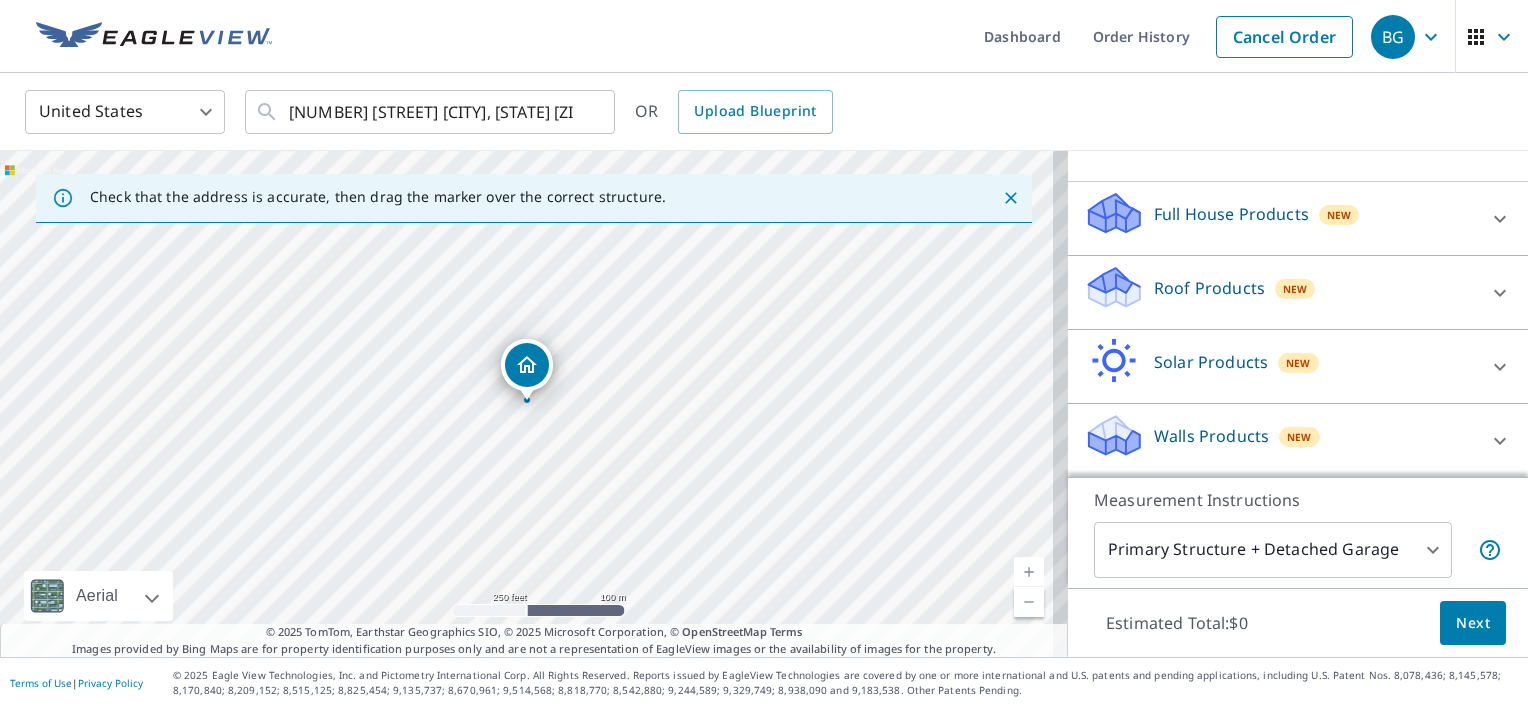 scroll, scrollTop: 80, scrollLeft: 0, axis: vertical 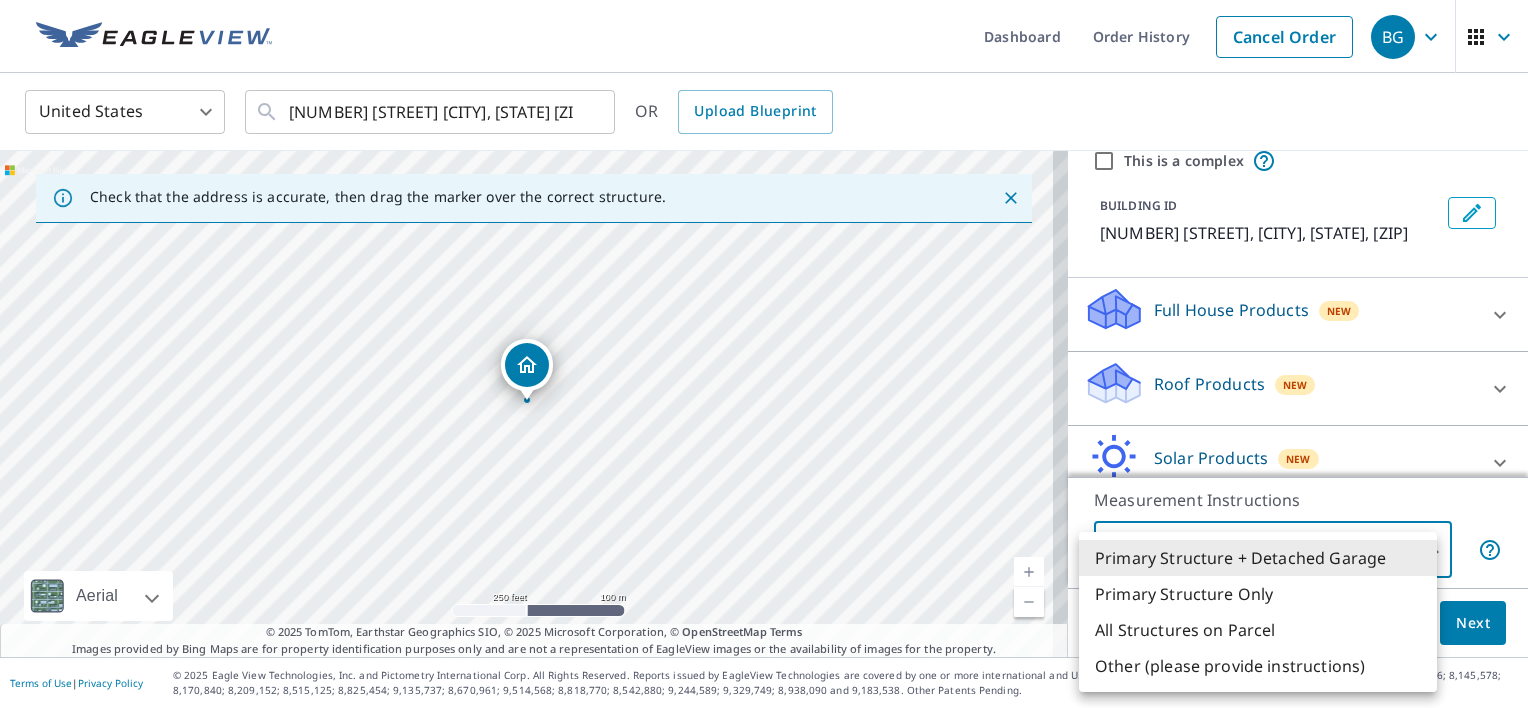 click on "BG BG
Dashboard Order History Cancel Order BG United States US ​ 14765 Highway 105 E Conroe, TX 77306 ​ OR Upload Blueprint Check that the address is accurate, then drag the marker over the correct structure. 14765 Highway 105 E Conroe, TX 77306 Aerial Road A standard road map Aerial A detailed look from above Labels Labels 250 feet 100 m © 2025 TomTom, © Vexcel Imaging, © 2025 Microsoft Corporation,  © OpenStreetMap Terms © 2025 TomTom, Earthstar Geographics SIO, © 2025 Microsoft Corporation, ©   OpenStreetMap   Terms Images provided by Bing Maps are for property identification purposes only and are not a representation of EagleView images or the availability of images for the property. PROPERTY TYPE Residential Commercial Multi-Family This is a complex BUILDING ID 14765 Highway 105 E, Conroe, TX, 77306 Full House Products New Full House™ $105 Roof Products New Premium $32.75 - $87 Standard $32.75 QuickSquares™ $18 Gutter $13.75 Bid Perfect™ $18 Solar Products New Inform Essentials+ 1" at bounding box center (764, 354) 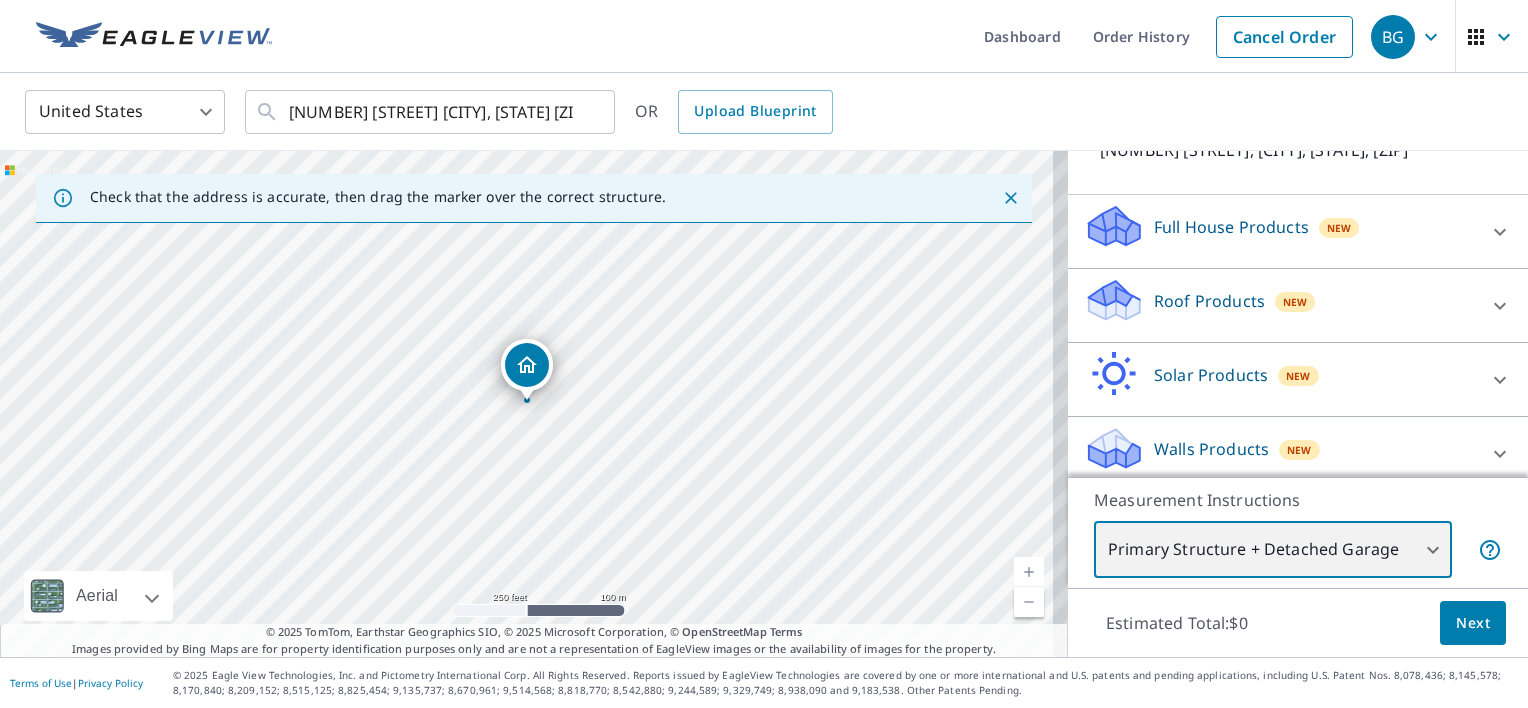 scroll, scrollTop: 176, scrollLeft: 0, axis: vertical 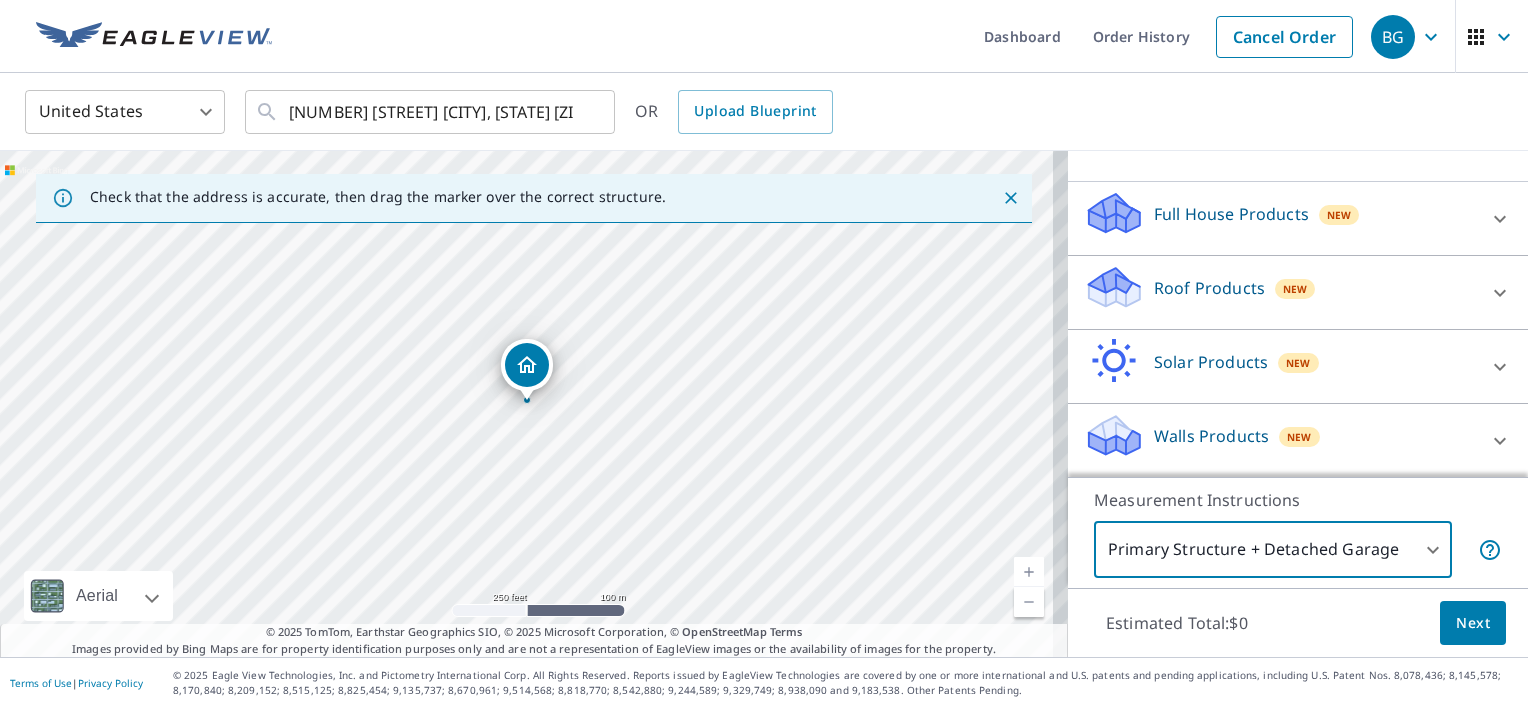 click on "Next" at bounding box center (1473, 623) 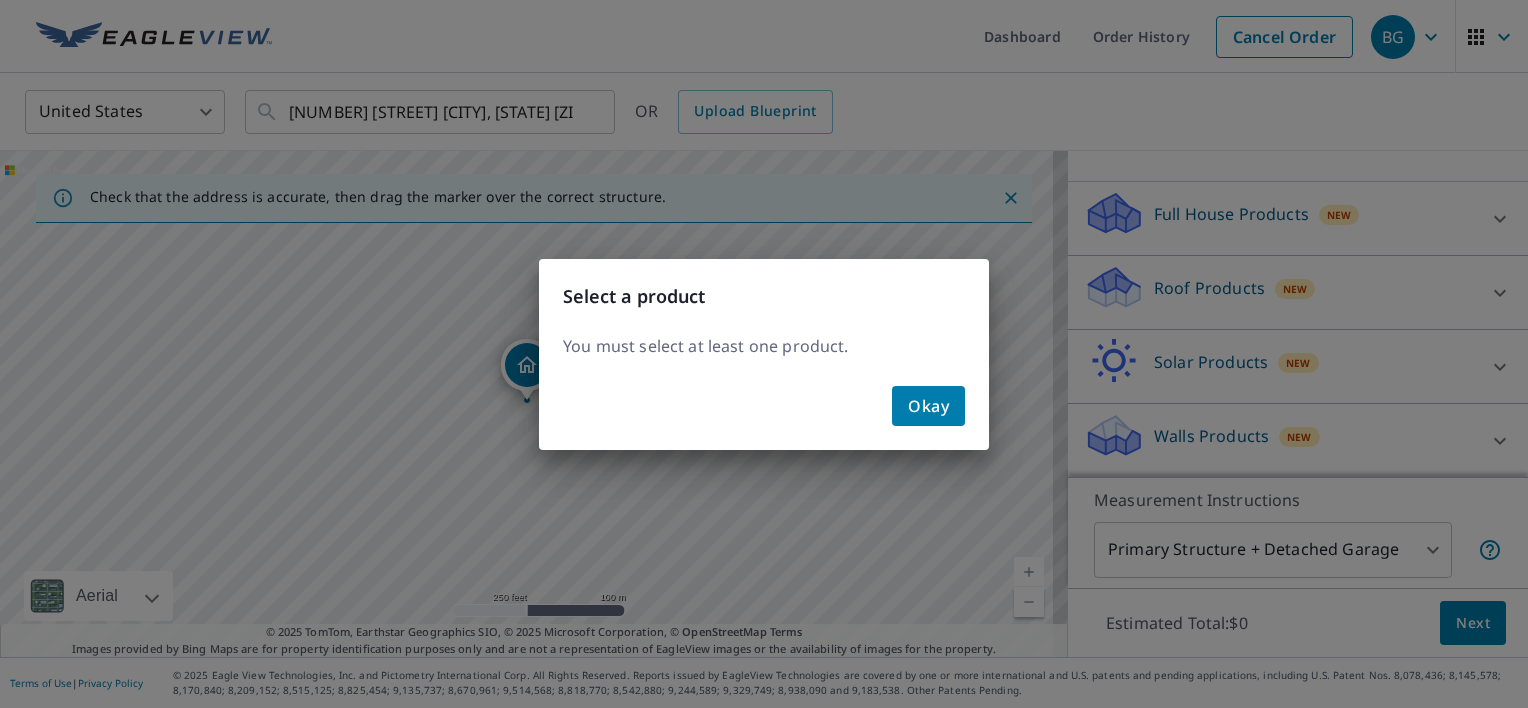 click on "Okay" at bounding box center [928, 406] 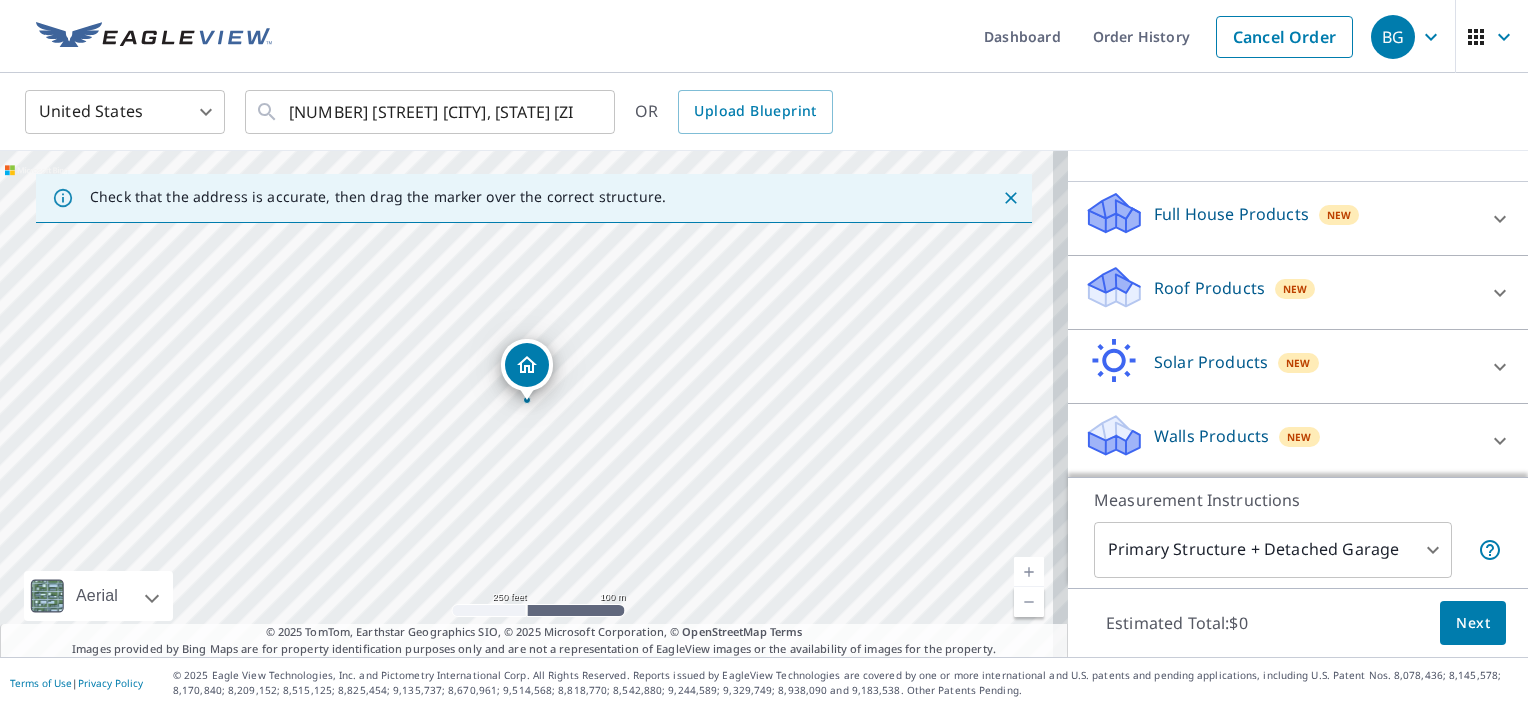 click at bounding box center [527, 400] 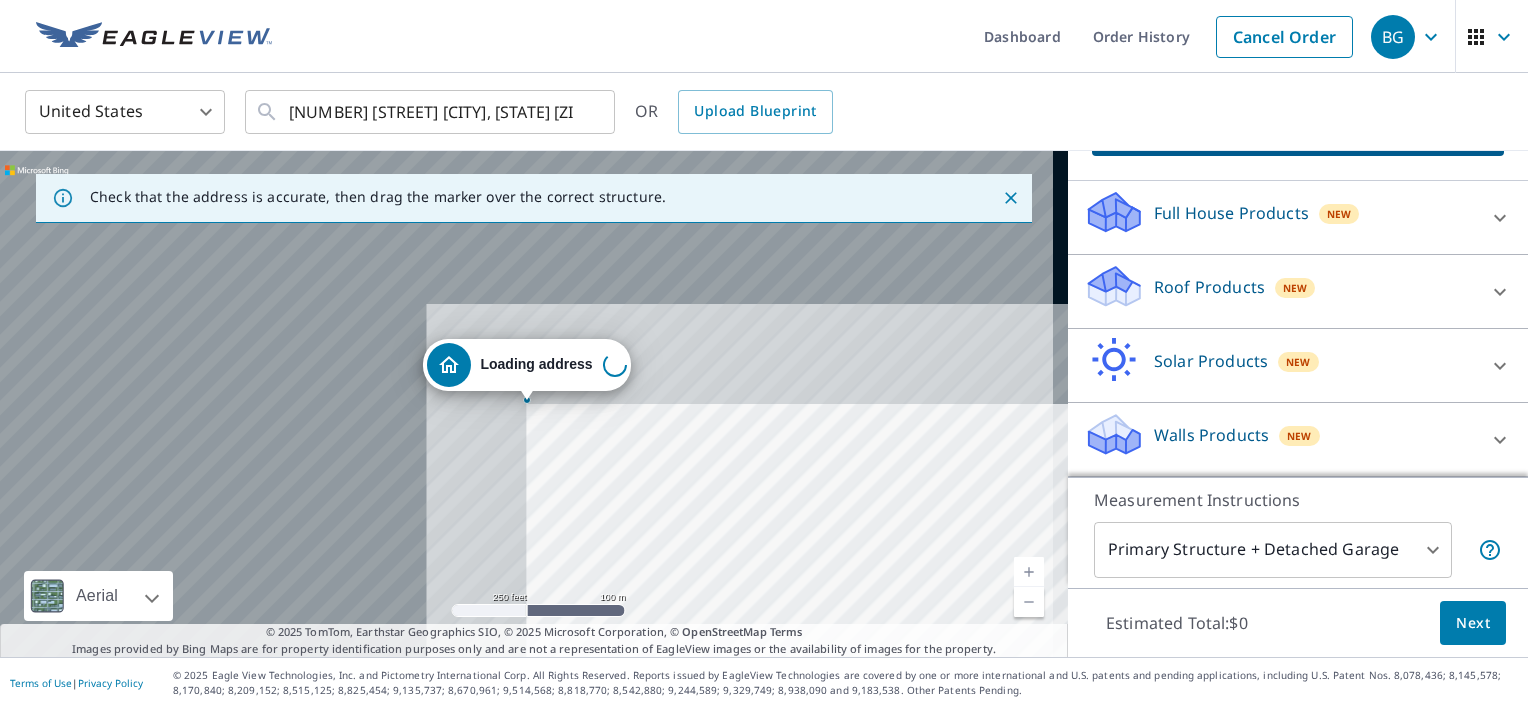 scroll, scrollTop: 176, scrollLeft: 0, axis: vertical 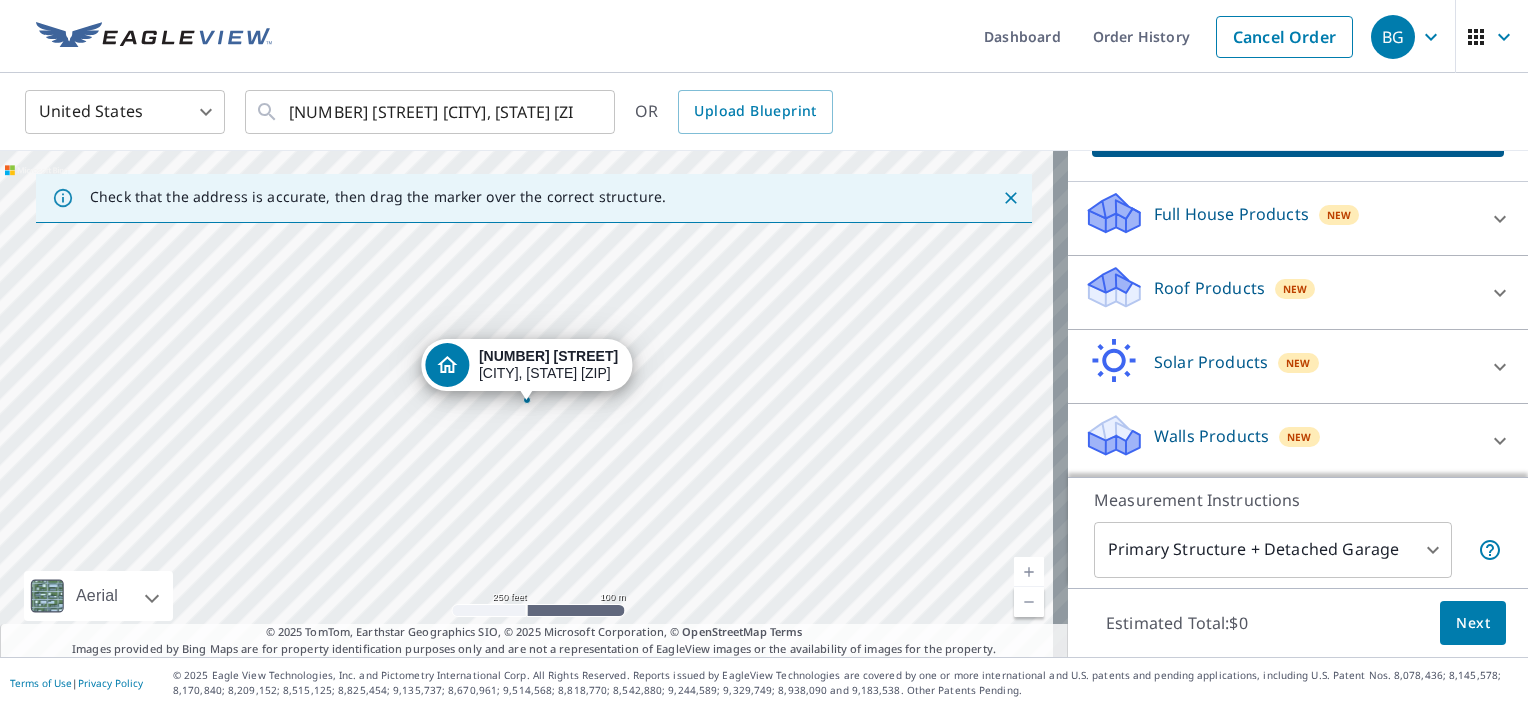 click at bounding box center [527, 400] 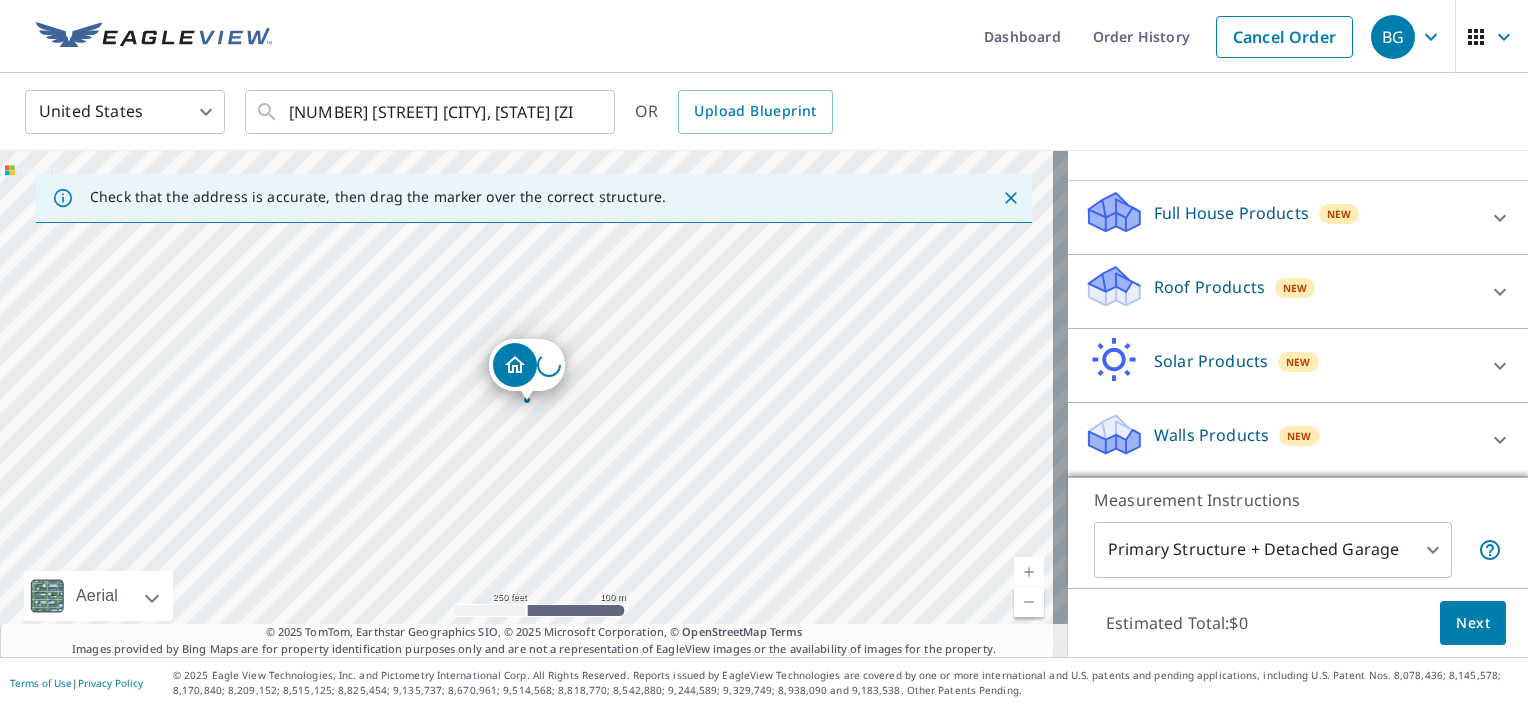 scroll, scrollTop: 176, scrollLeft: 0, axis: vertical 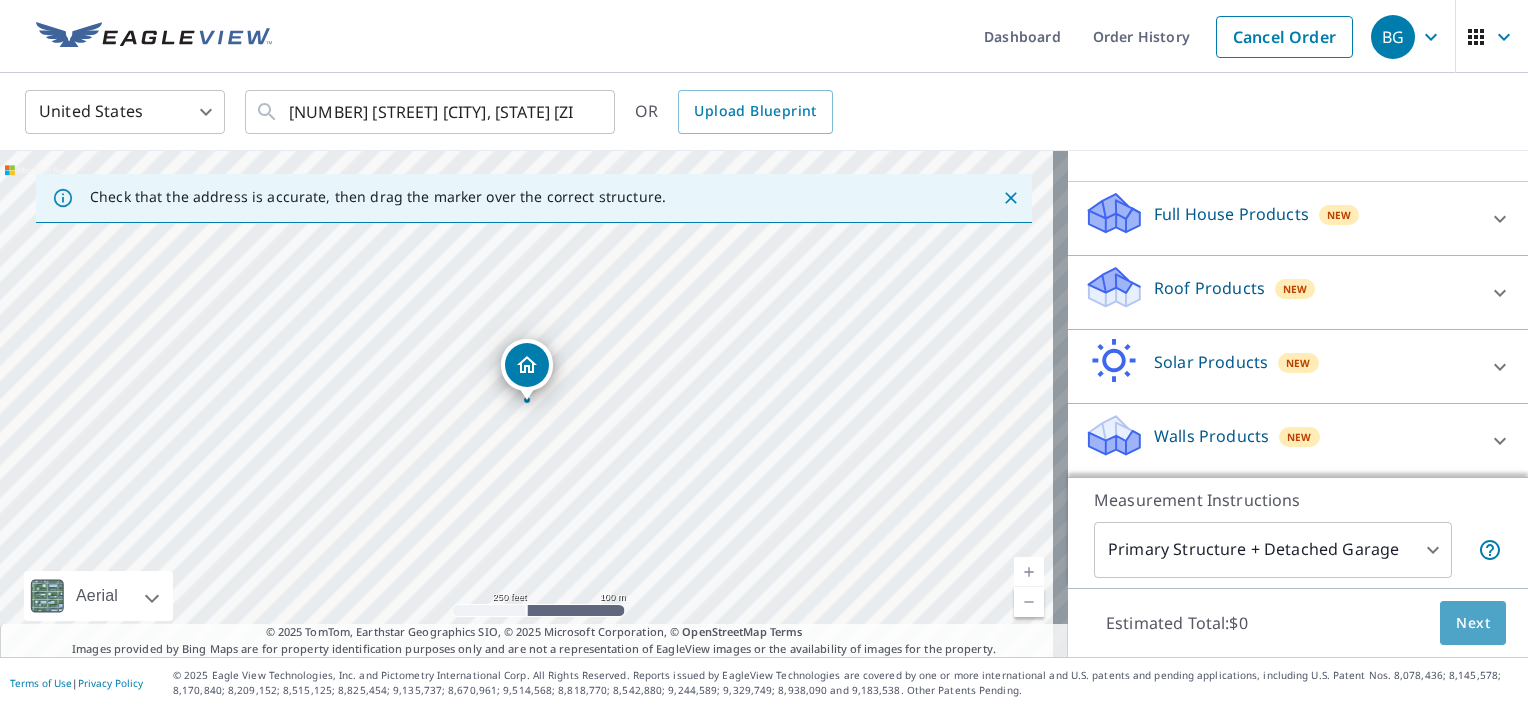 click on "Next" at bounding box center [1473, 623] 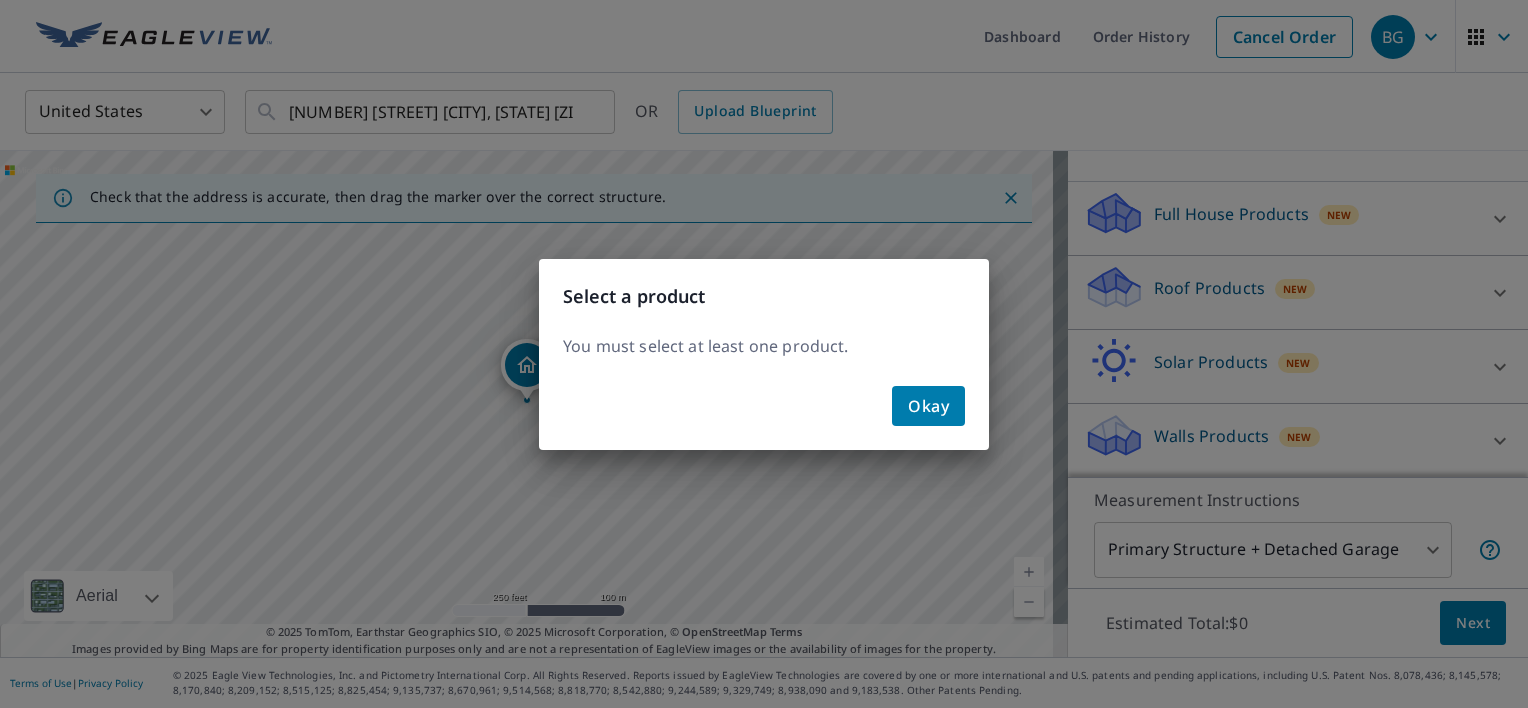 click on "Okay" at bounding box center [928, 406] 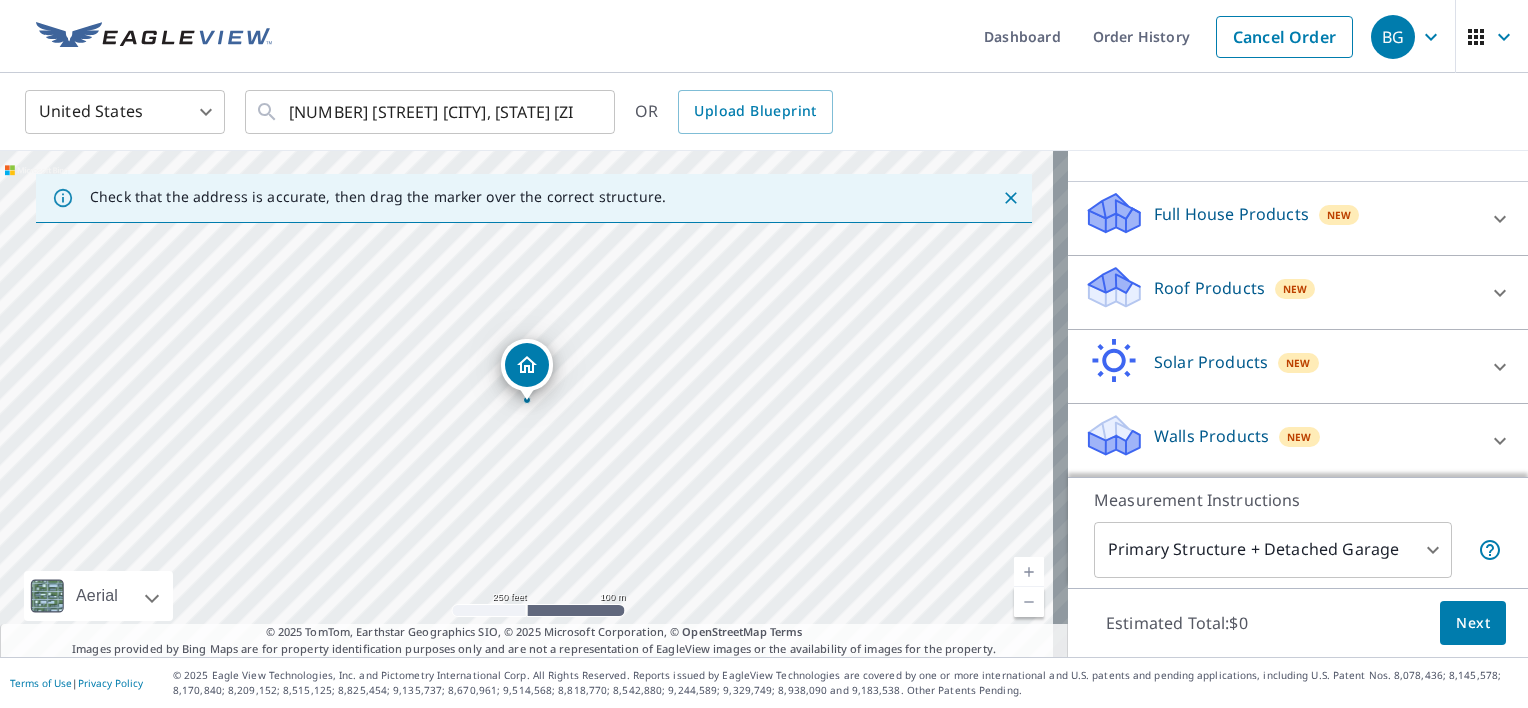 scroll, scrollTop: 0, scrollLeft: 0, axis: both 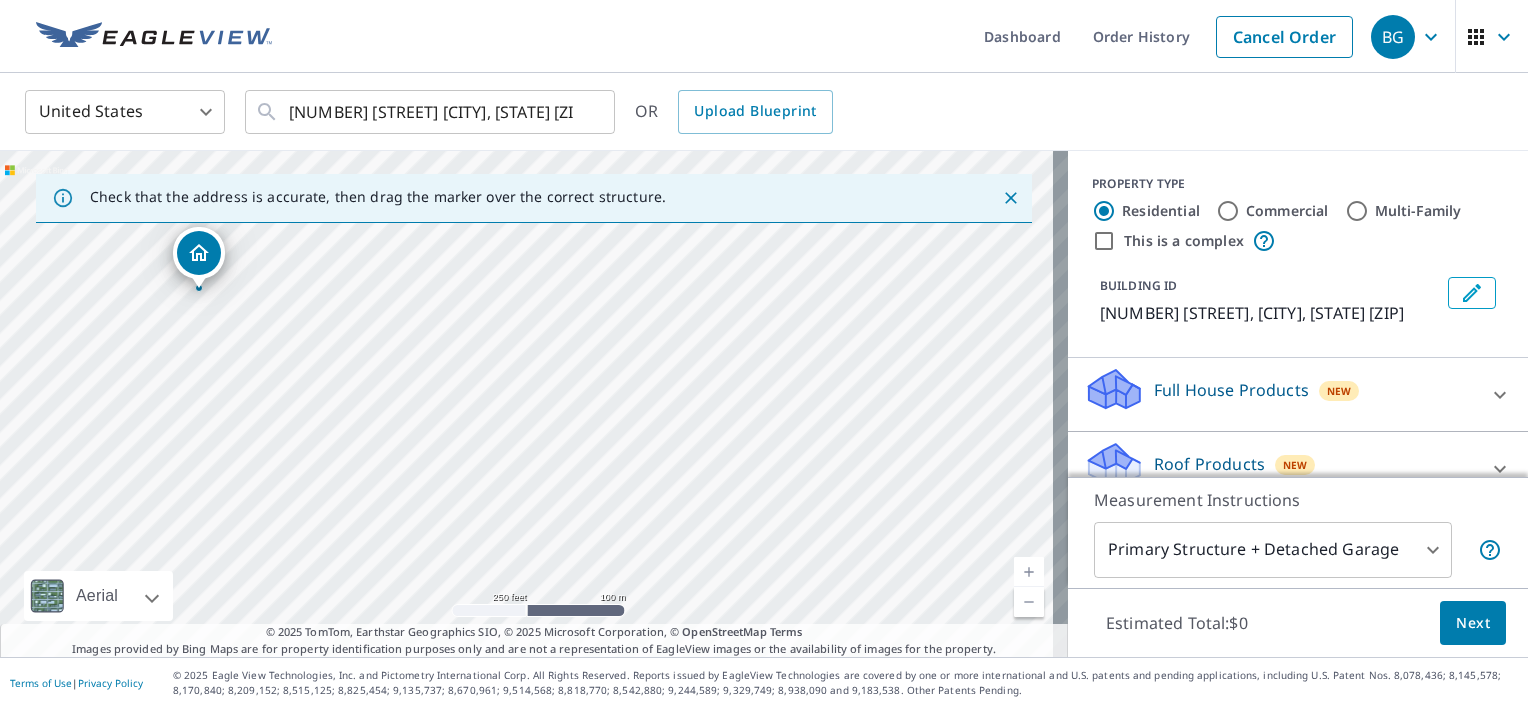 drag, startPoint x: 708, startPoint y: 353, endPoint x: 289, endPoint y: 180, distance: 453.31006 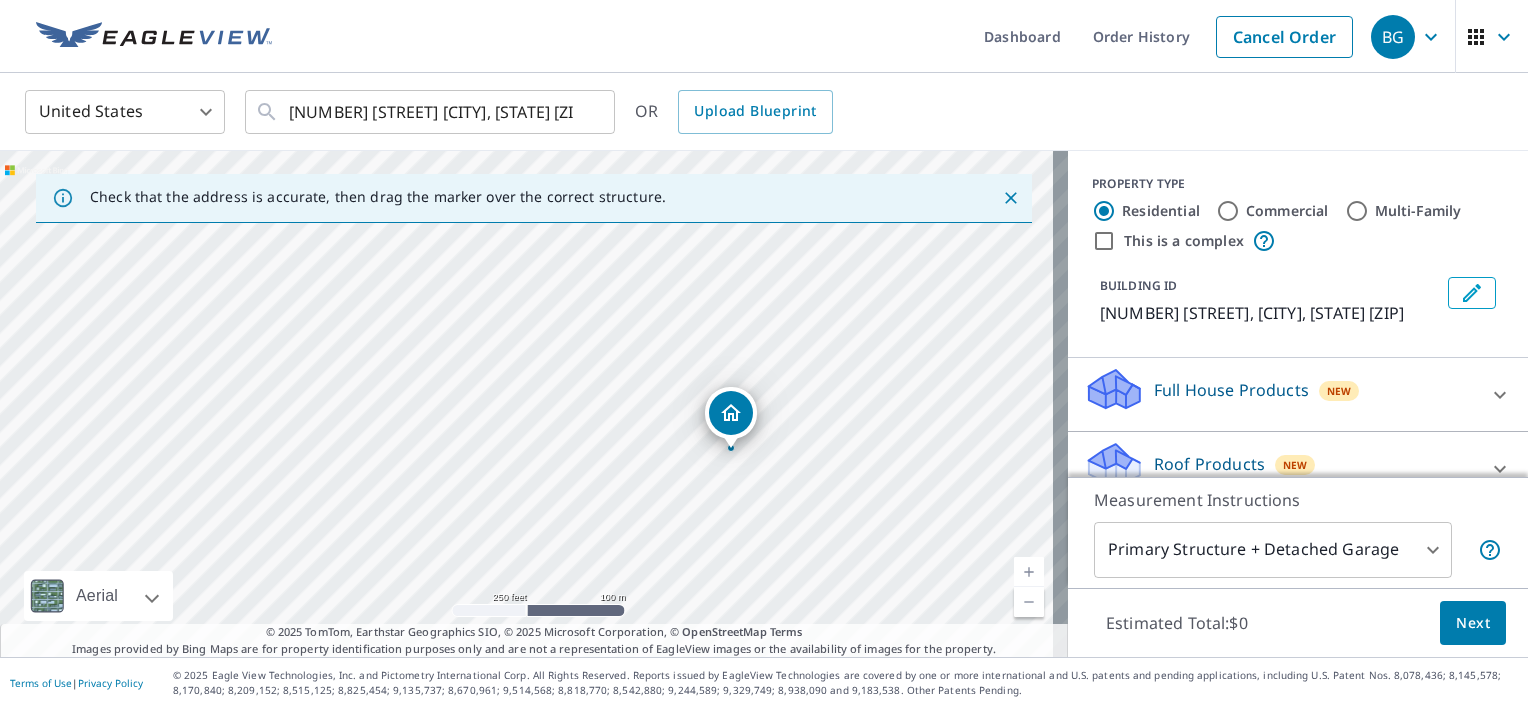 click on "14421 Woodcrest Ln Conroe, TX 77306-4565" at bounding box center (534, 404) 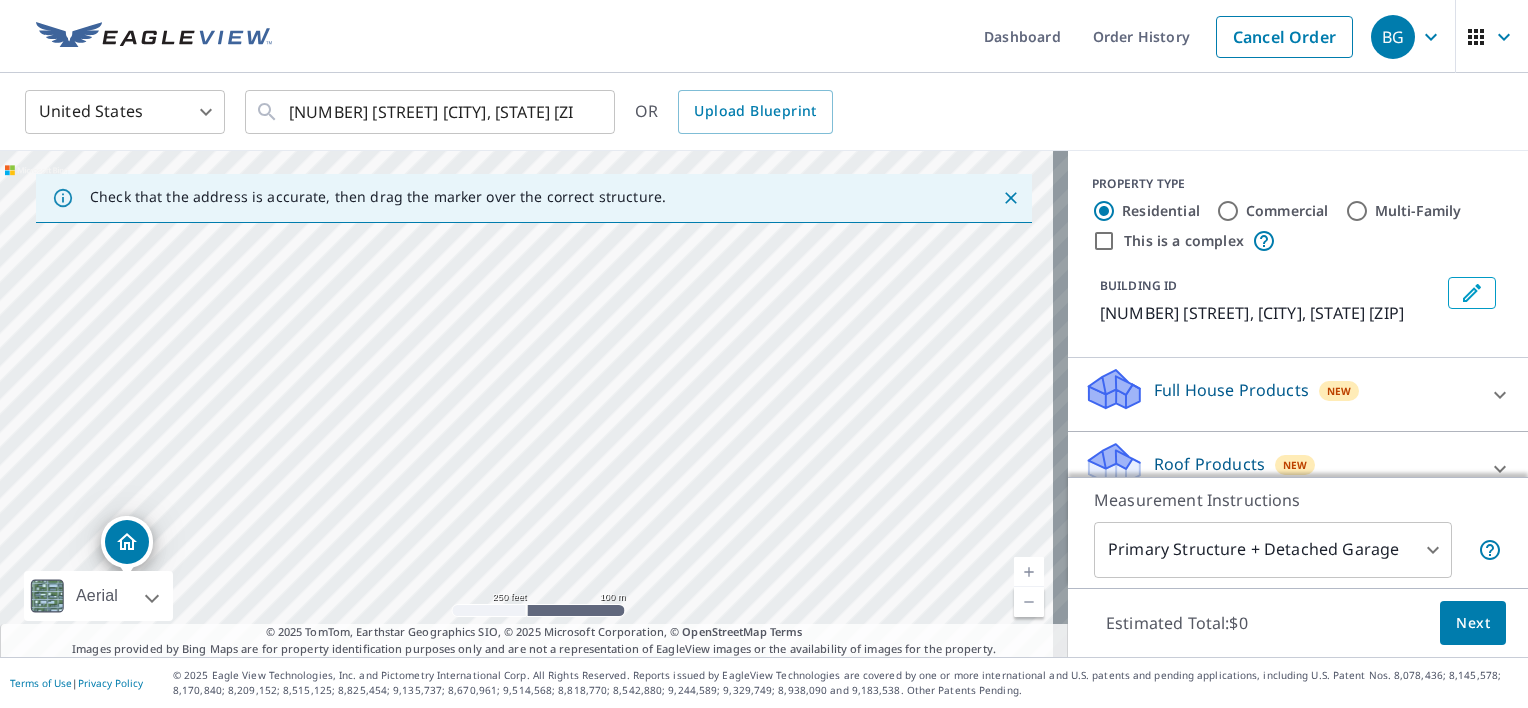 drag, startPoint x: 976, startPoint y: 491, endPoint x: 514, endPoint y: 759, distance: 534.10486 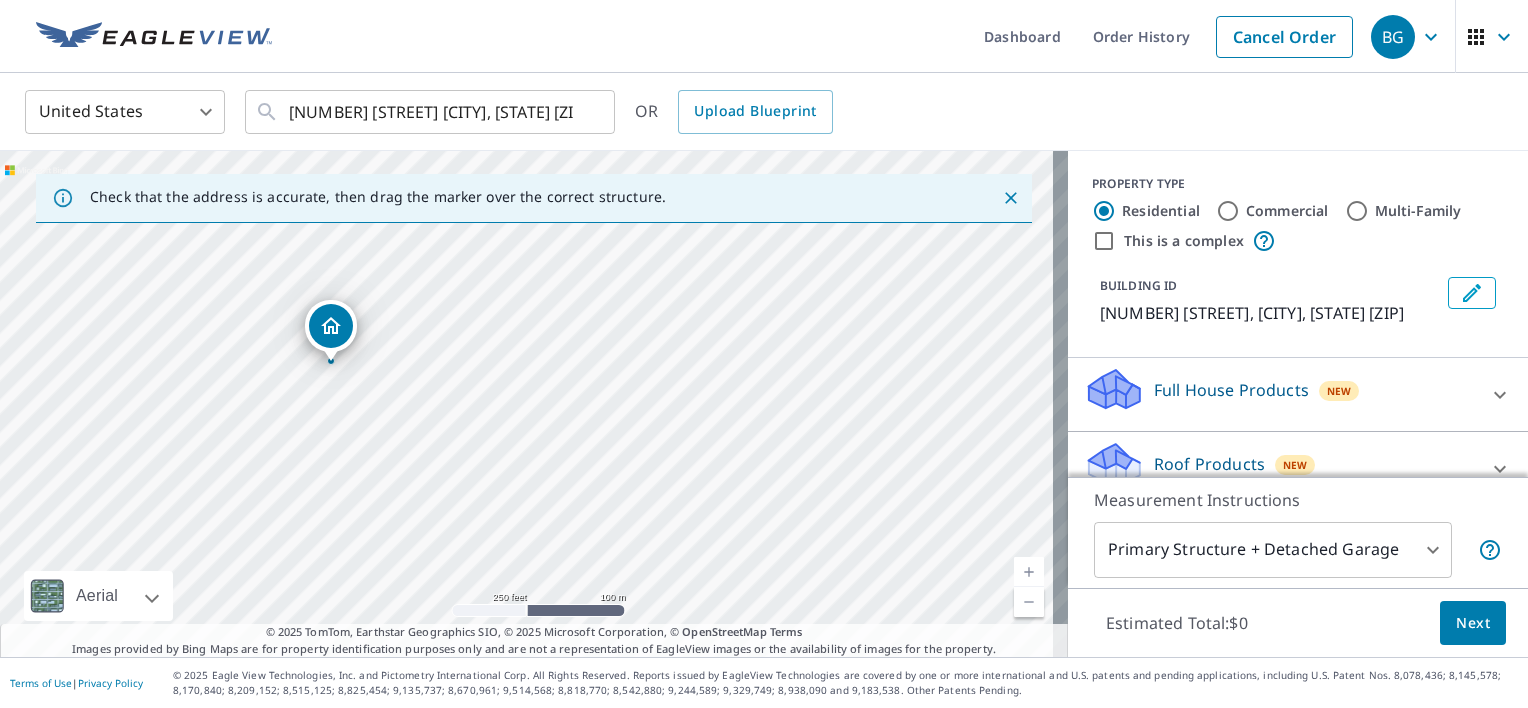 click on "14421 Woodcrest Ln Conroe, TX 77306-4565" at bounding box center [534, 404] 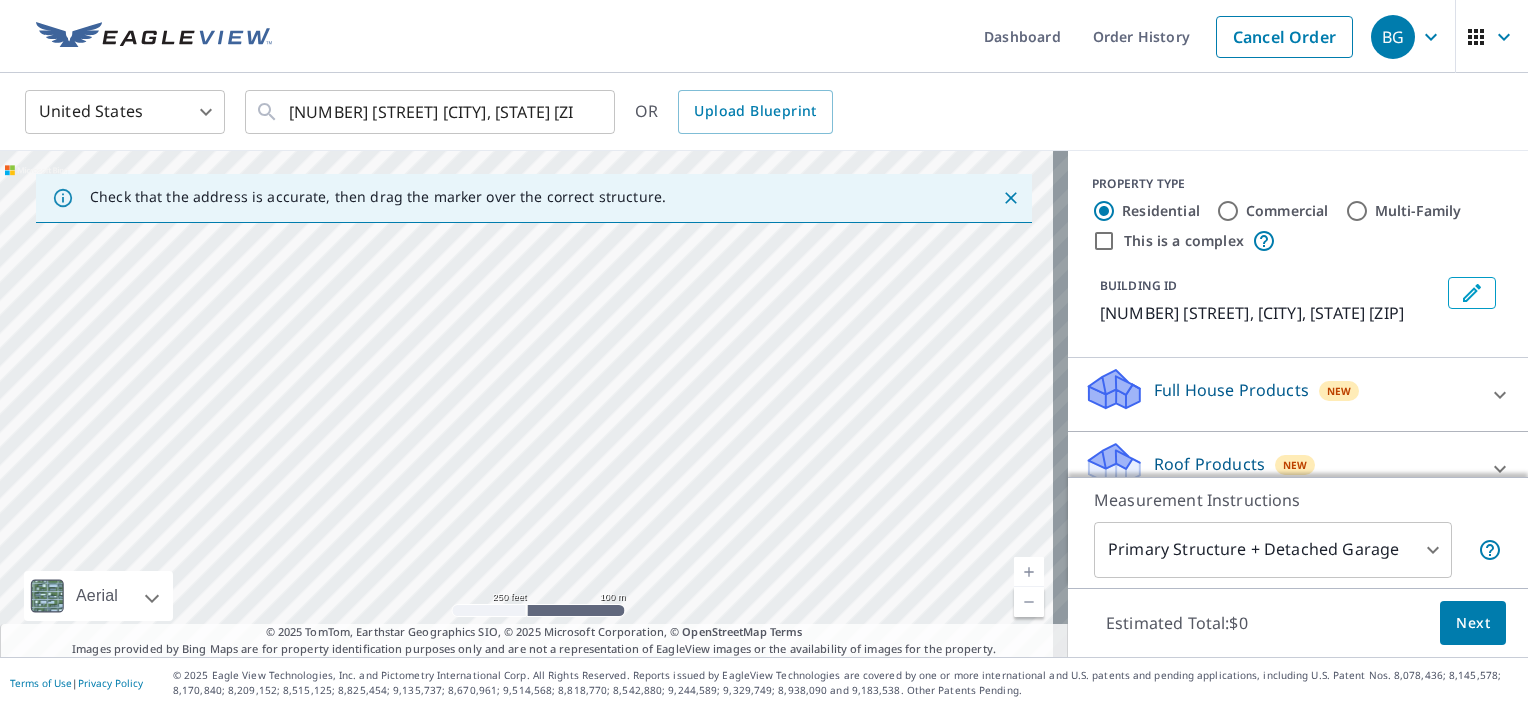 drag, startPoint x: 693, startPoint y: 510, endPoint x: 731, endPoint y: 217, distance: 295.4539 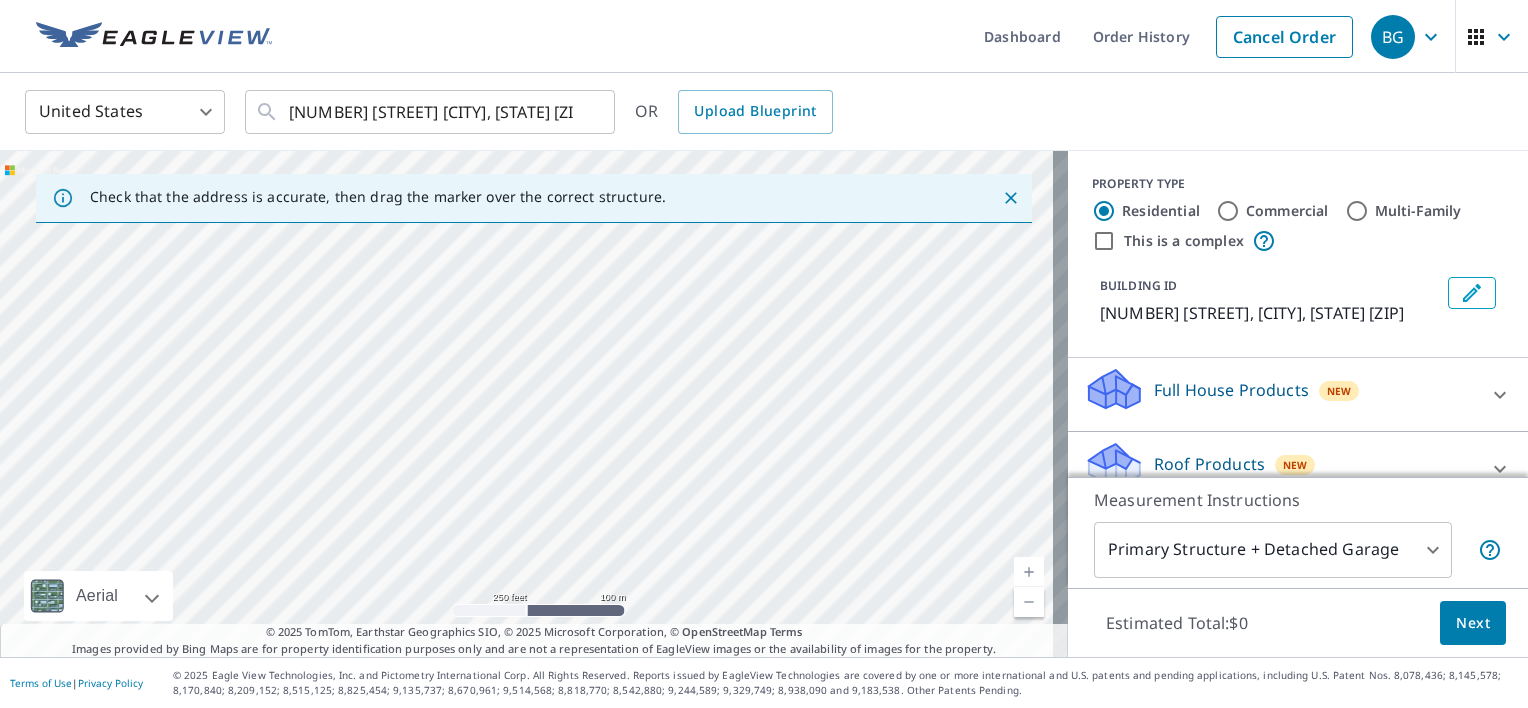 drag, startPoint x: 606, startPoint y: 392, endPoint x: 415, endPoint y: 384, distance: 191.16747 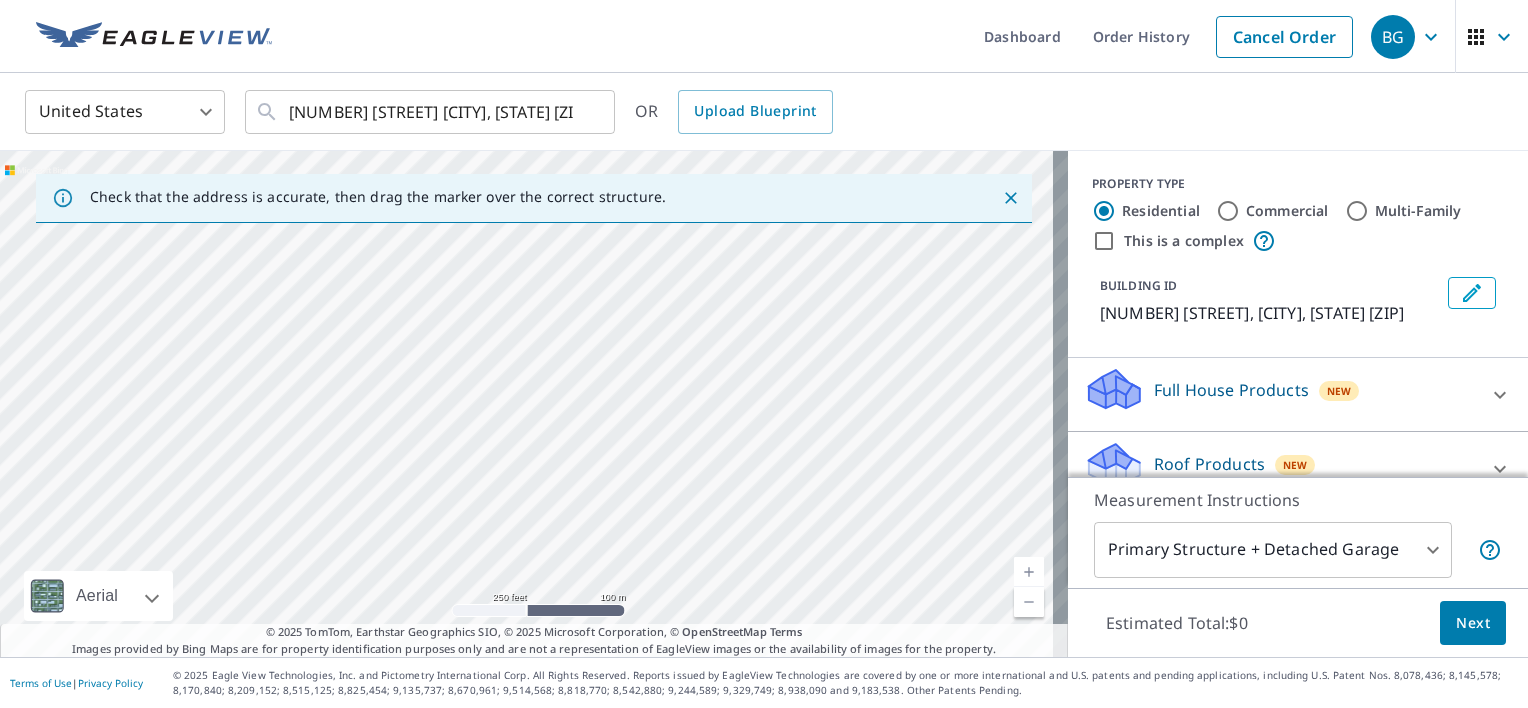 click on "14421 Woodcrest Ln Conroe, TX 77306-4565" at bounding box center (534, 404) 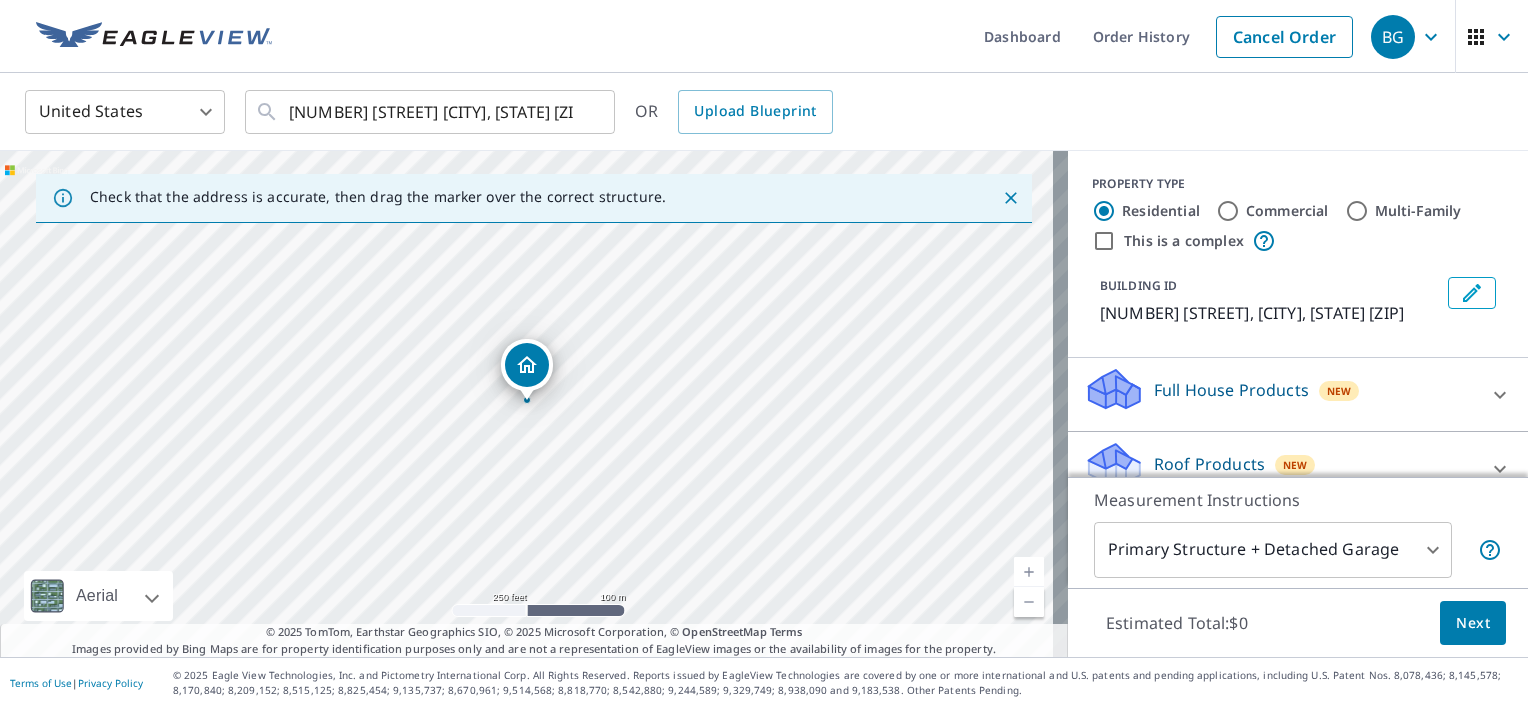 click on "14421 Woodcrest Ln Conroe, TX 77306-4565" at bounding box center [534, 404] 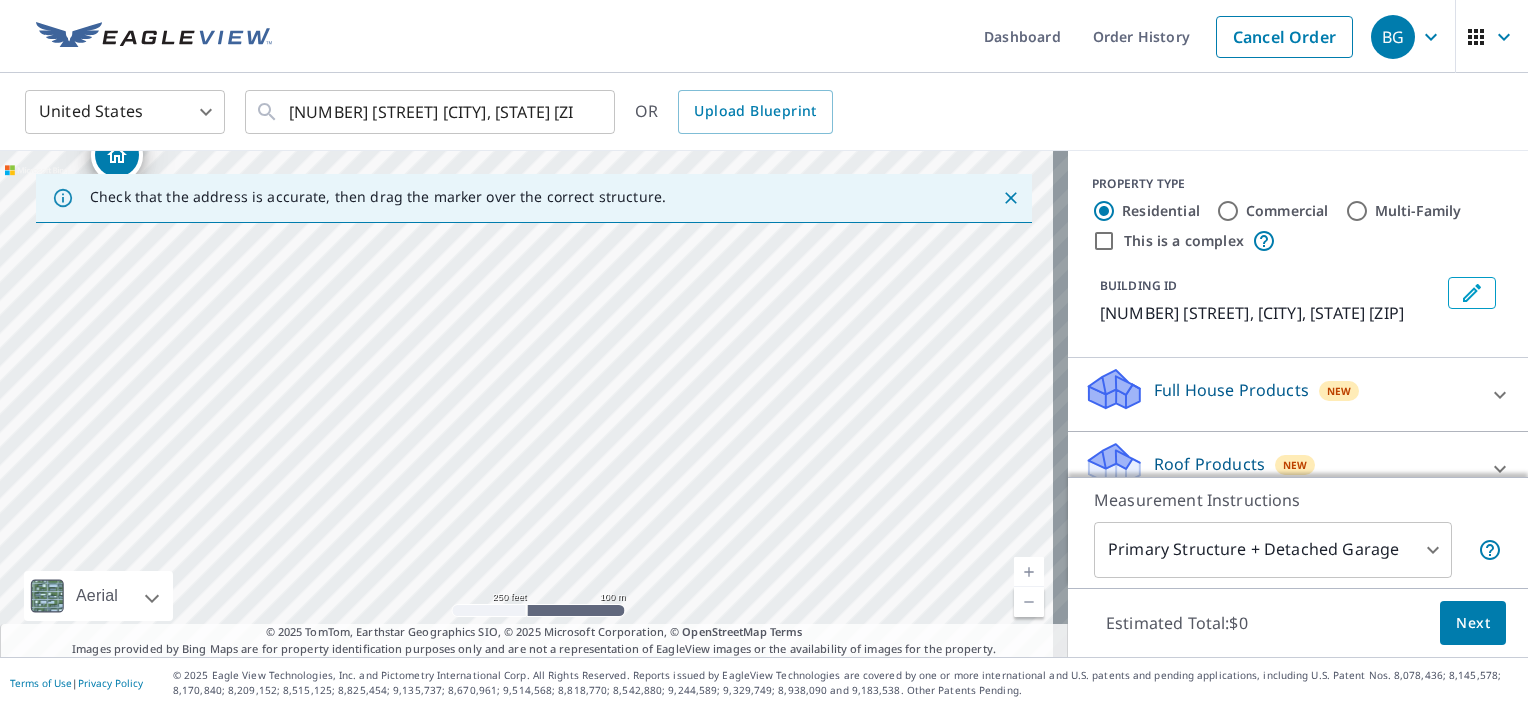 drag, startPoint x: 812, startPoint y: 497, endPoint x: 402, endPoint y: 287, distance: 460.6517 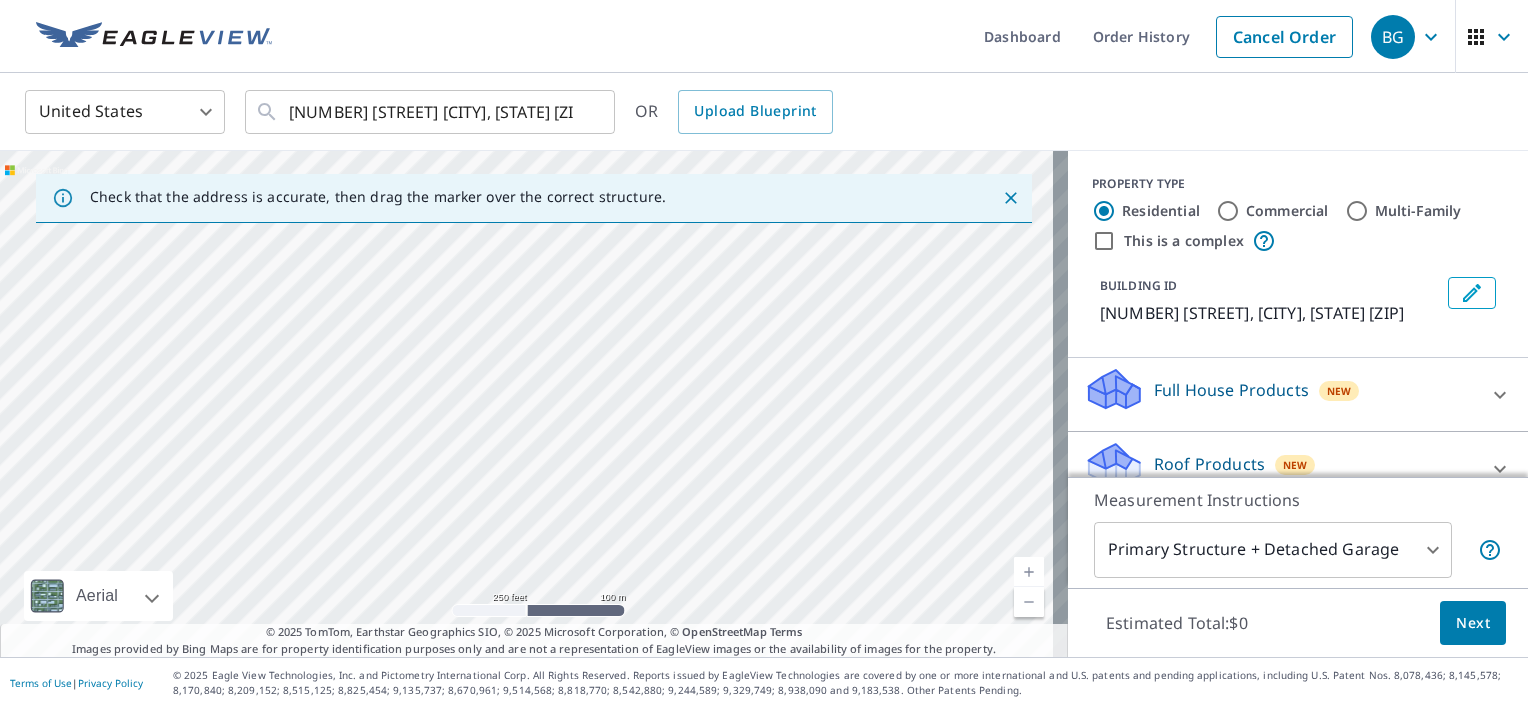 drag, startPoint x: 784, startPoint y: 540, endPoint x: 748, endPoint y: 413, distance: 132.00378 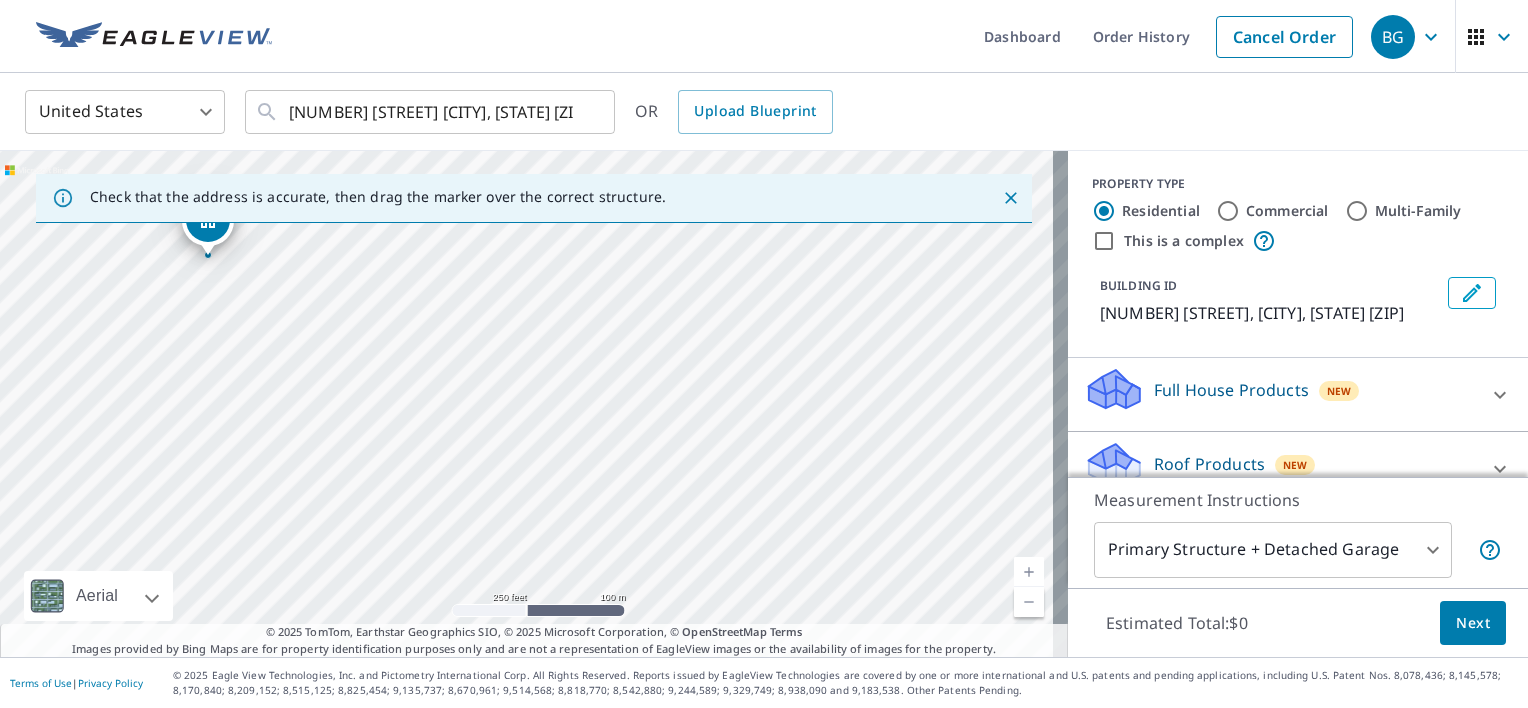drag, startPoint x: 389, startPoint y: 356, endPoint x: 515, endPoint y: 549, distance: 230.48862 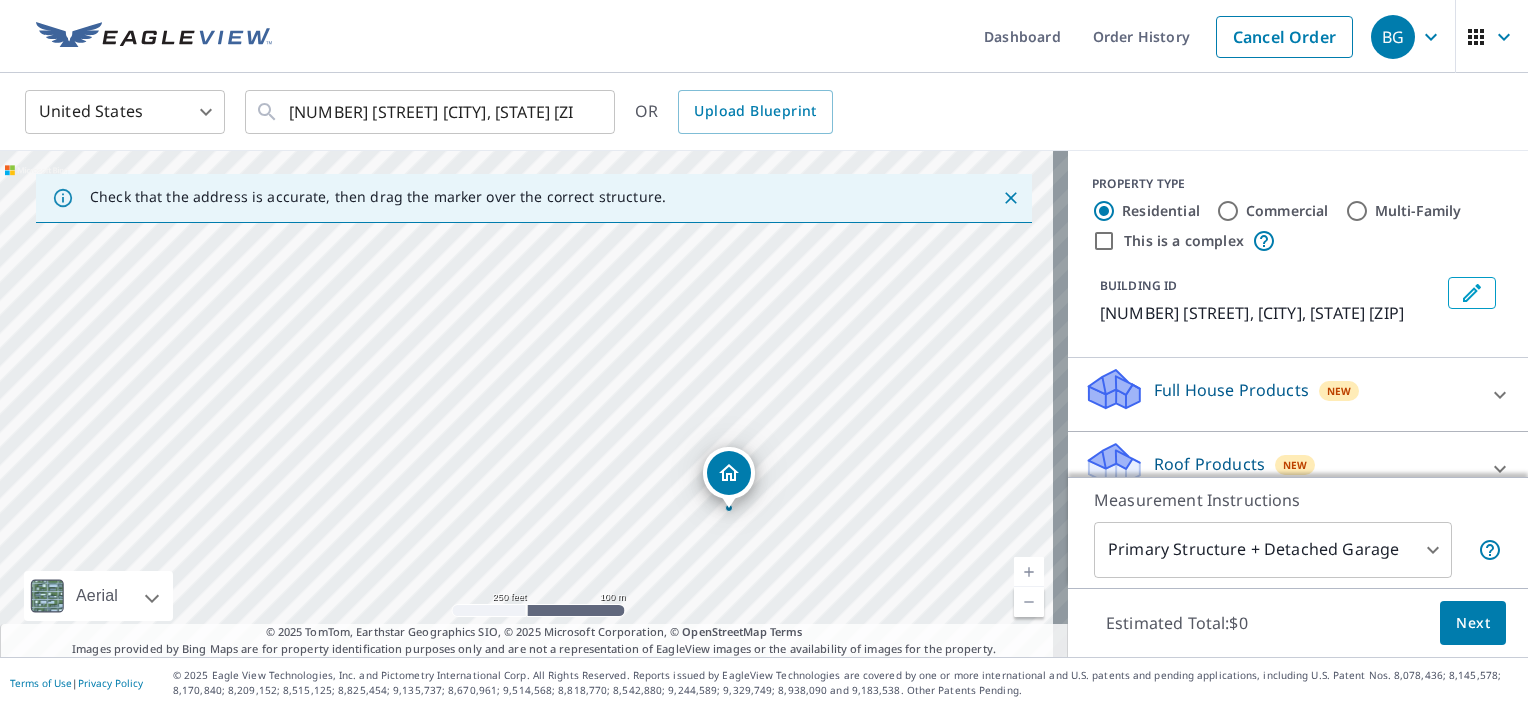 drag, startPoint x: 202, startPoint y: 230, endPoint x: 724, endPoint y: 482, distance: 579.6447 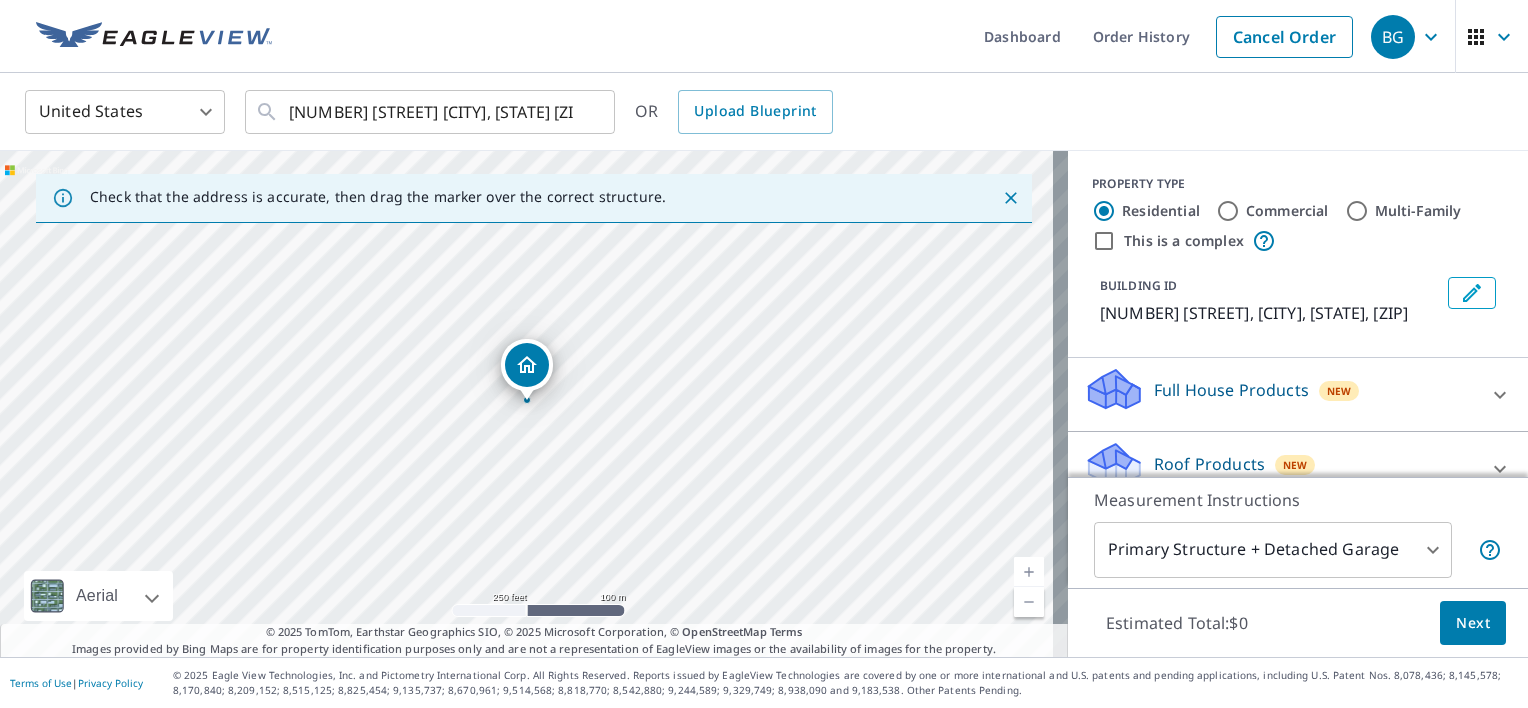 click at bounding box center (527, 365) 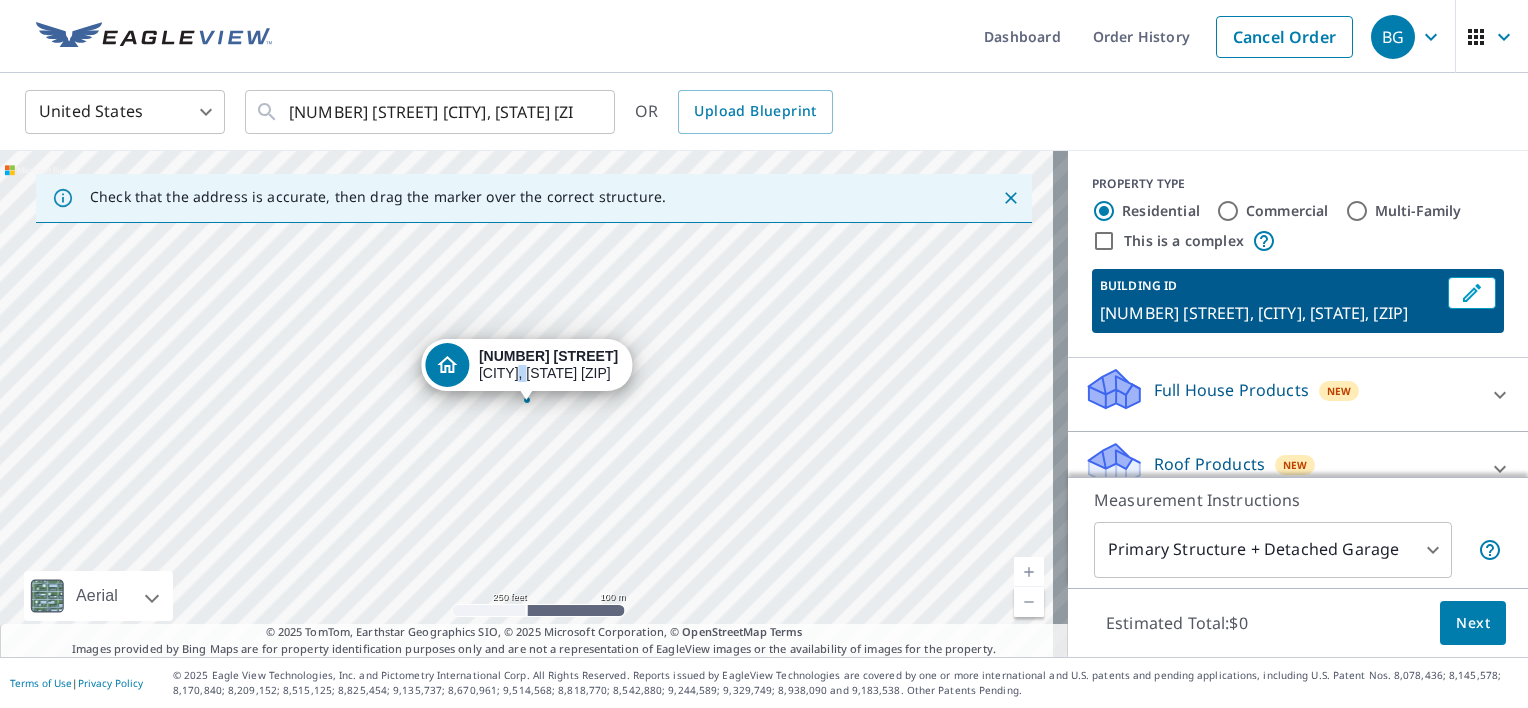 click on "14765 Highway 105 E Conroe, TX 77306" at bounding box center (548, 365) 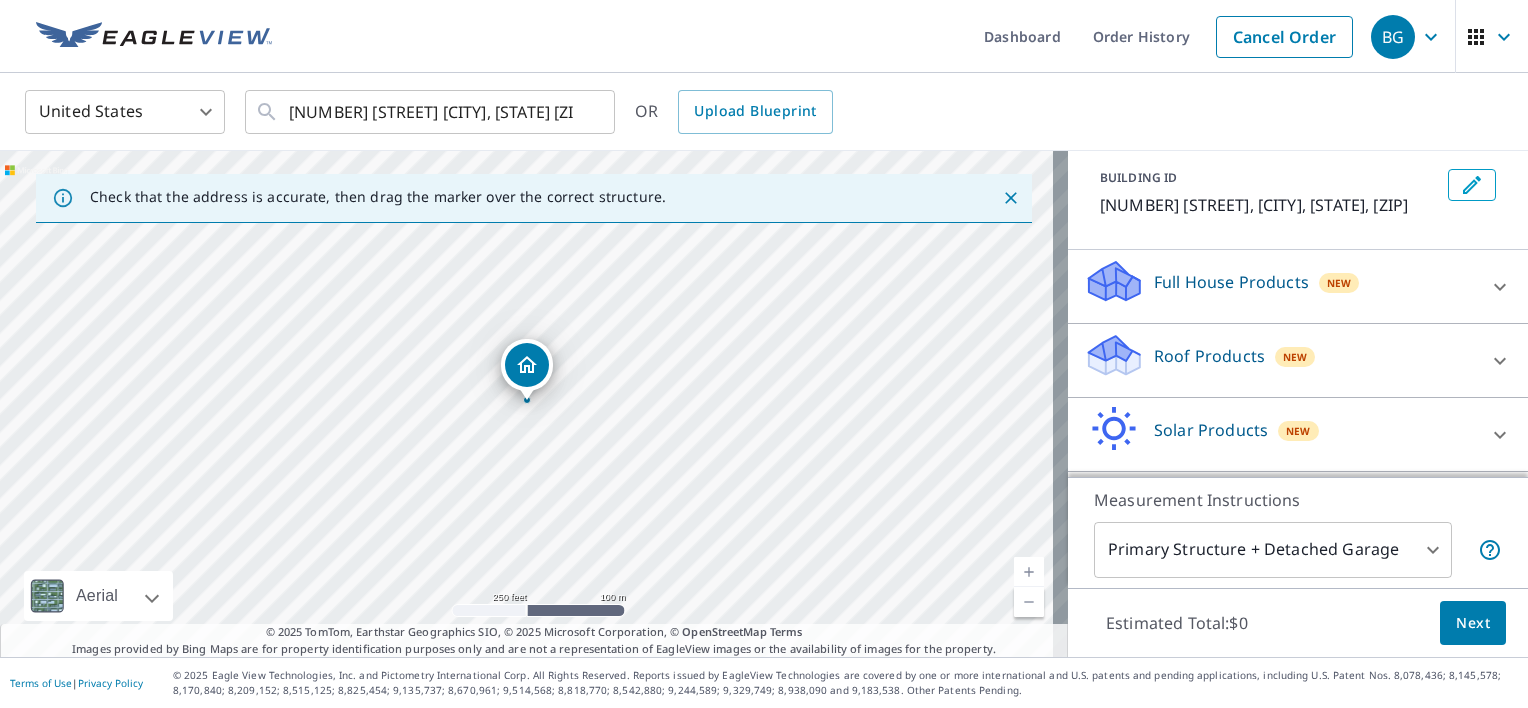 scroll, scrollTop: 176, scrollLeft: 0, axis: vertical 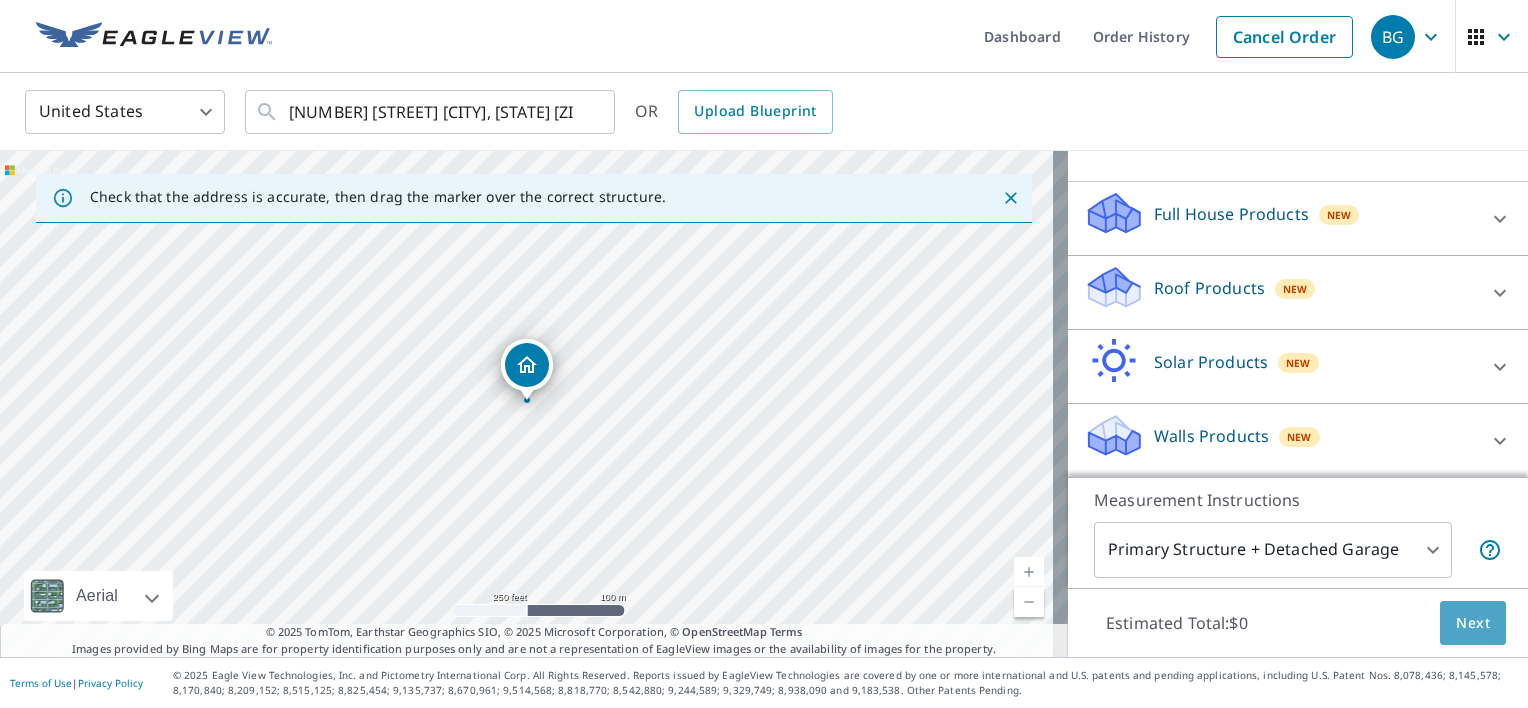 click on "Next" at bounding box center (1473, 623) 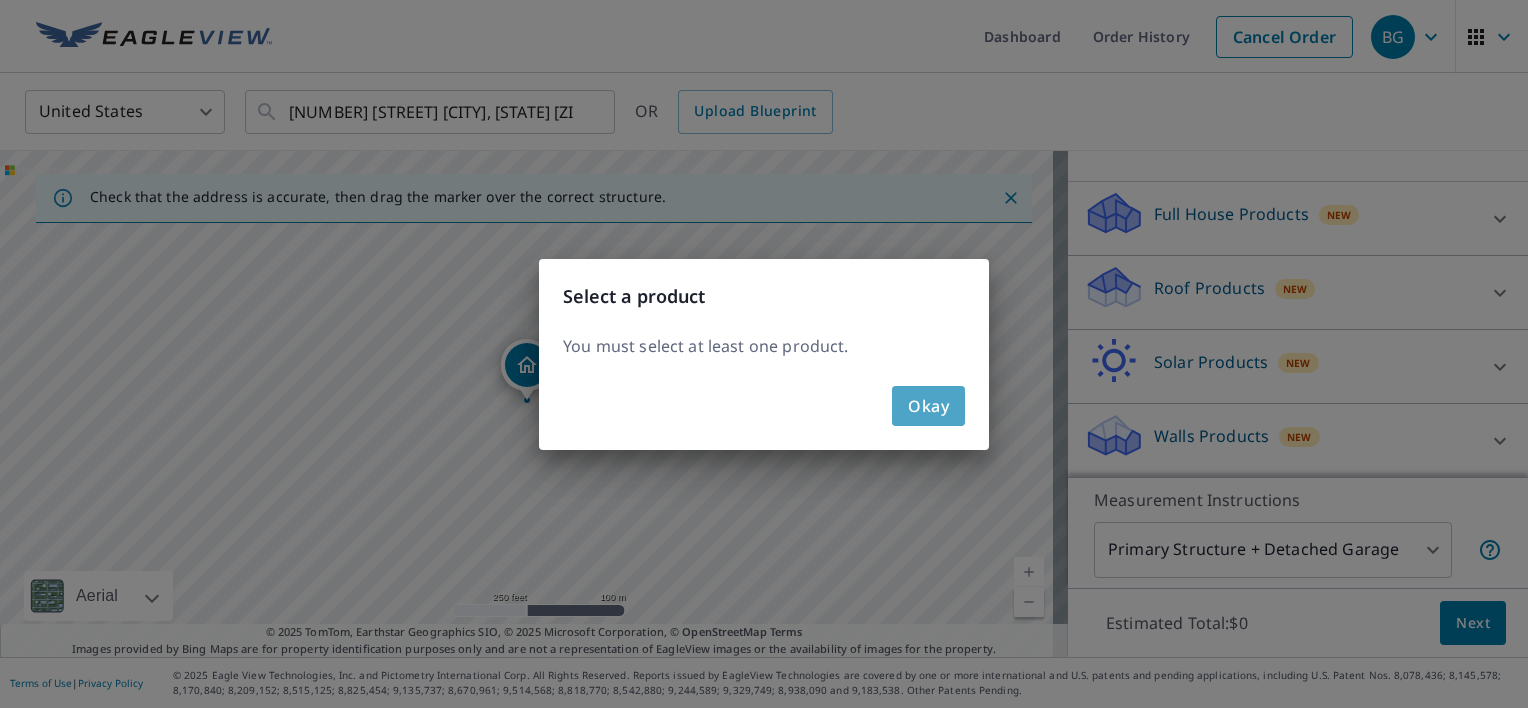 click on "Okay" at bounding box center [928, 406] 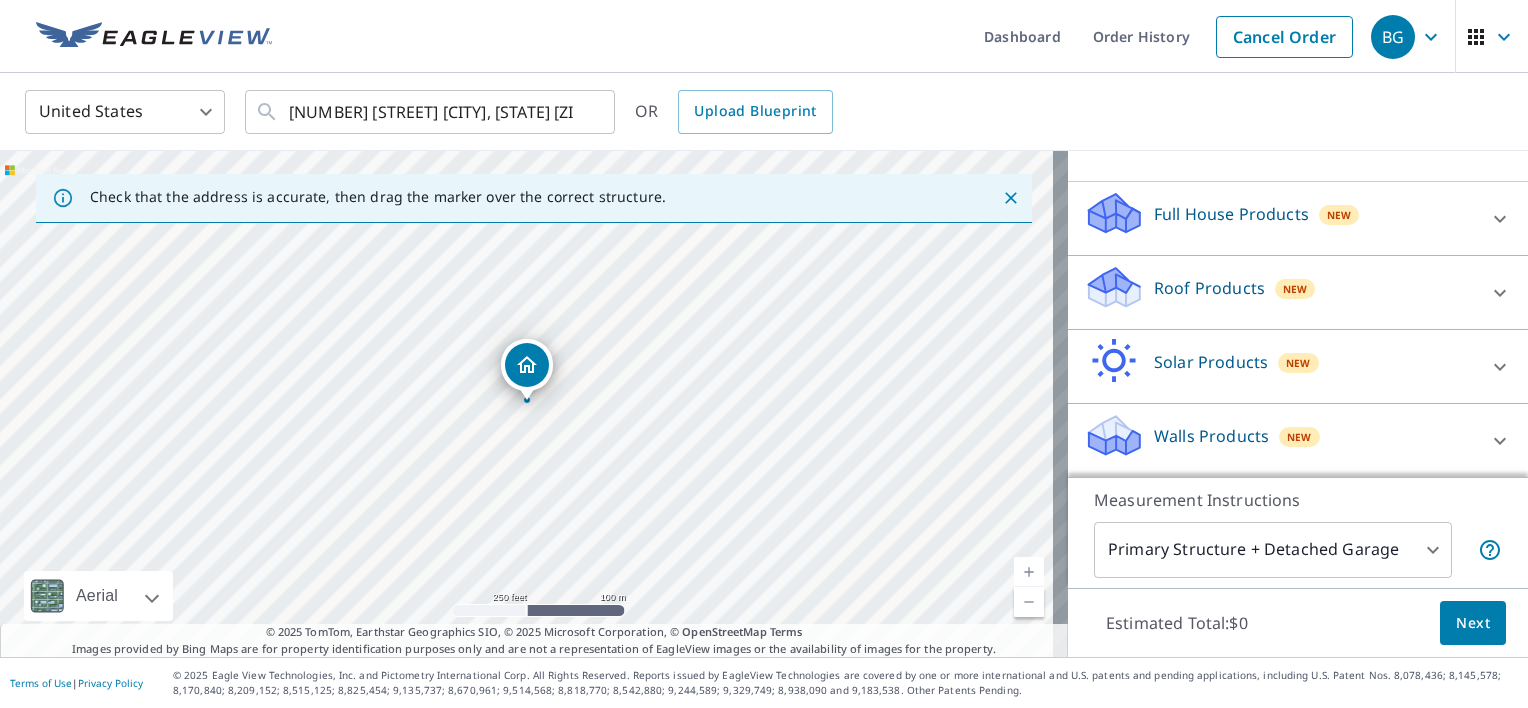 click on "Roof Products" at bounding box center [1209, 288] 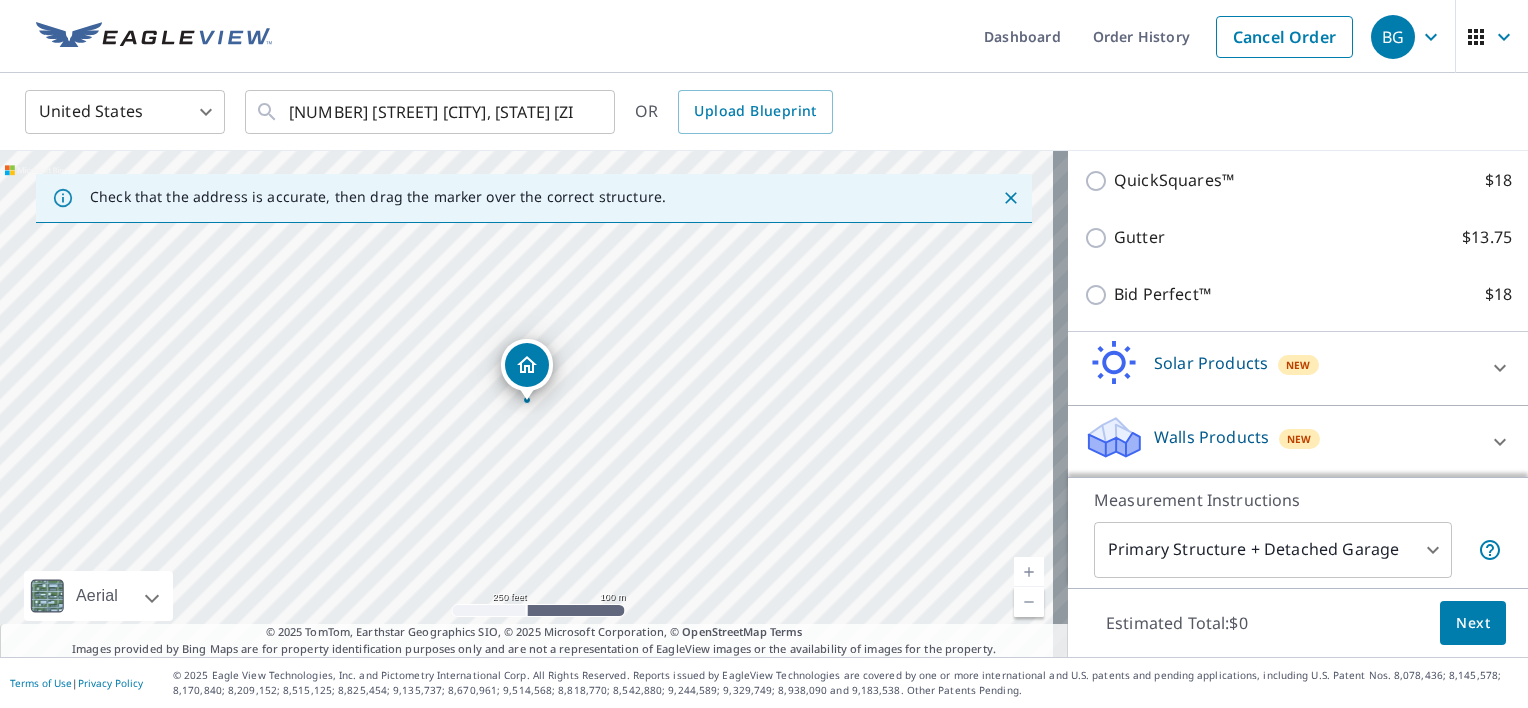 scroll, scrollTop: 158, scrollLeft: 0, axis: vertical 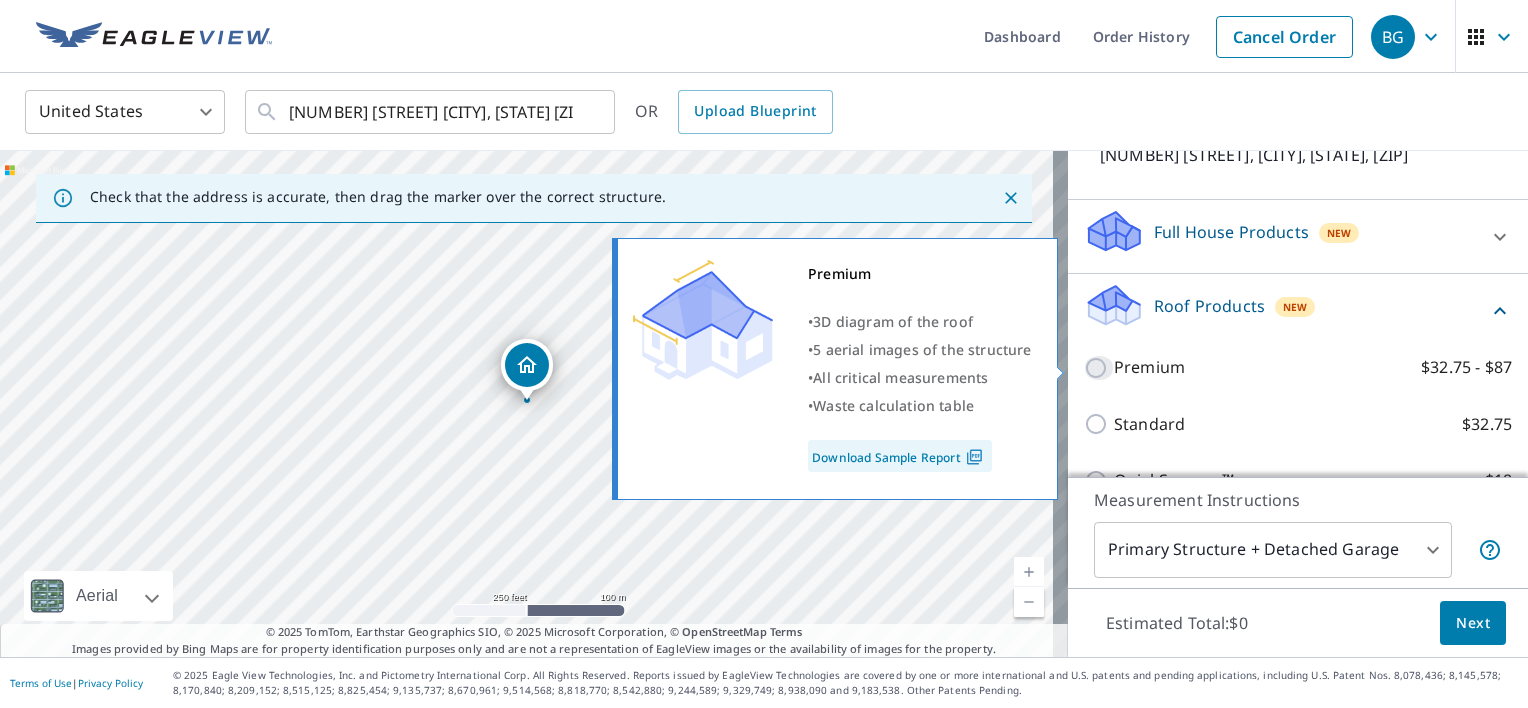 click on "Premium $32.75 - $87" at bounding box center [1099, 368] 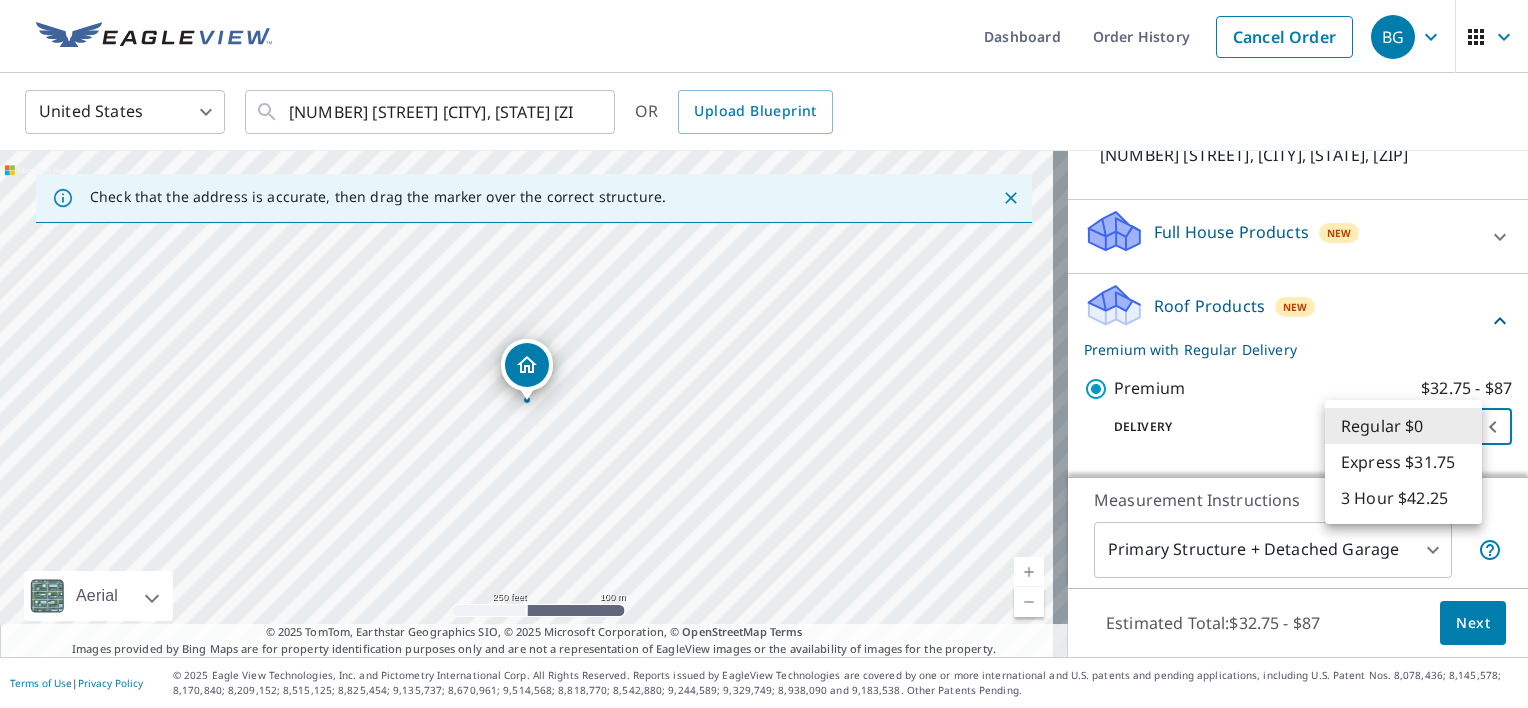 click on "BG BG
Dashboard Order History Cancel Order BG United States US ​ 14765 Highway 105 E Conroe, TX 77306 ​ OR Upload Blueprint Check that the address is accurate, then drag the marker over the correct structure. 14765 Highway 105 E Conroe, TX 77306 Aerial Road A standard road map Aerial A detailed look from above Labels Labels 250 feet 100 m © 2025 TomTom, © Vexcel Imaging, © 2025 Microsoft Corporation,  © OpenStreetMap Terms © 2025 TomTom, Earthstar Geographics SIO, © 2025 Microsoft Corporation, ©   OpenStreetMap   Terms Images provided by Bing Maps are for property identification purposes only and are not a representation of EagleView images or the availability of images for the property. PROPERTY TYPE Residential Commercial Multi-Family This is a complex BUILDING ID 14765 Highway 105 E, Conroe, TX, 77306 Full House Products New Full House™ $105 Roof Products New Premium with Regular Delivery Premium $32.75 - $87 Delivery Regular $0 8 ​ Standard $32.75 QuickSquares™ $18 Gutter $13.75 $18" at bounding box center [764, 354] 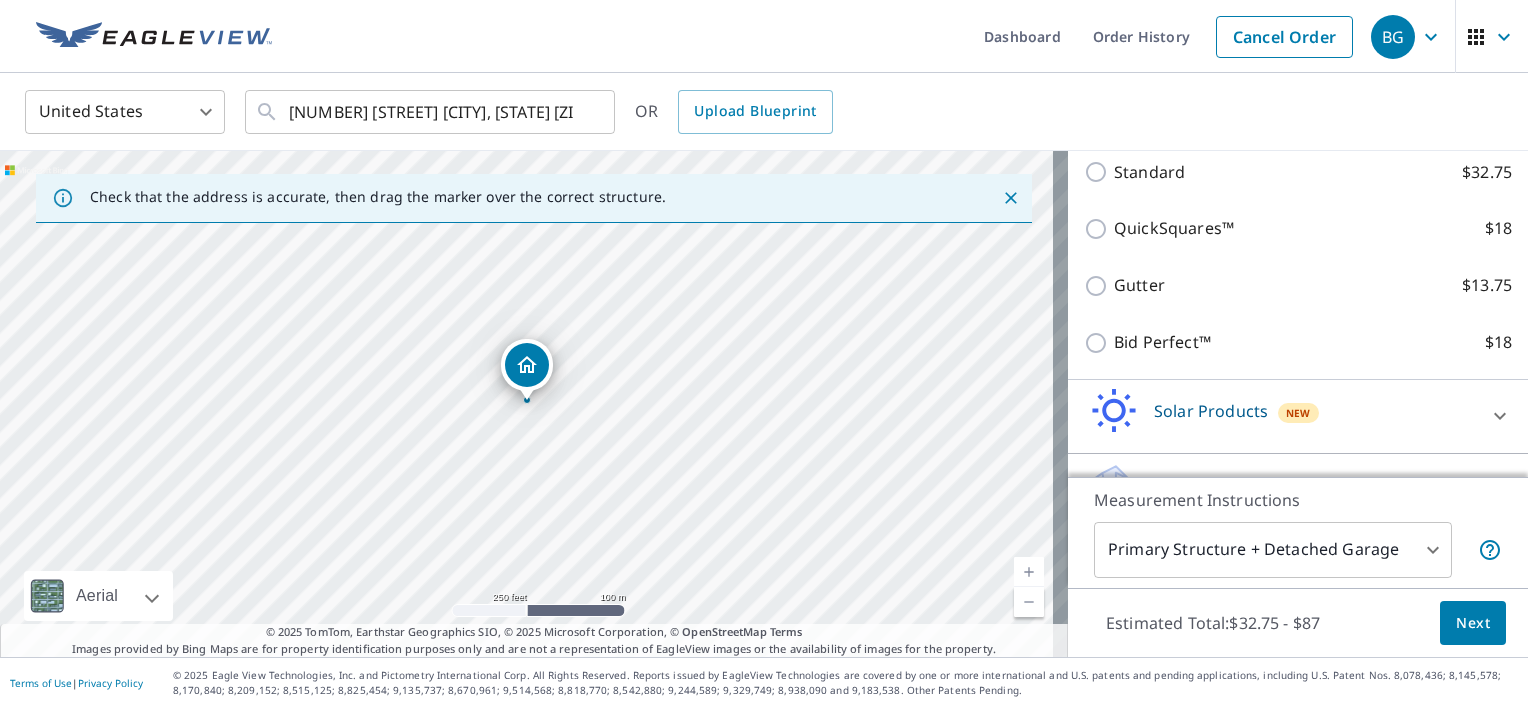 scroll, scrollTop: 523, scrollLeft: 0, axis: vertical 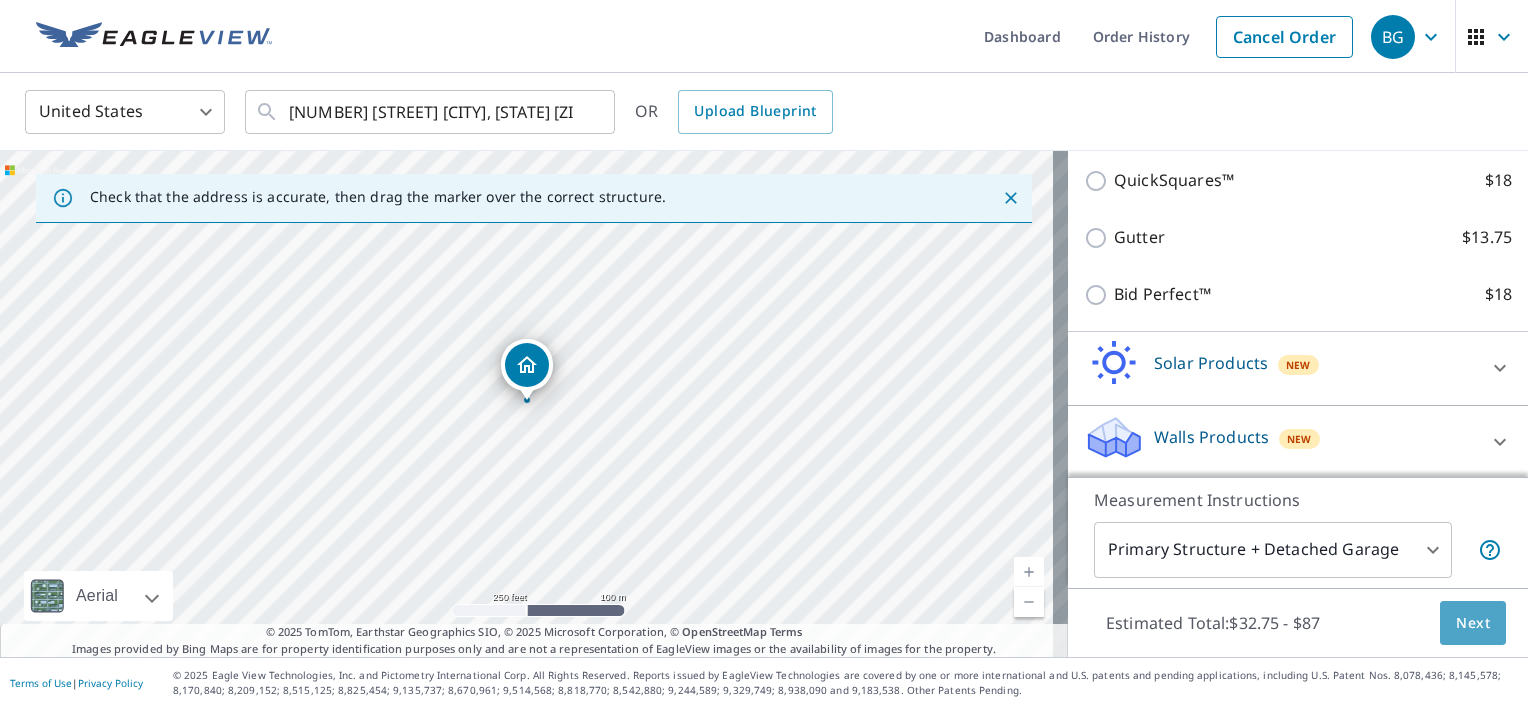click on "Next" at bounding box center [1473, 623] 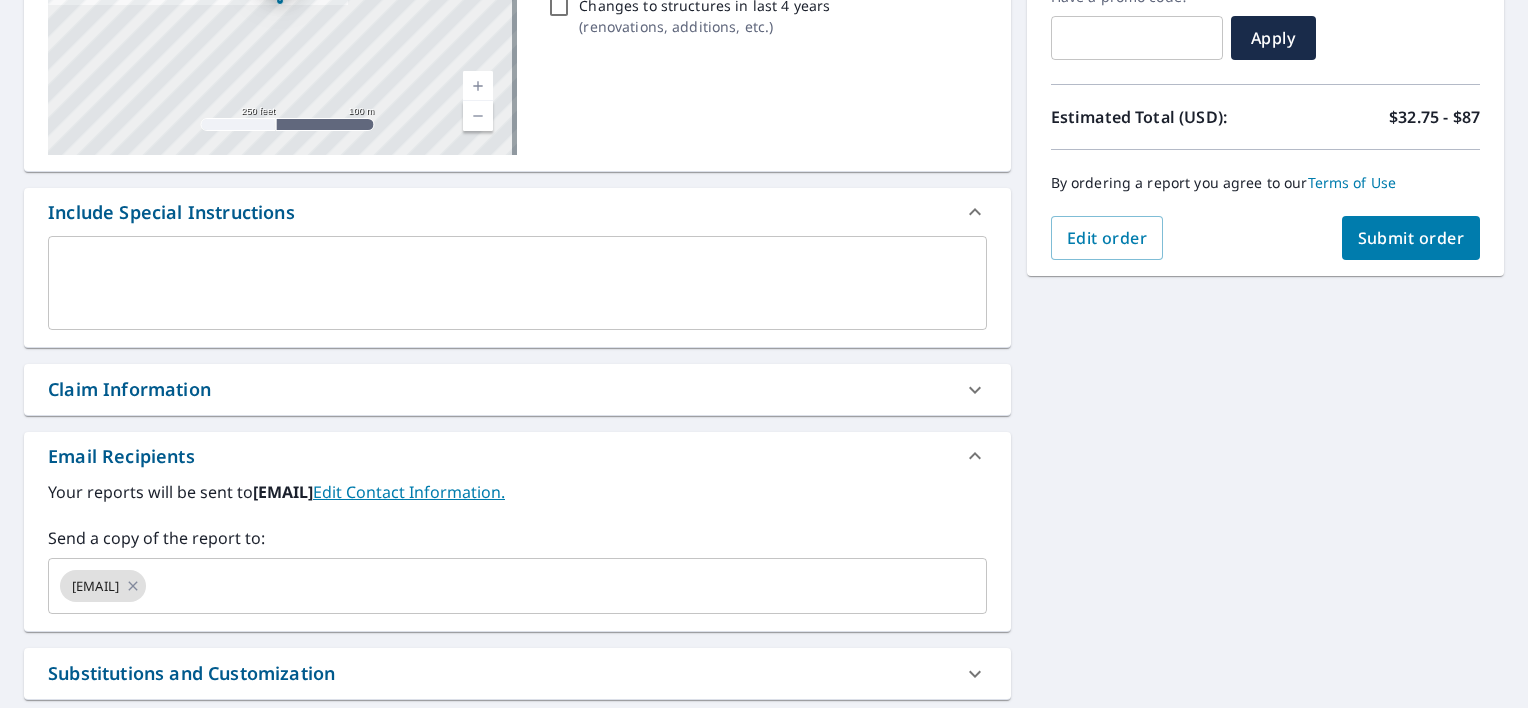 scroll, scrollTop: 364, scrollLeft: 0, axis: vertical 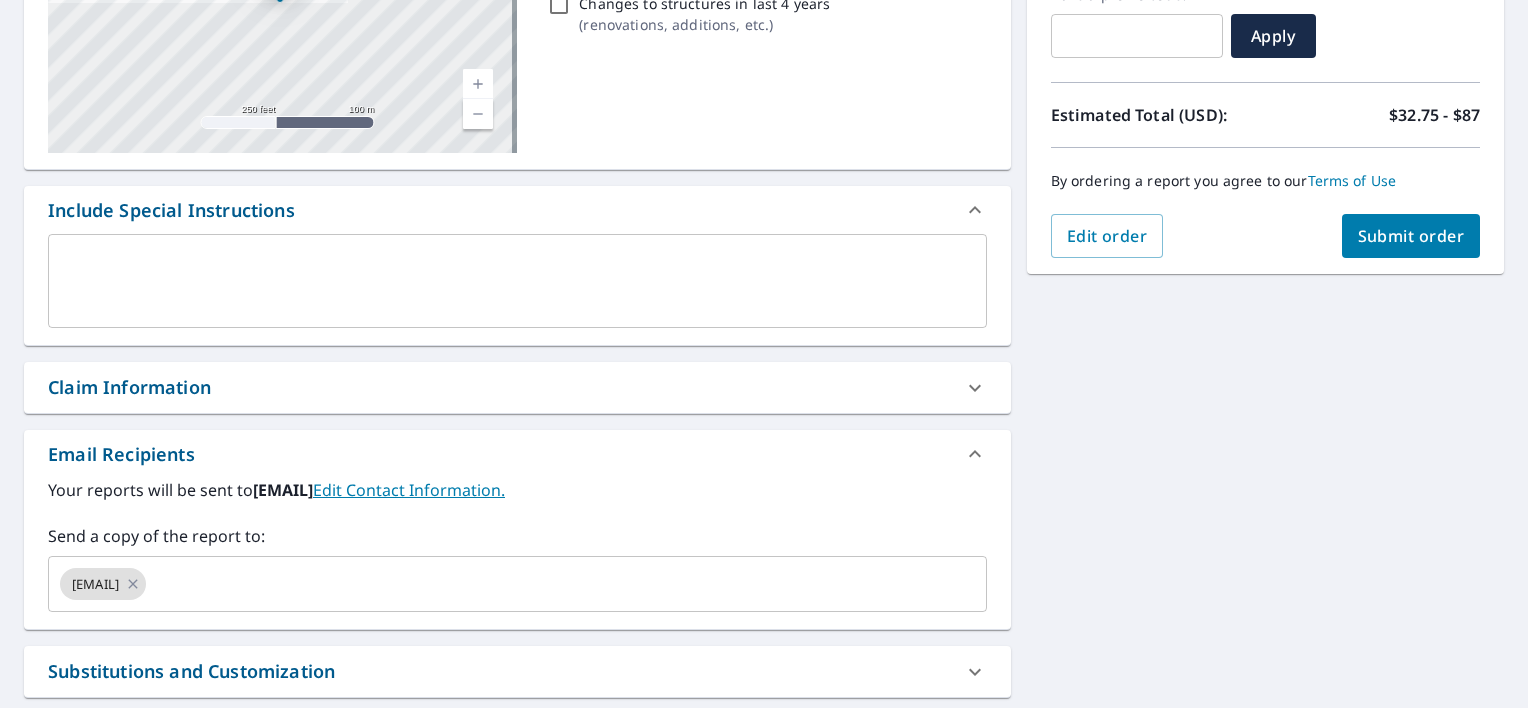 click on "Edit Contact Information." at bounding box center (409, 490) 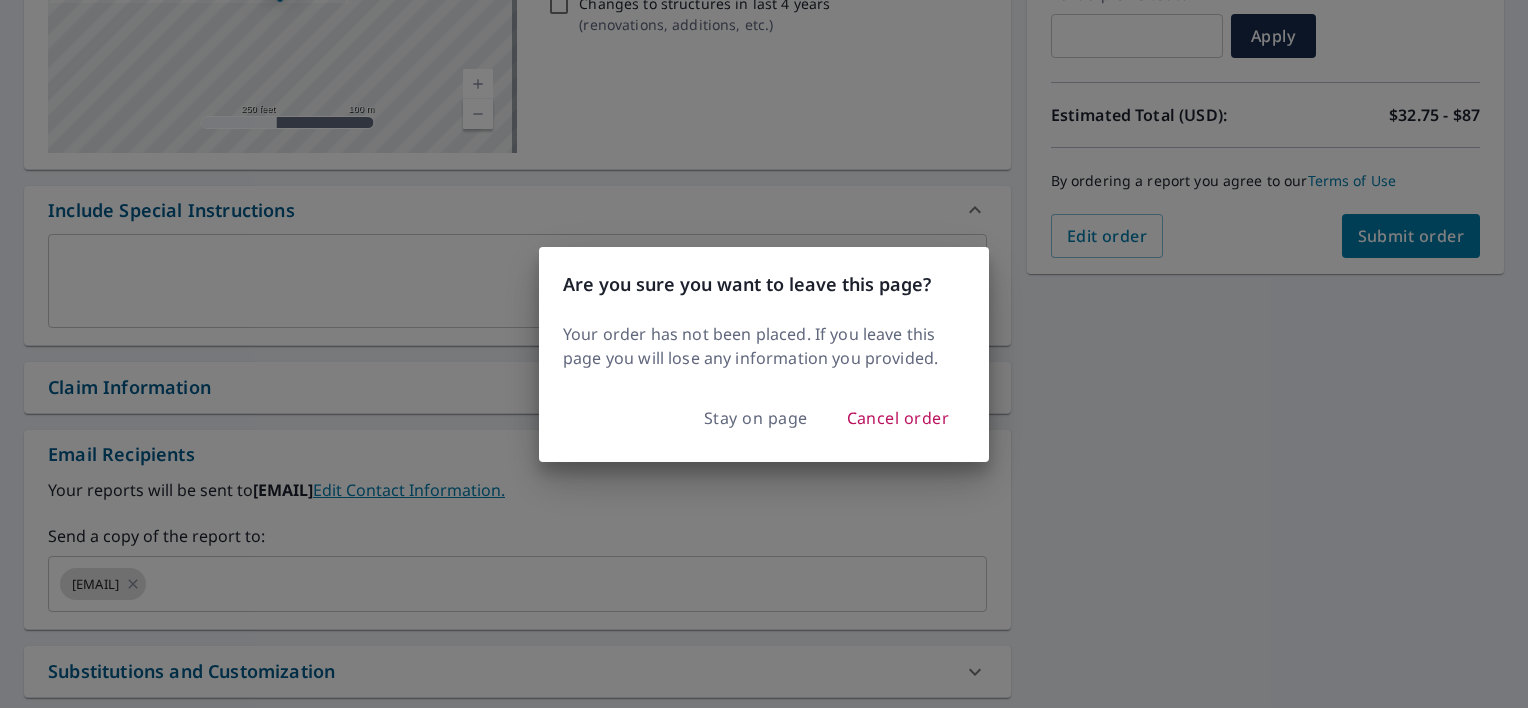 click on "Are you sure you want to leave this page? Your order has not been placed. If you leave this page you will lose any information you provided. Stay on page Cancel order" at bounding box center (764, 354) 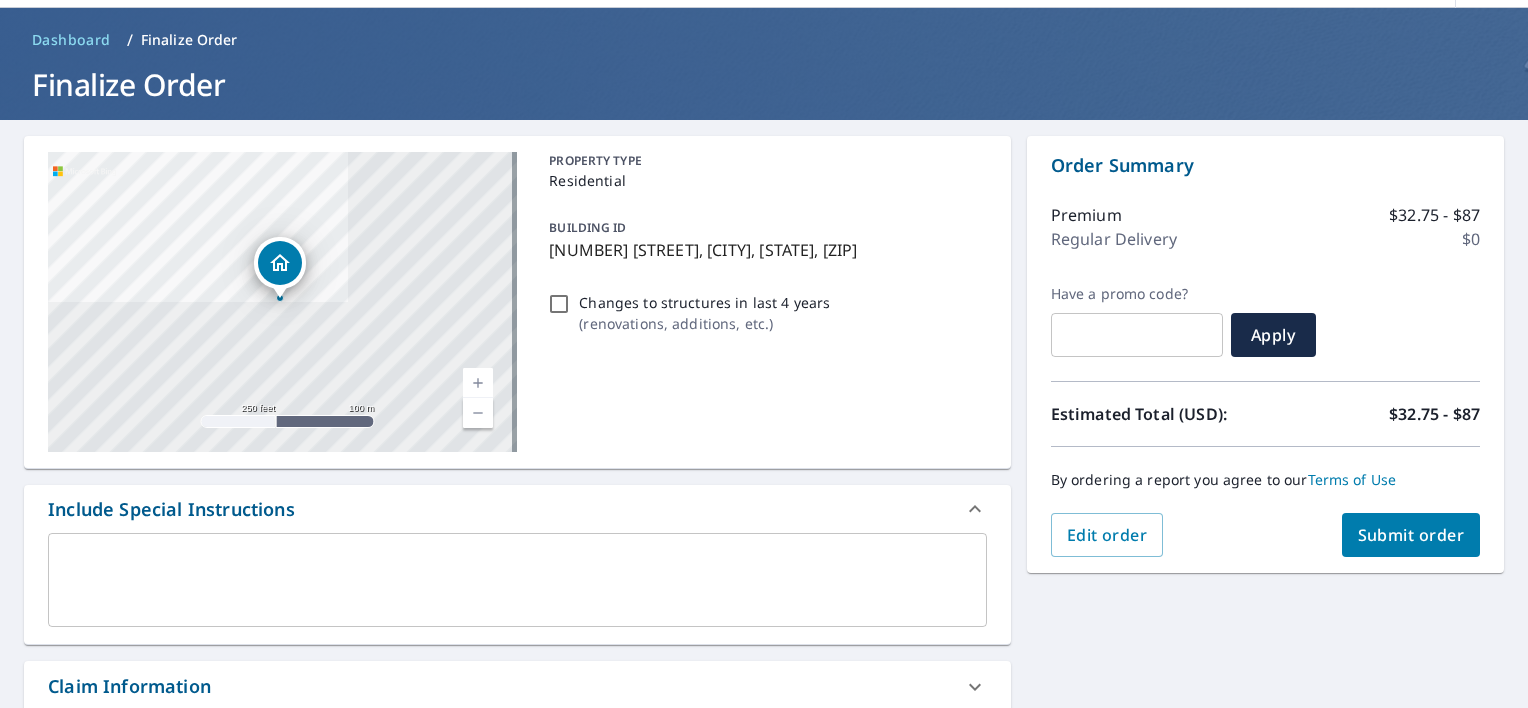 scroll, scrollTop: 0, scrollLeft: 0, axis: both 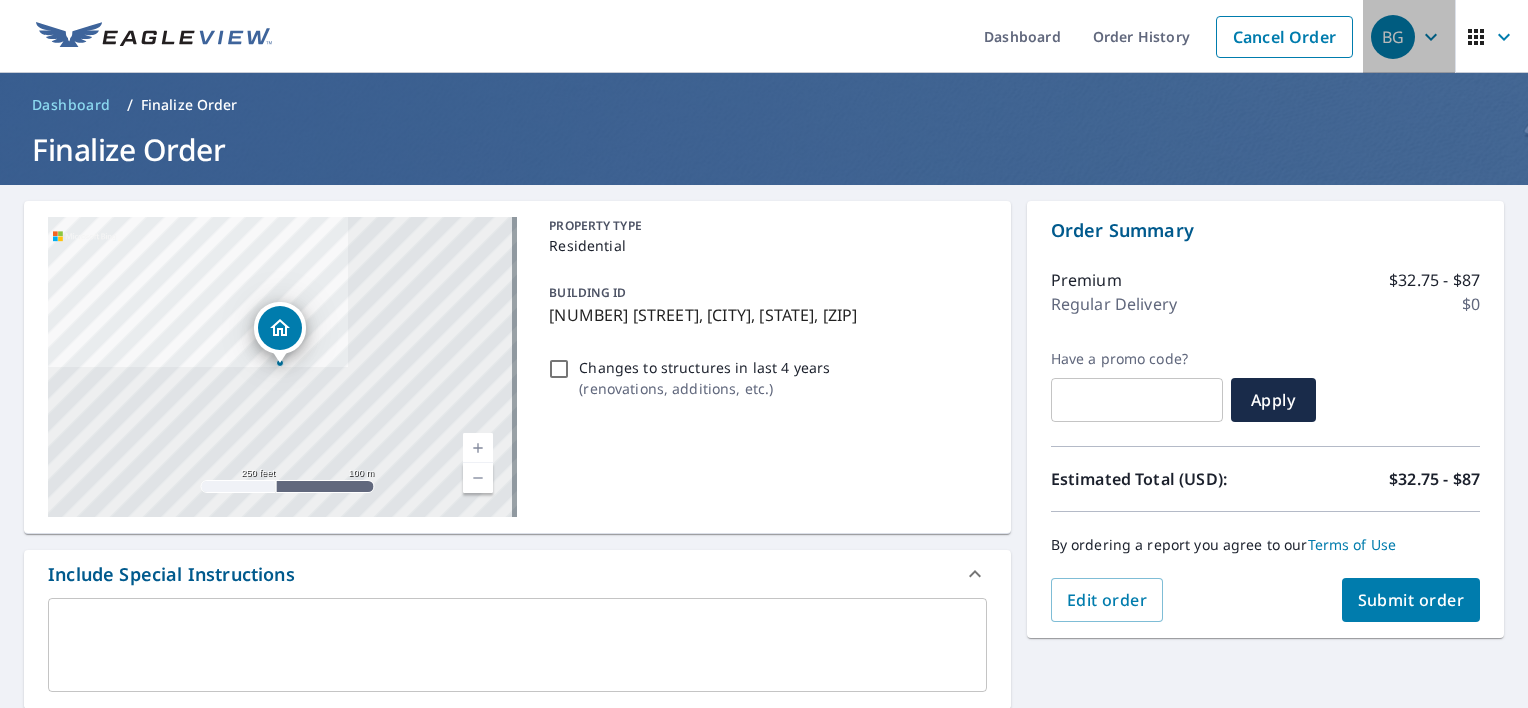 click 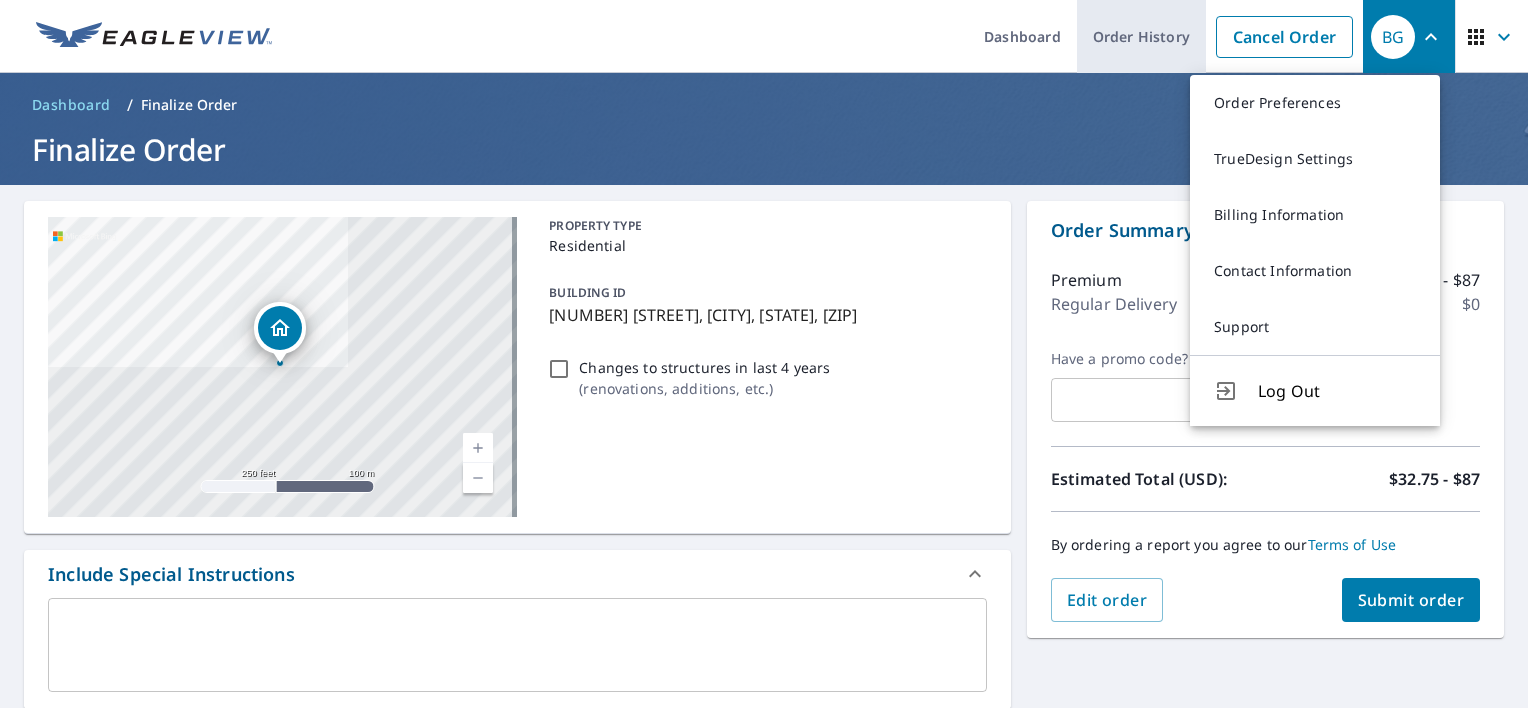 click on "Order History" at bounding box center [1141, 36] 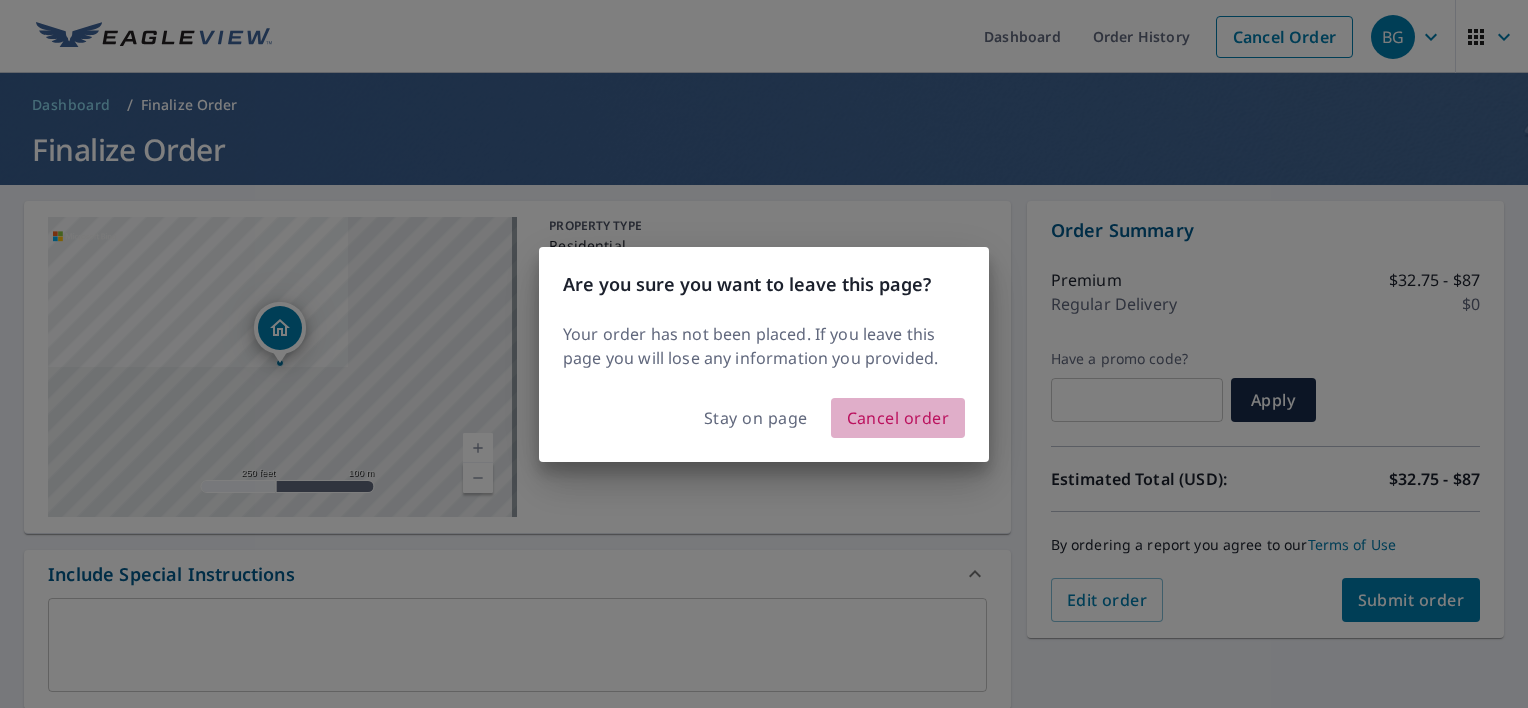 click on "Cancel order" at bounding box center [898, 418] 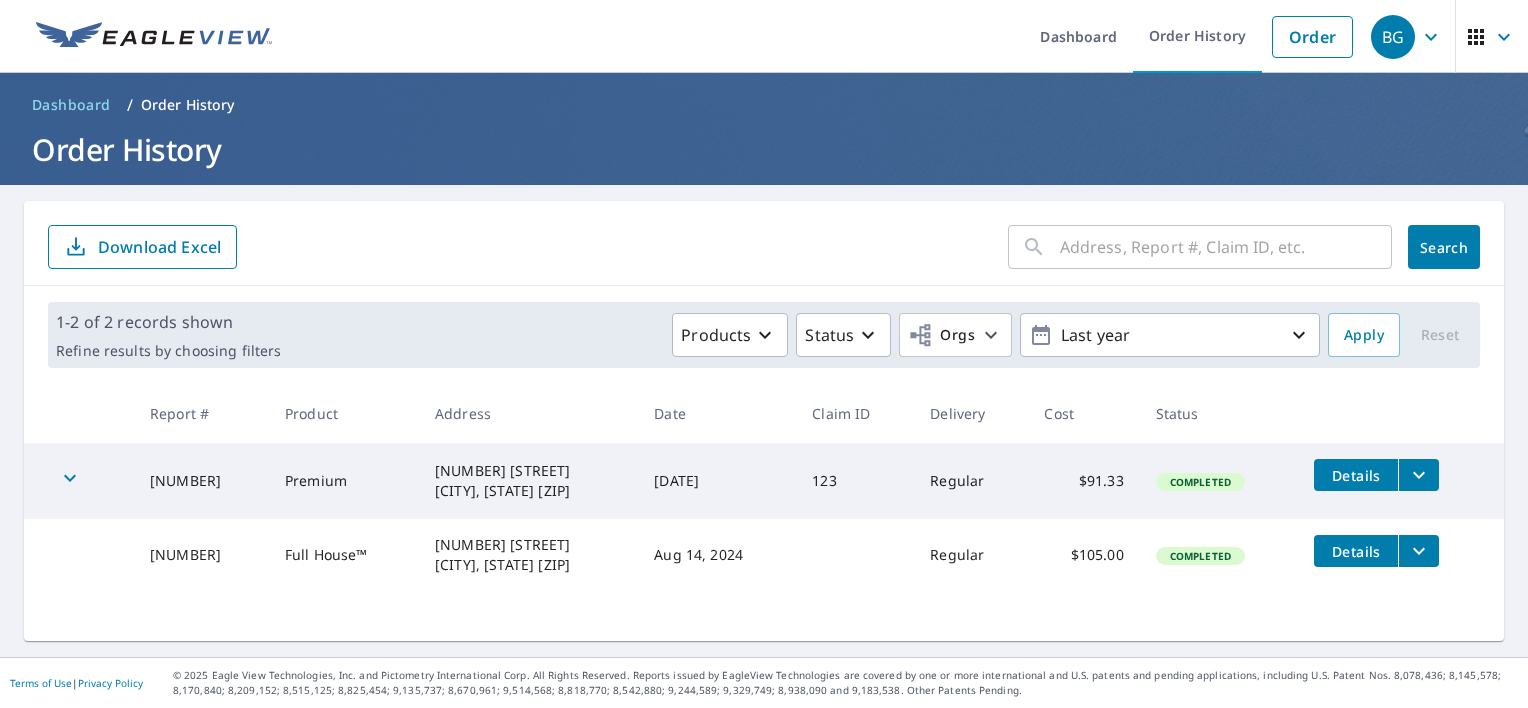 click on "Dashboard / Order History Order History" at bounding box center [764, 129] 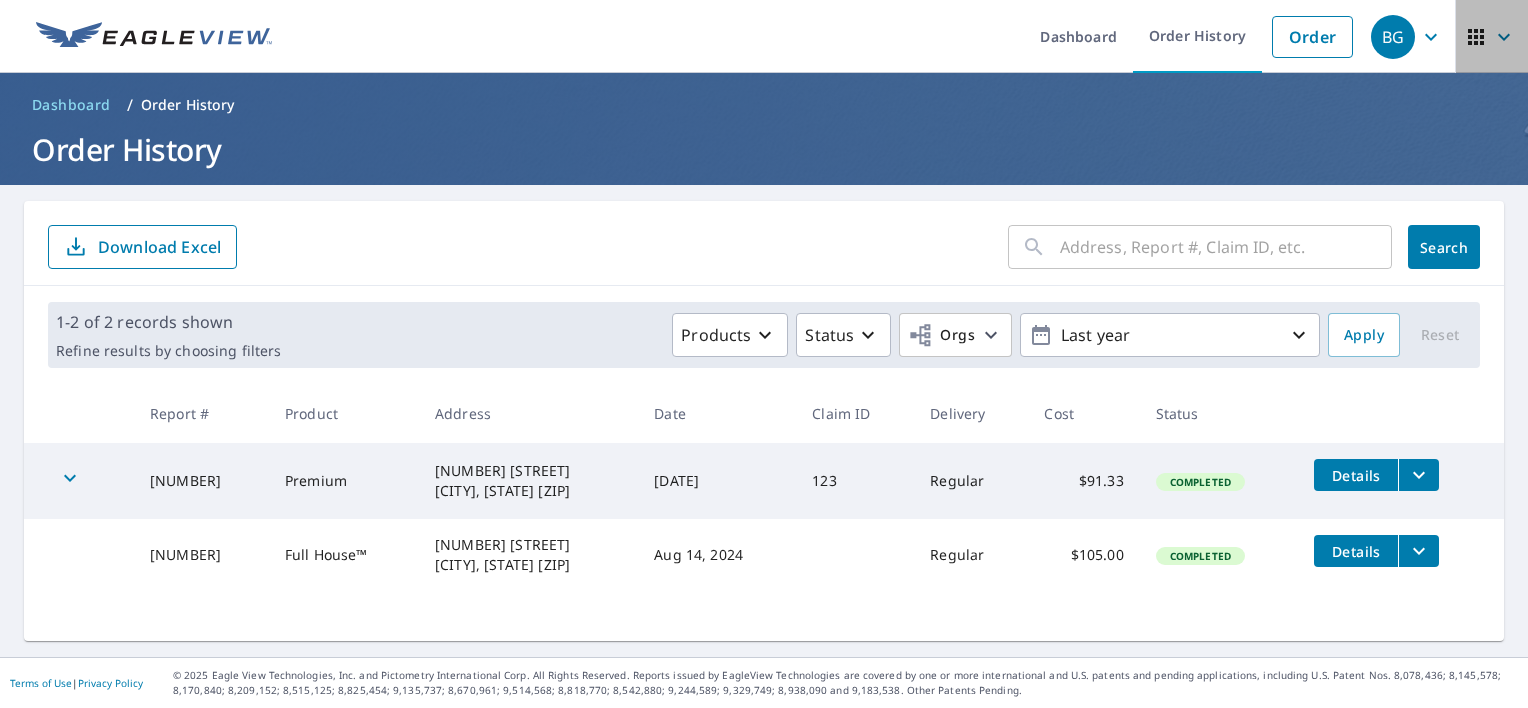 click 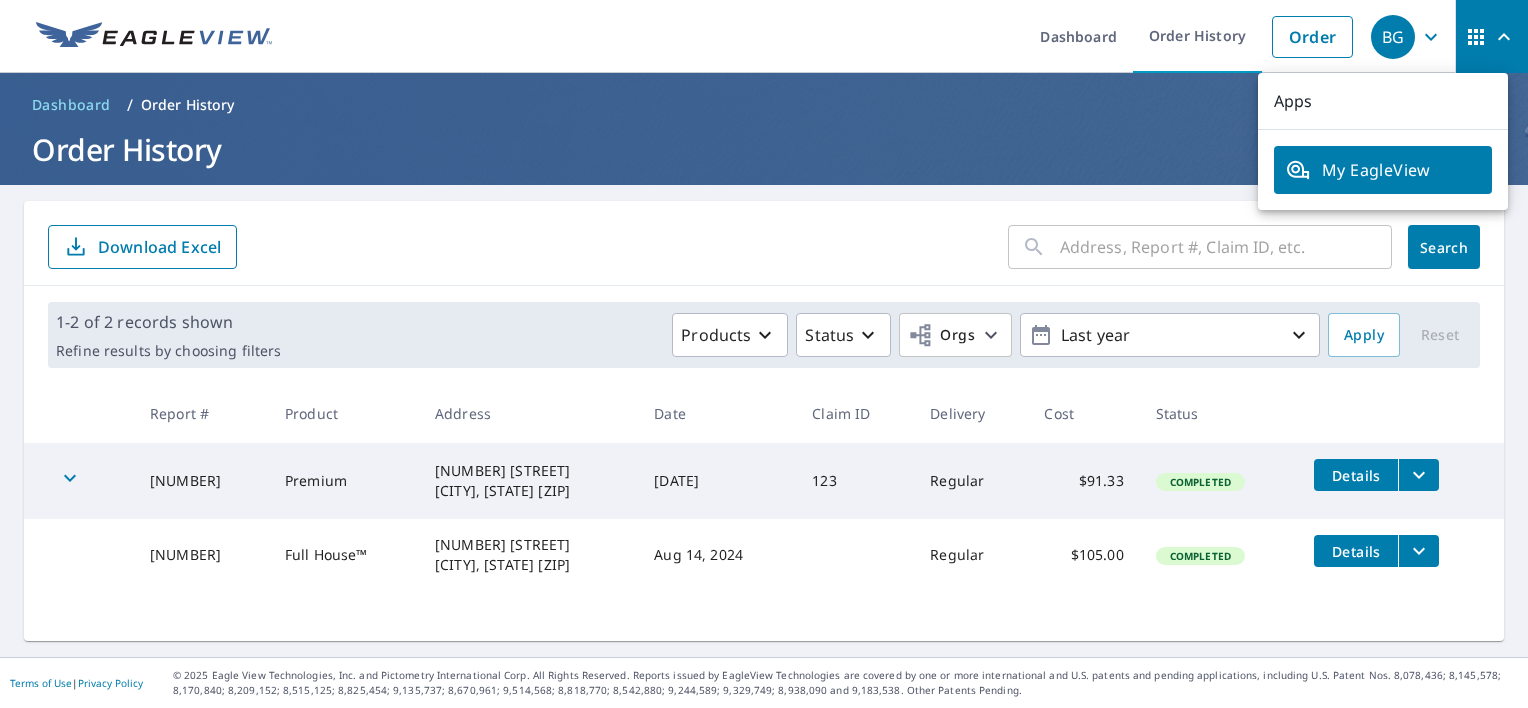 click on "BG" at bounding box center [1393, 37] 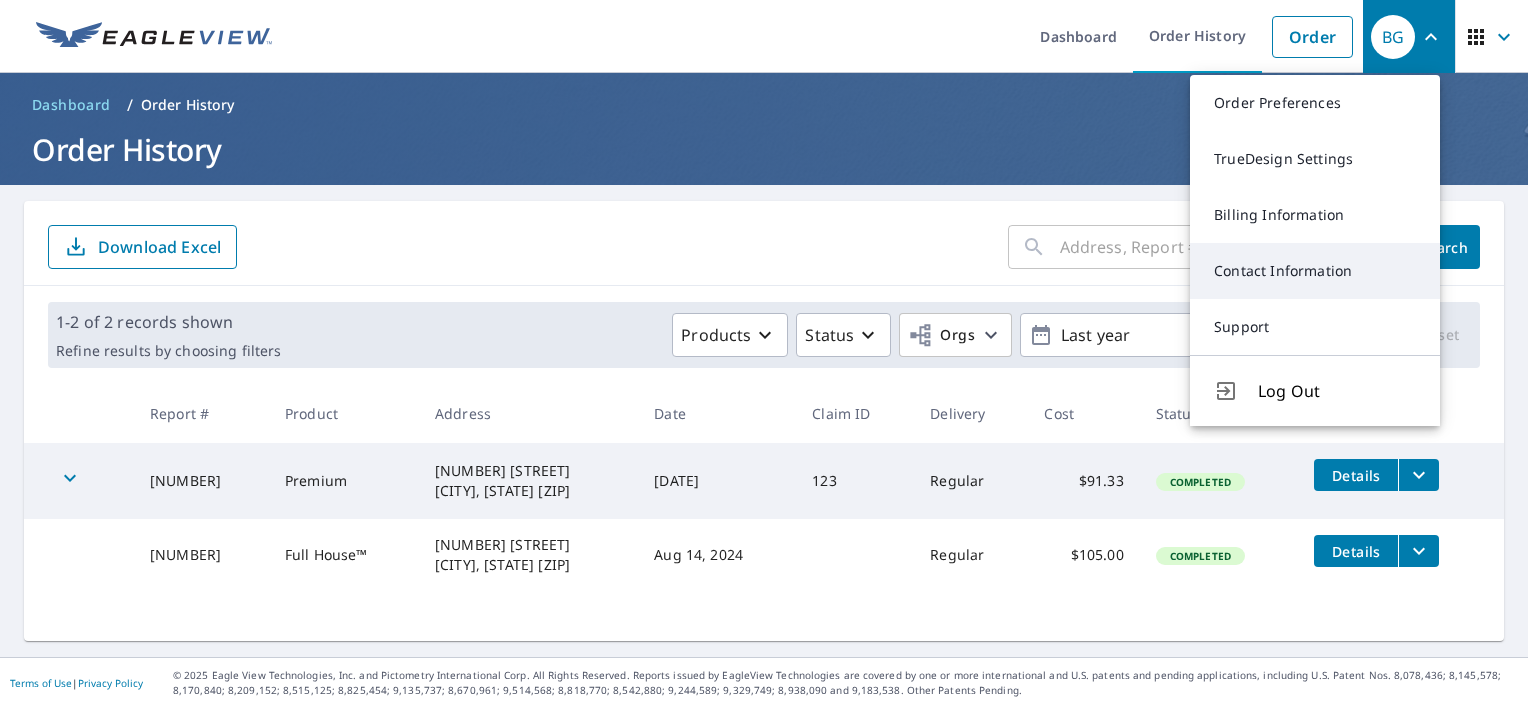 click on "Contact Information" at bounding box center [1315, 271] 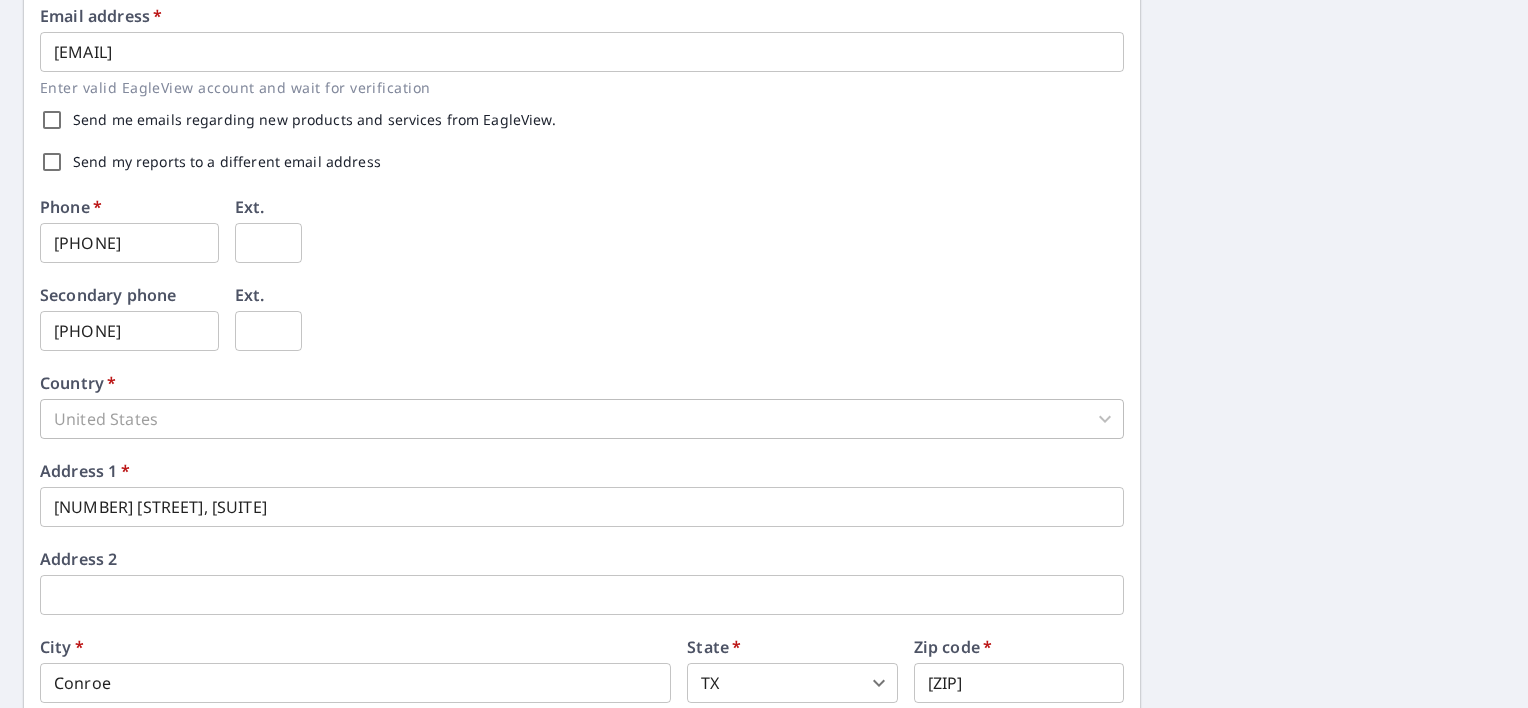 scroll, scrollTop: 566, scrollLeft: 0, axis: vertical 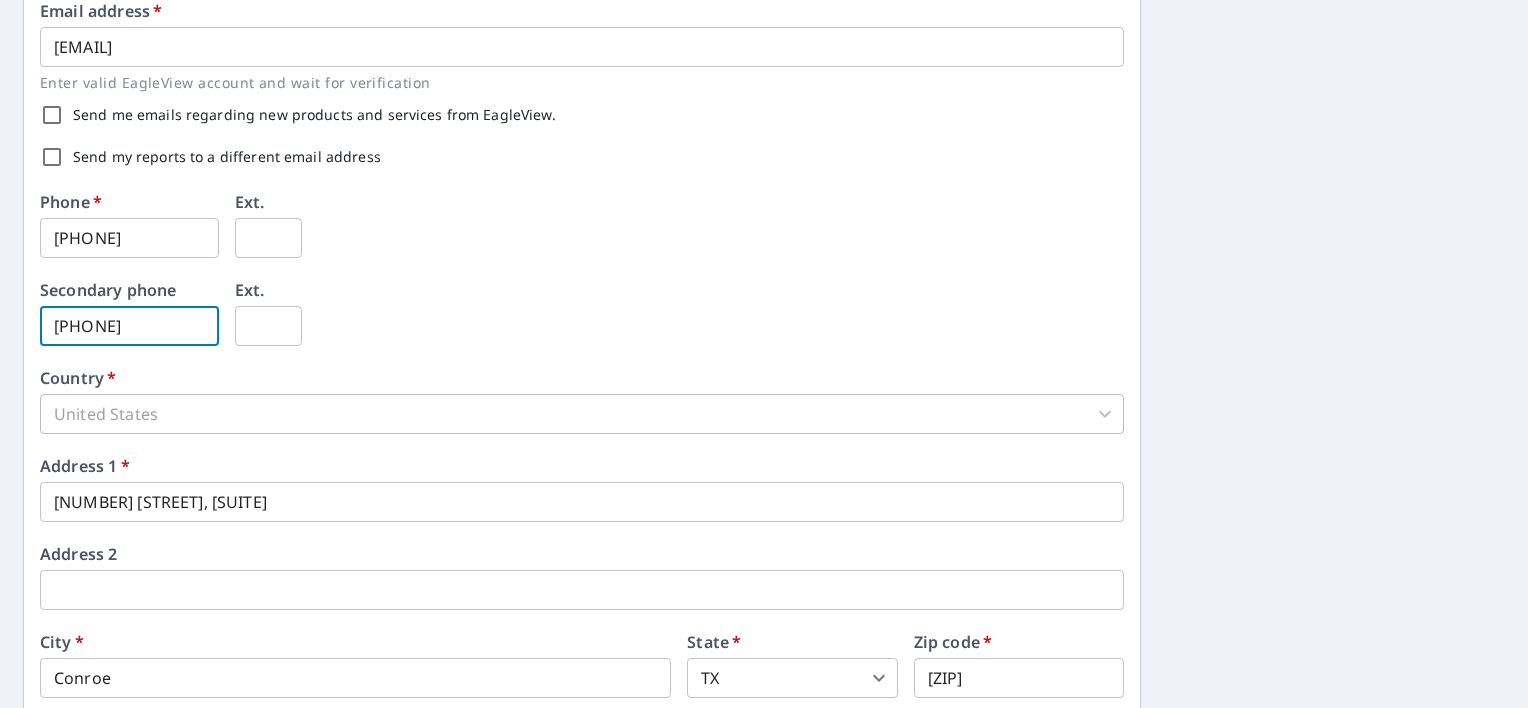 drag, startPoint x: 168, startPoint y: 326, endPoint x: -4, endPoint y: 324, distance: 172.01163 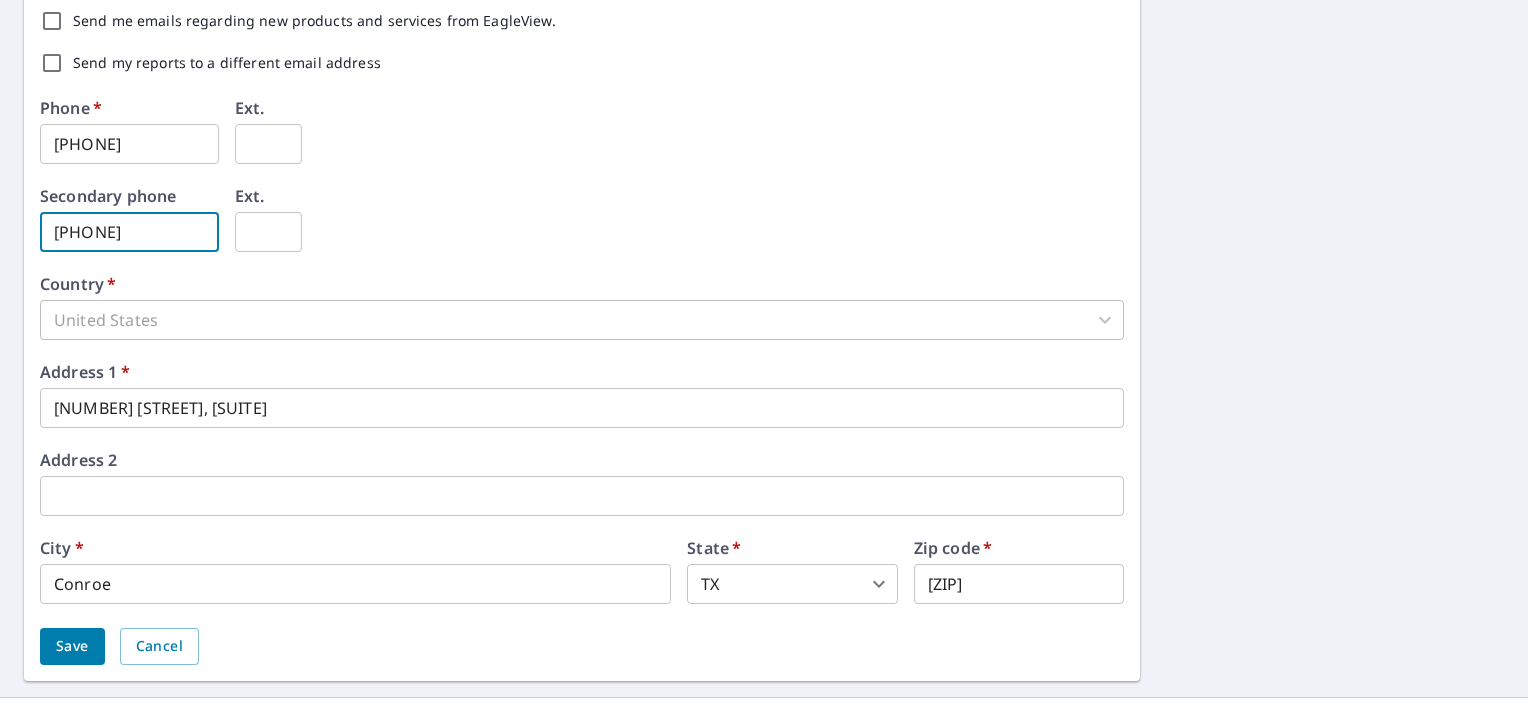 scroll, scrollTop: 699, scrollLeft: 0, axis: vertical 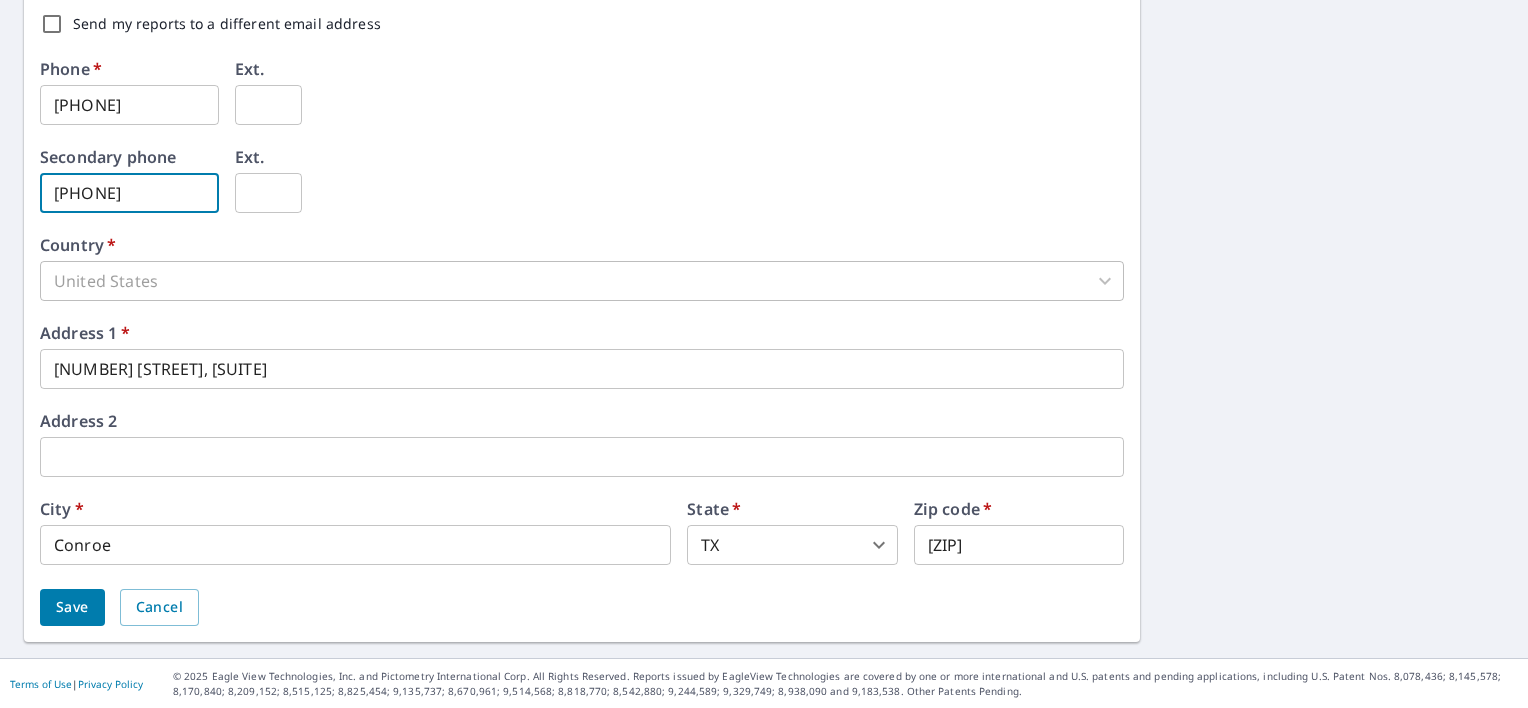 type on "936-207-2802" 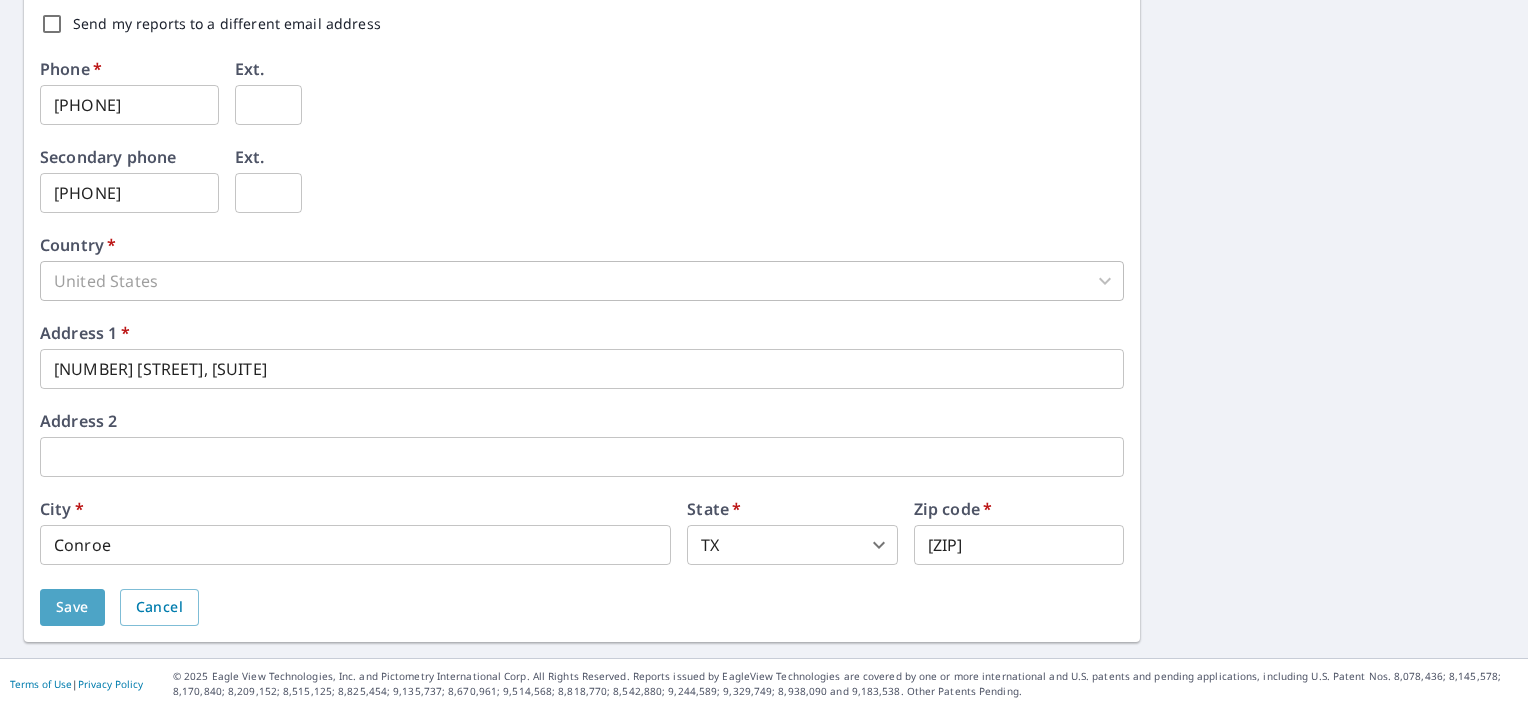 click on "Save" at bounding box center (72, 607) 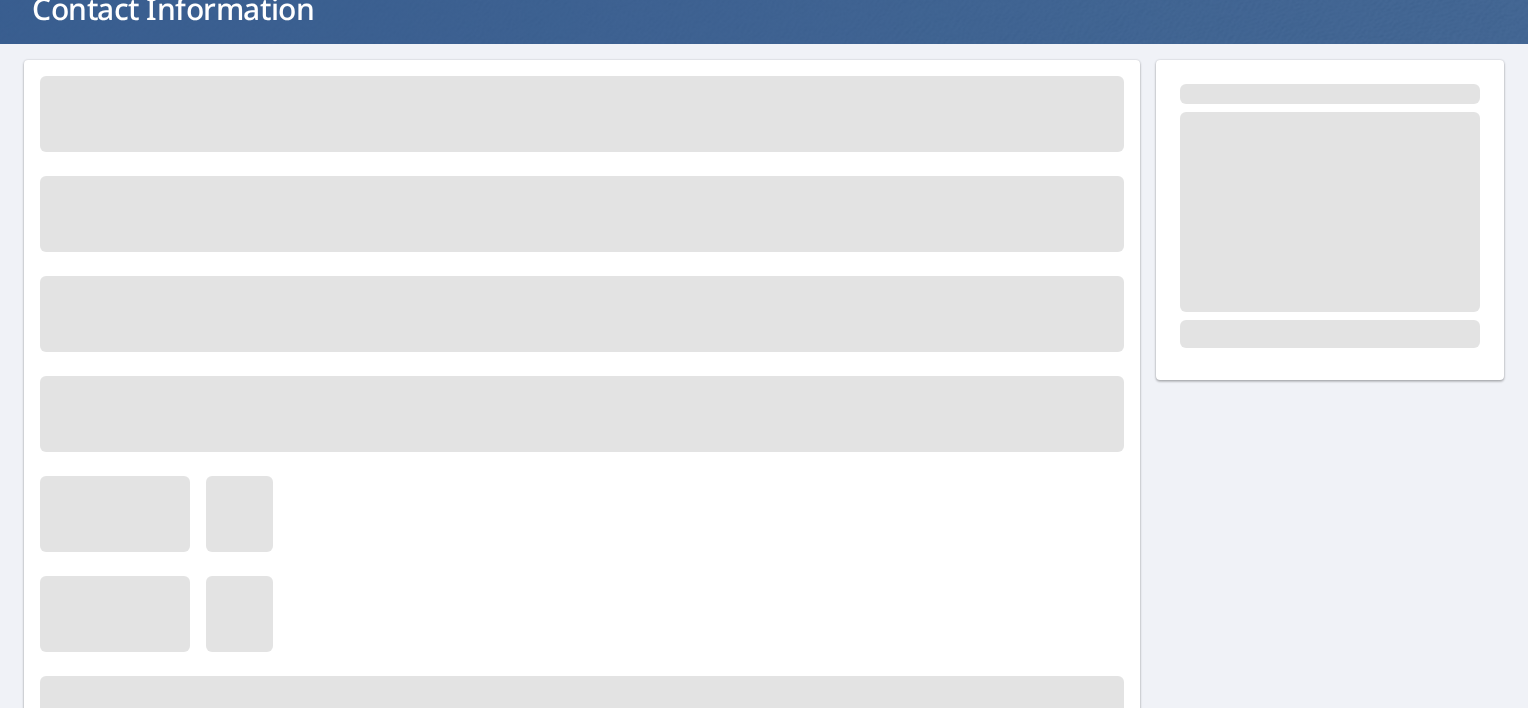 scroll, scrollTop: 0, scrollLeft: 0, axis: both 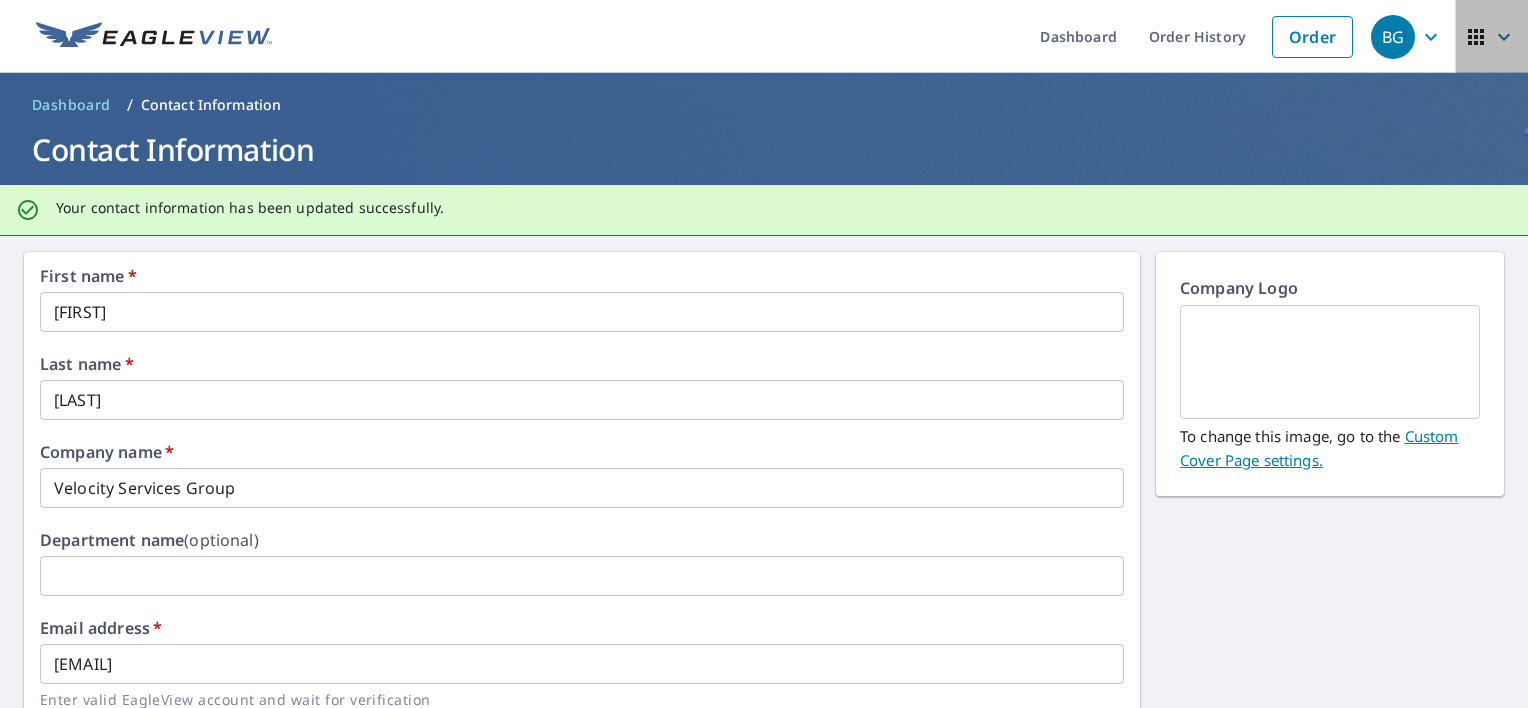 click 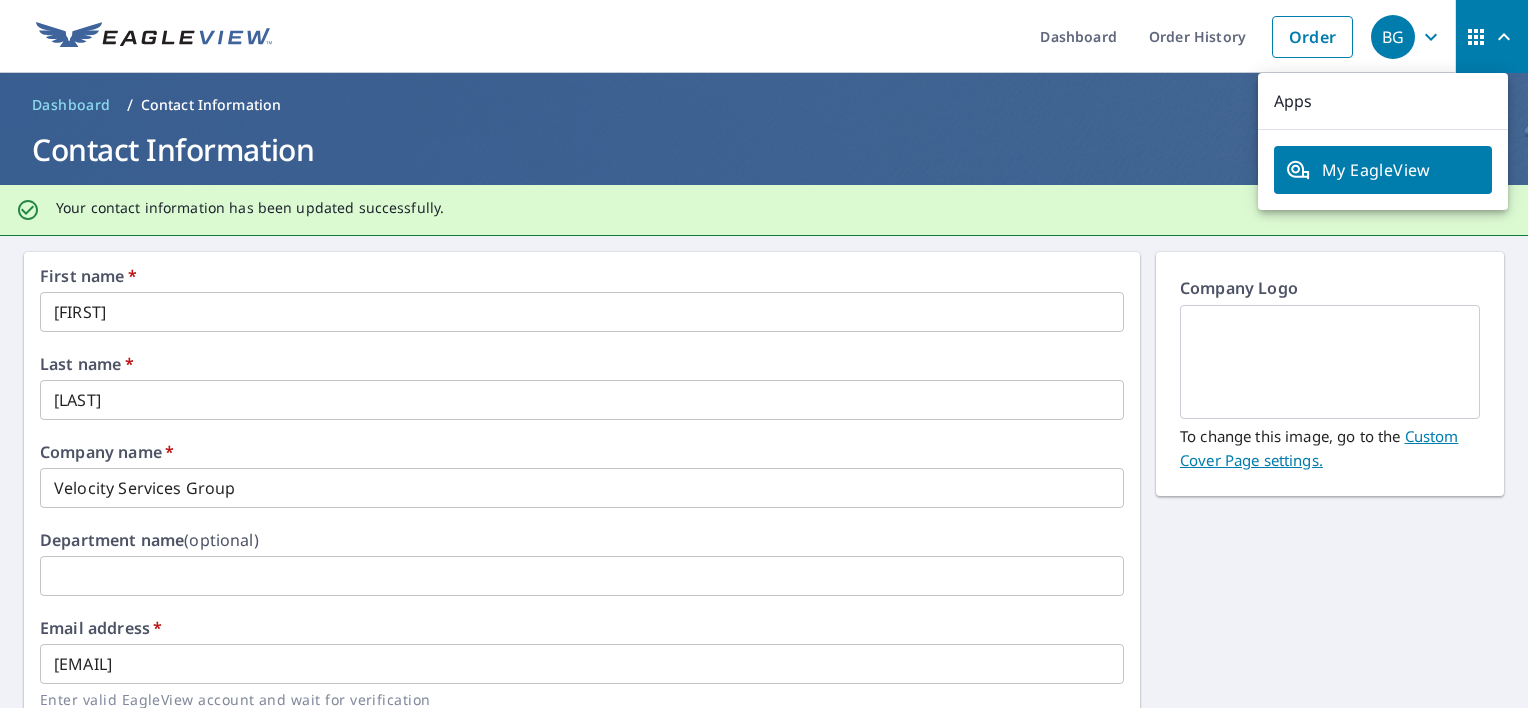 click 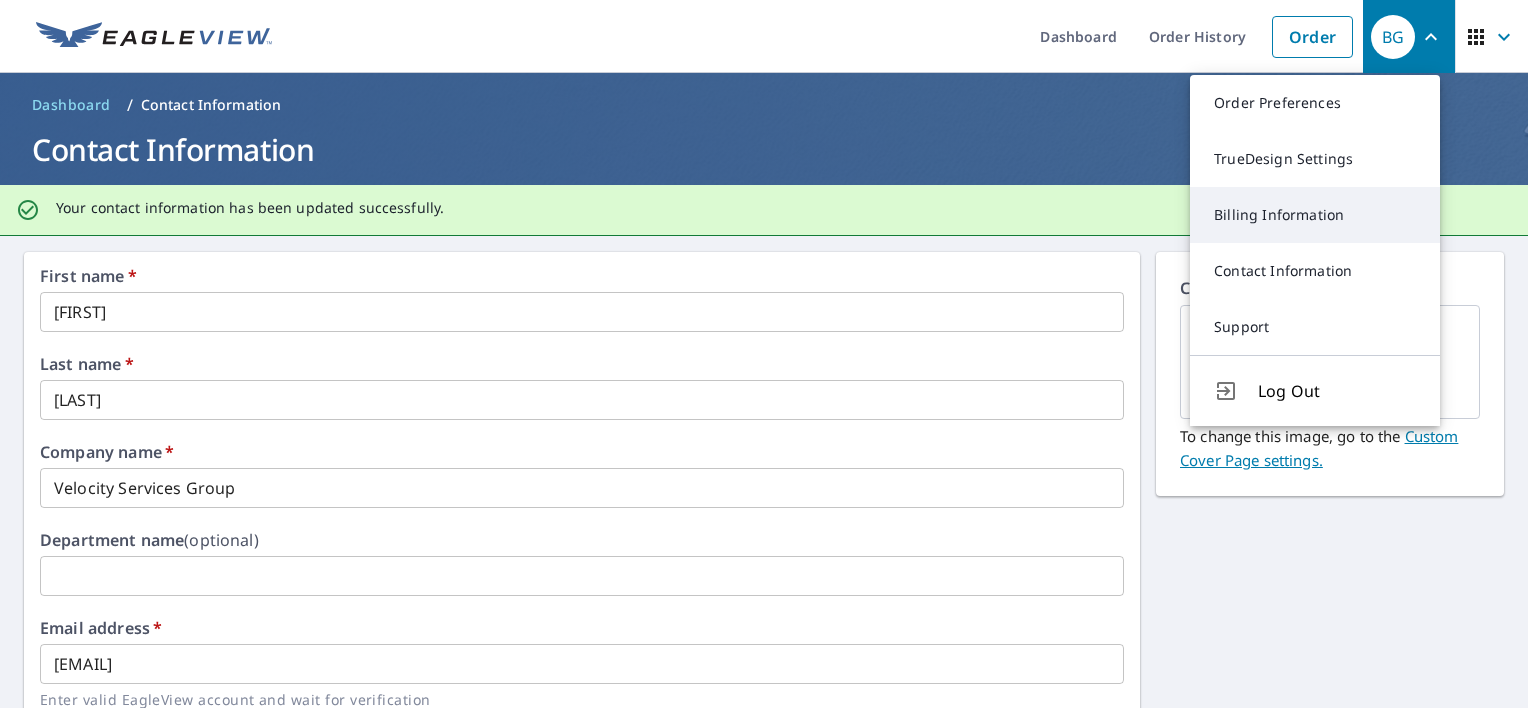 click on "Billing Information" at bounding box center (1315, 215) 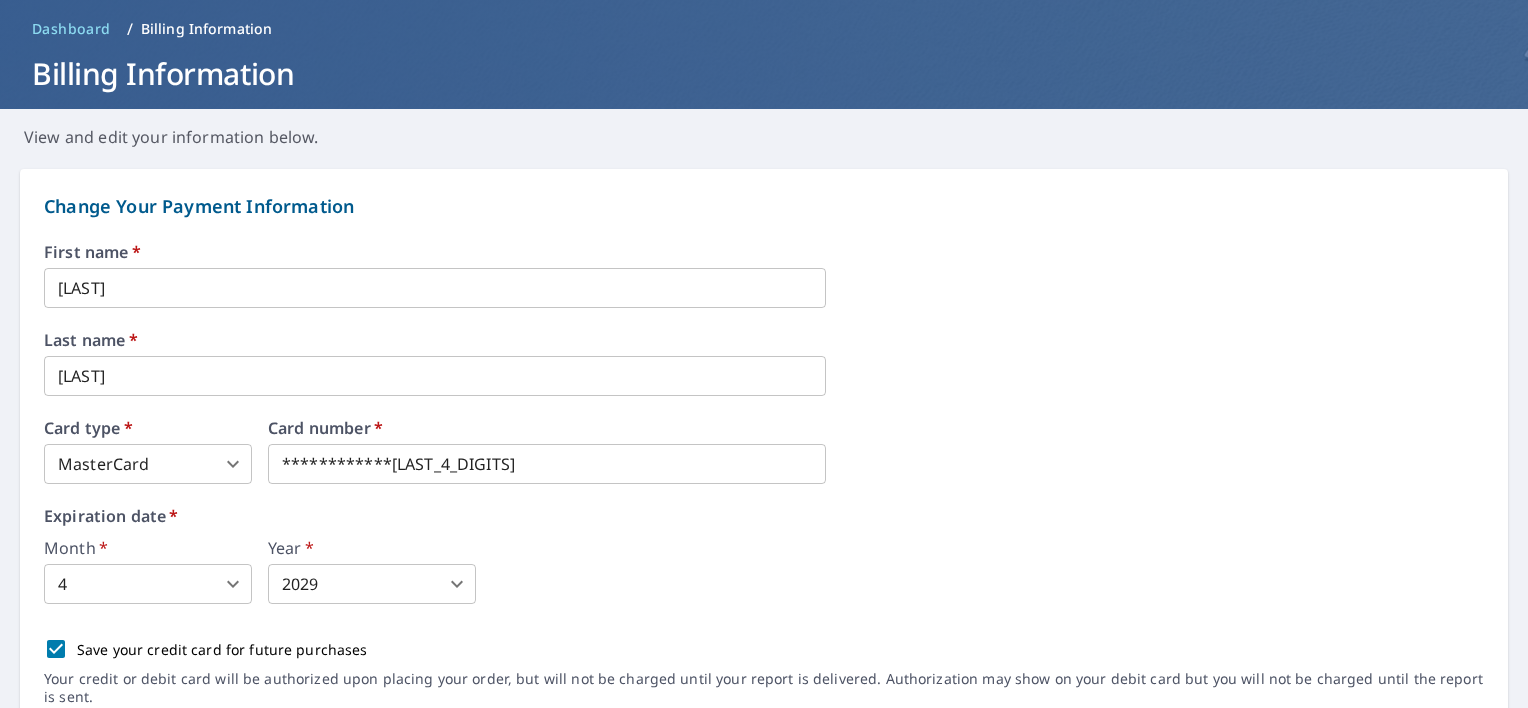 scroll, scrollTop: 0, scrollLeft: 0, axis: both 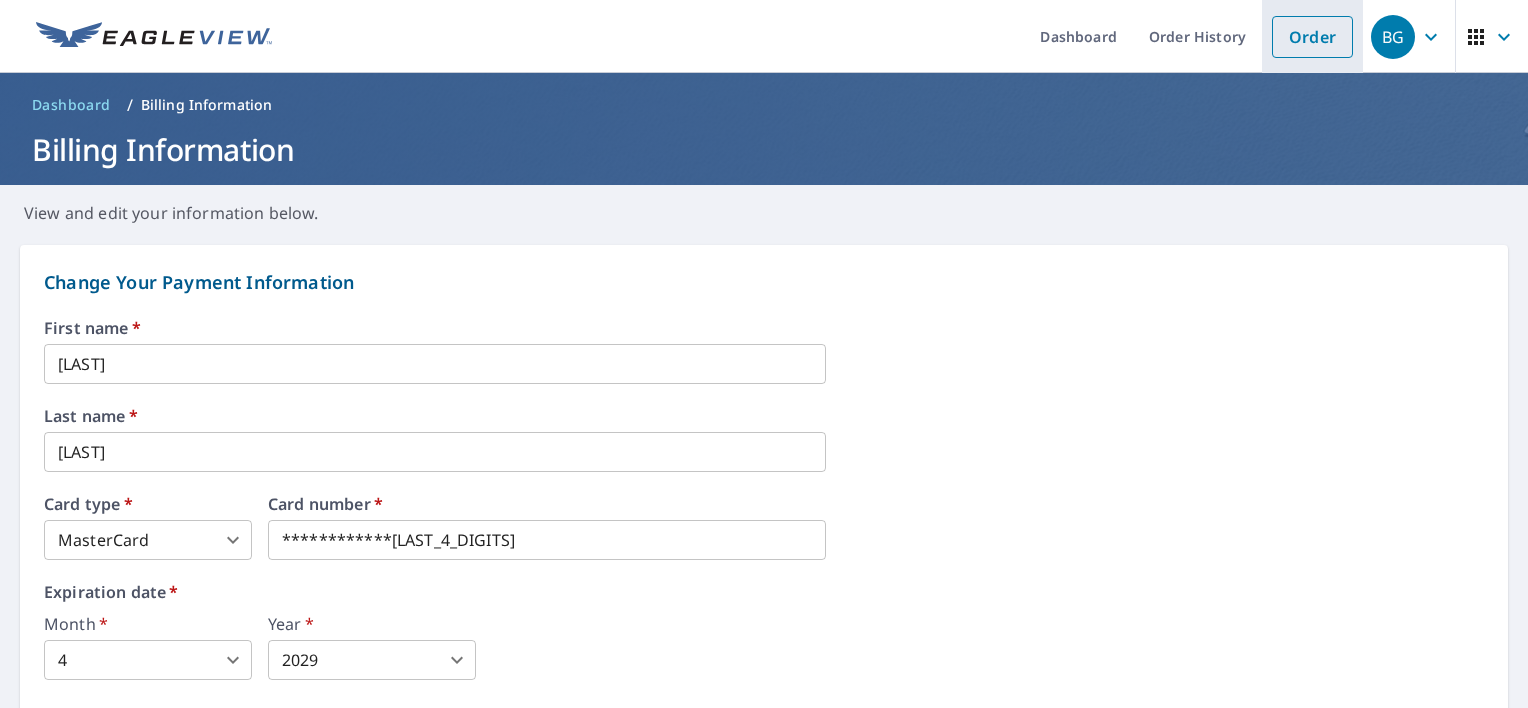 click on "Order" at bounding box center [1312, 37] 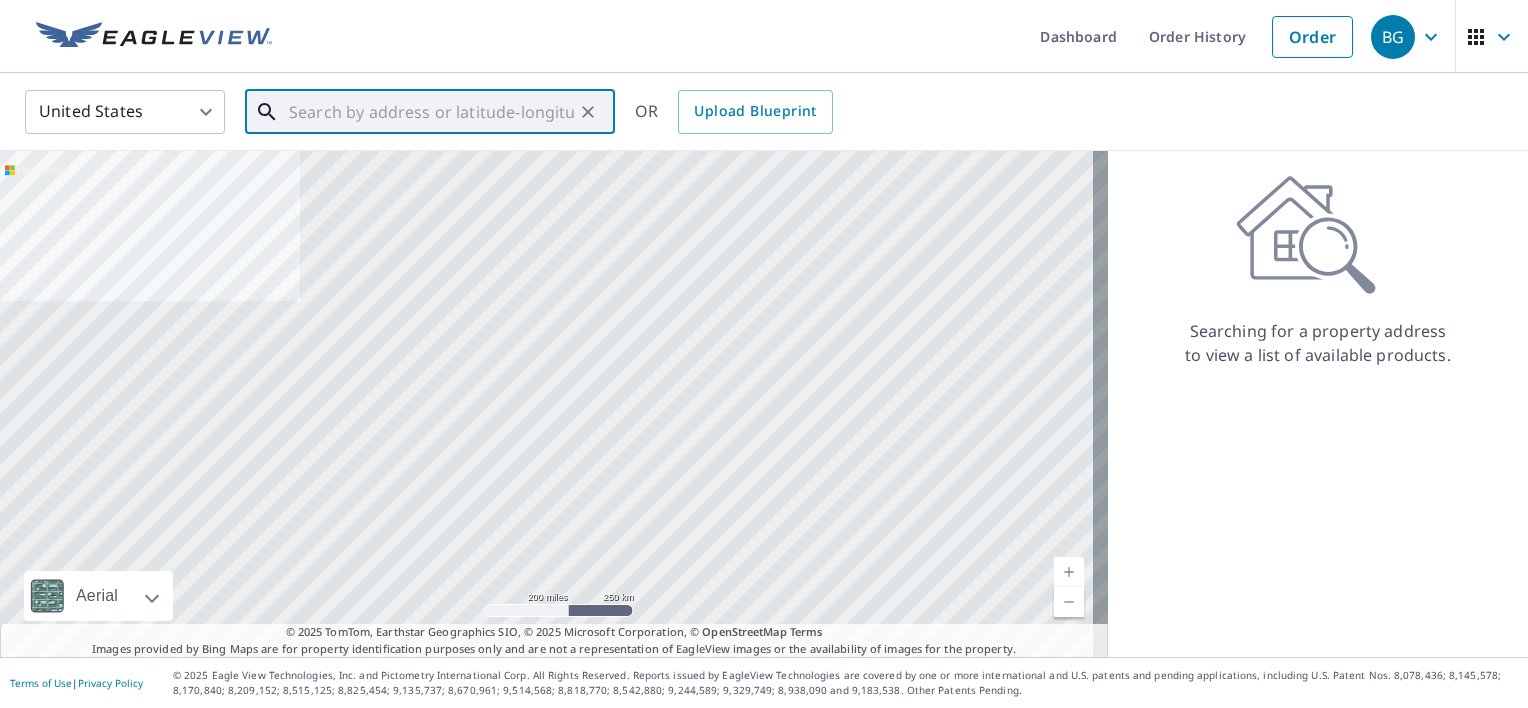 click at bounding box center (431, 112) 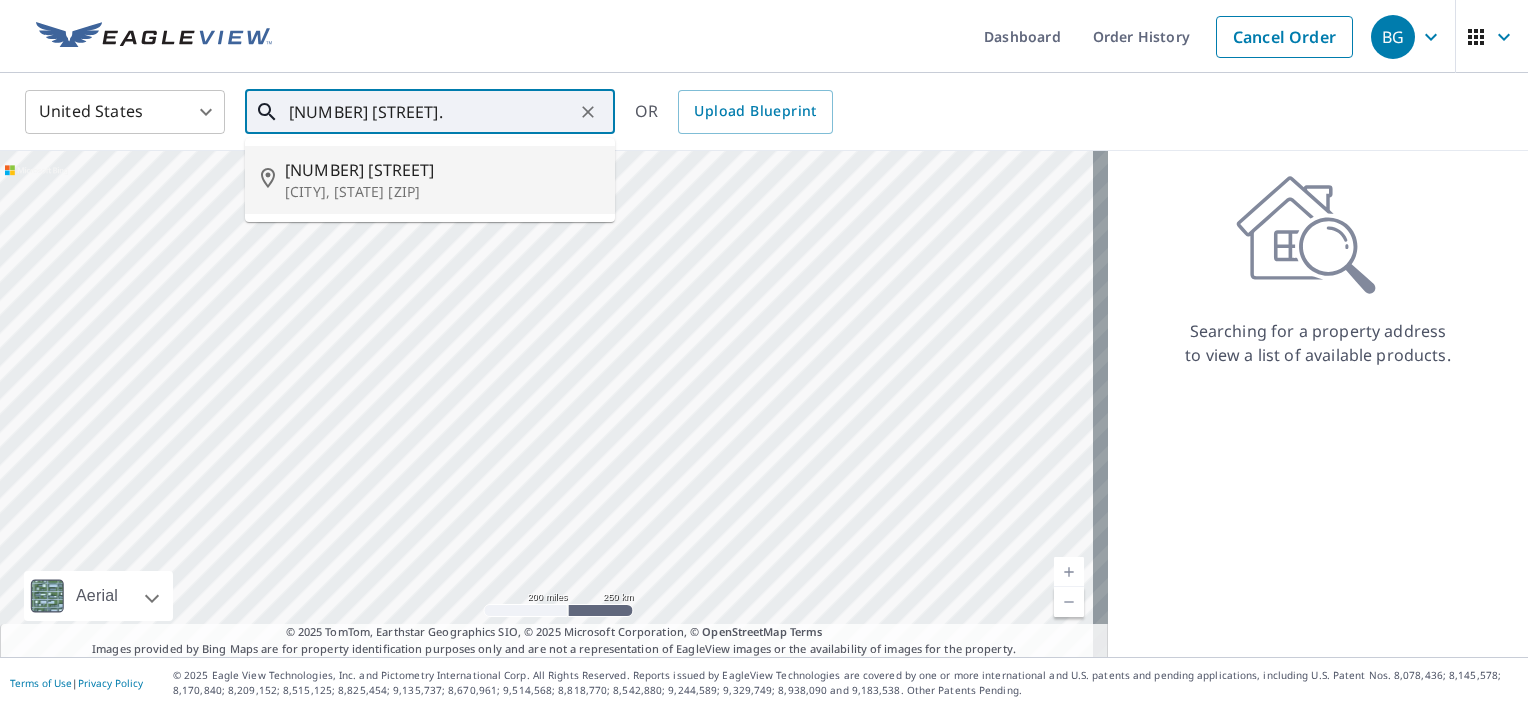 click on "Conroe, TX 77306" at bounding box center [442, 192] 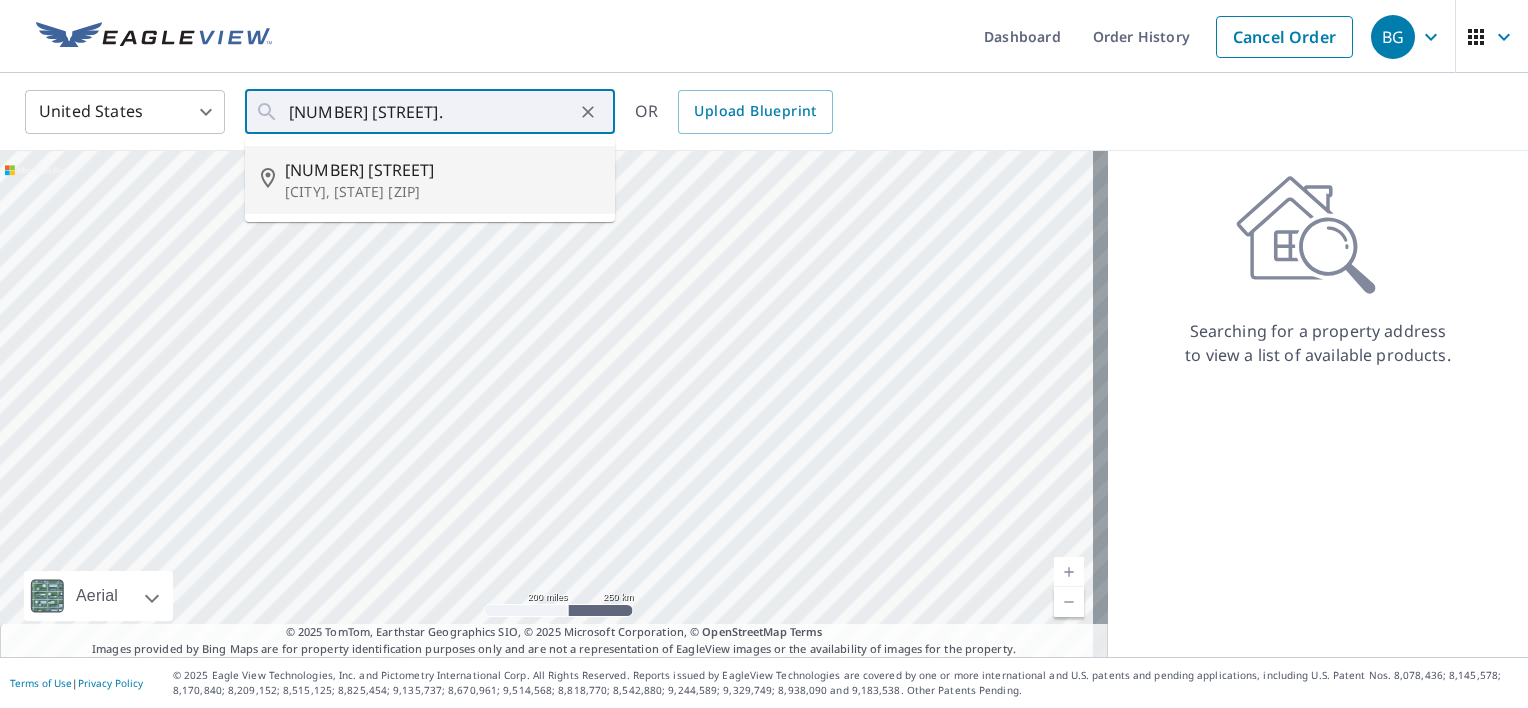type on "14765 Highway 105 E Conroe, TX 77306" 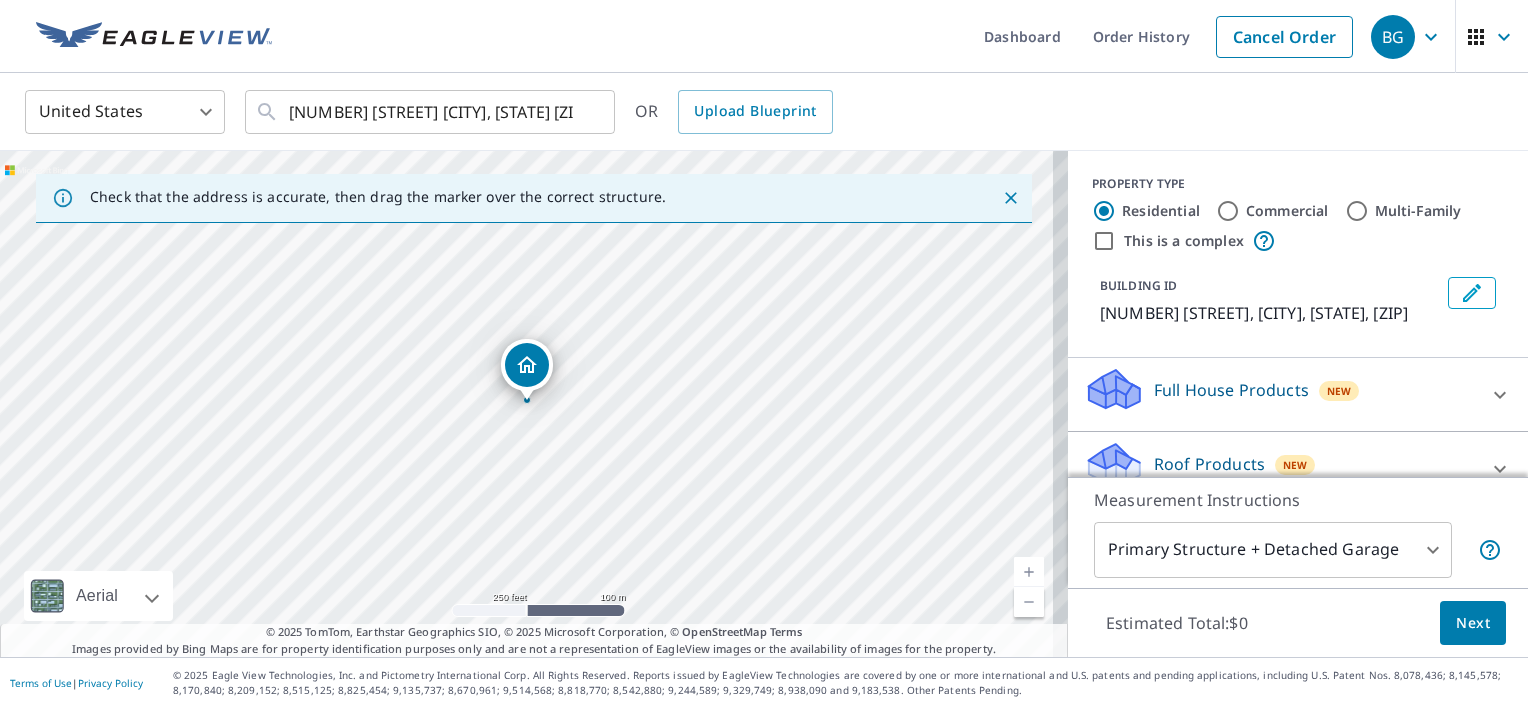 click 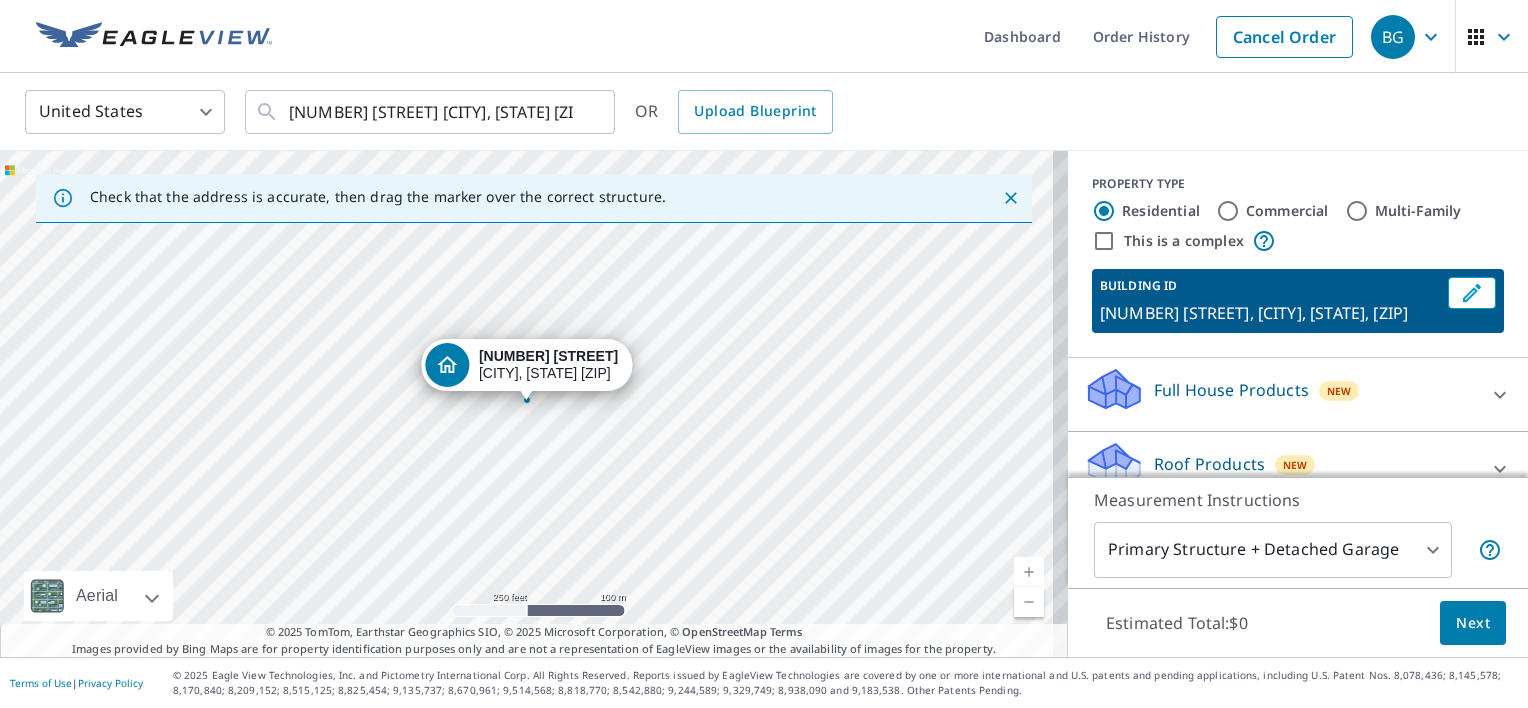 click on "Roof Products" at bounding box center (1209, 464) 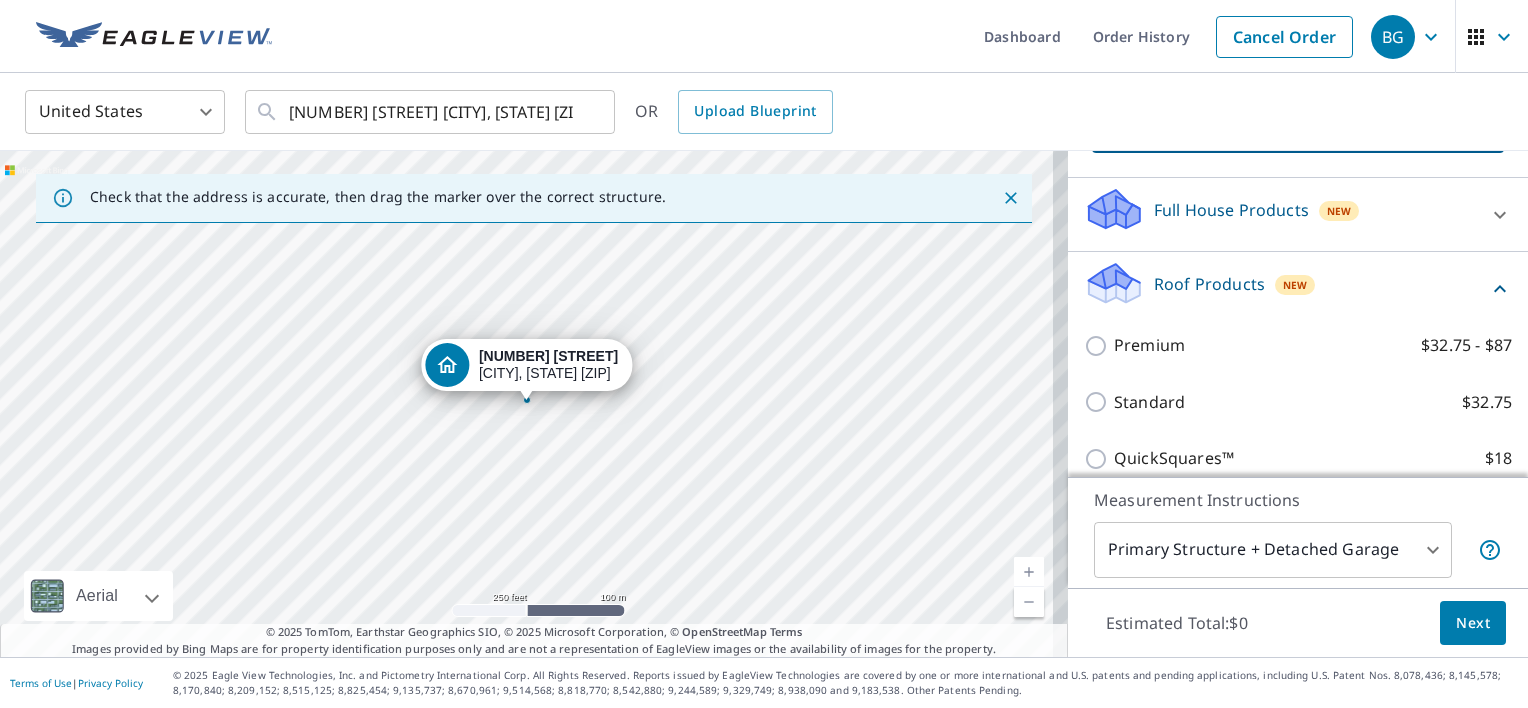 scroll, scrollTop: 238, scrollLeft: 0, axis: vertical 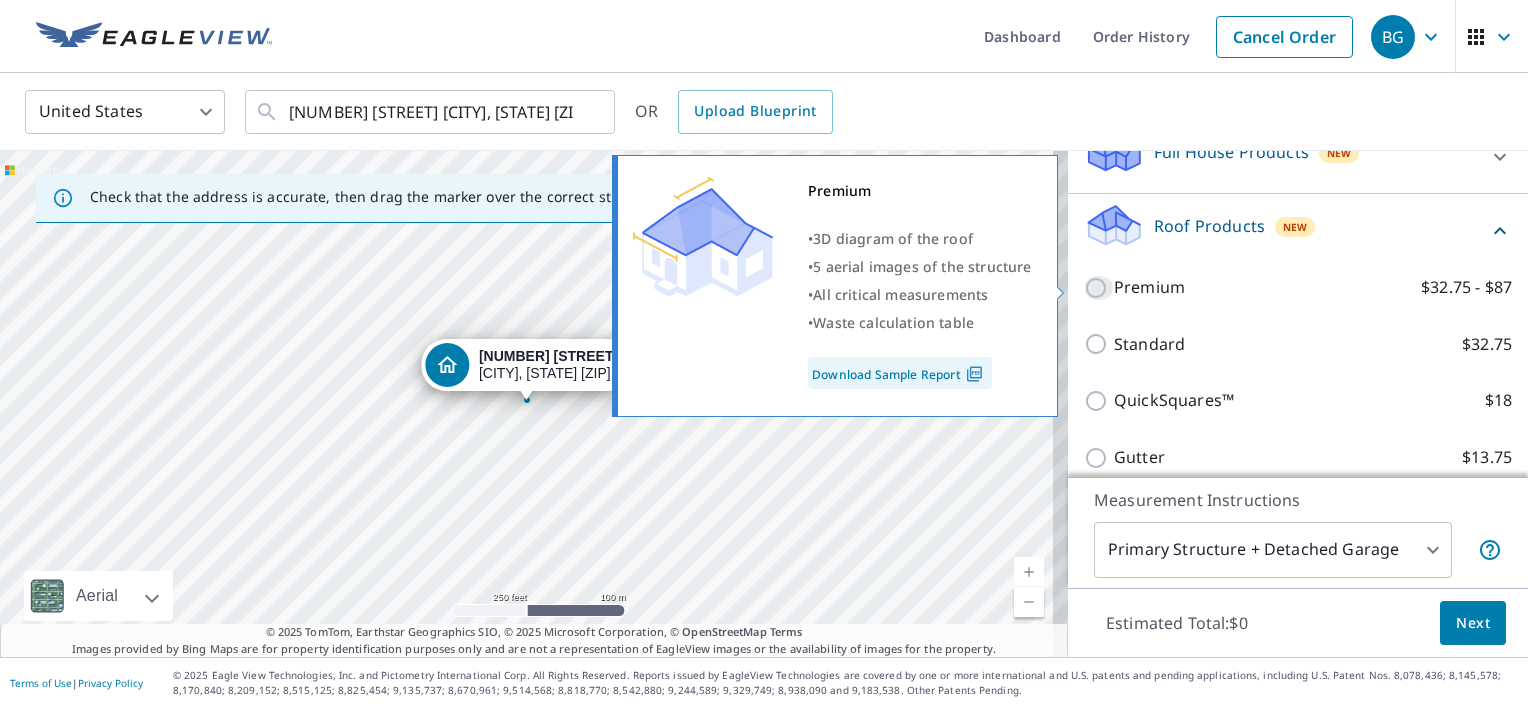 click on "Premium $32.75 - $87" at bounding box center (1099, 288) 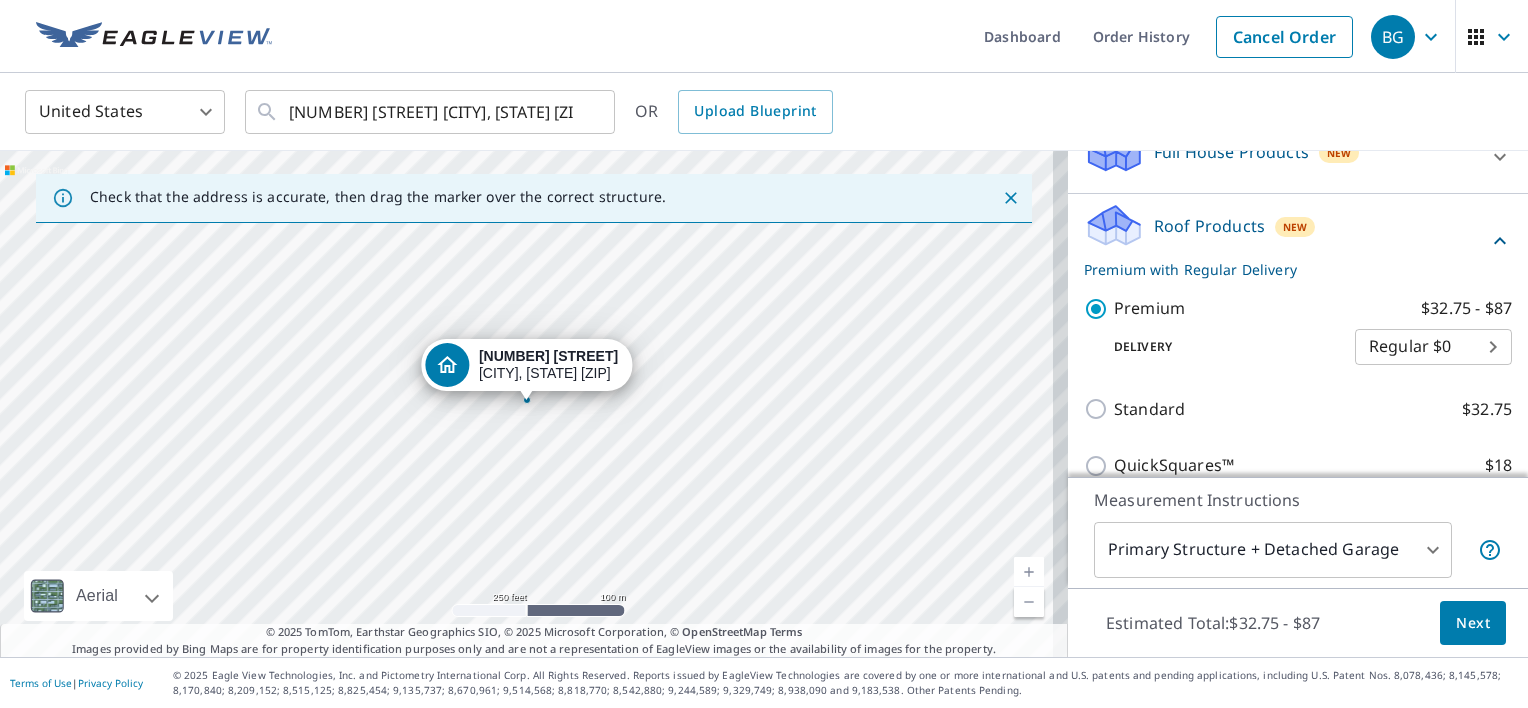 click on "Premium • 3D diagram of the roof • 5 aerial images of the structure • All critical measurements • Waste calculation table Download Sample Report" at bounding box center [890, 306] 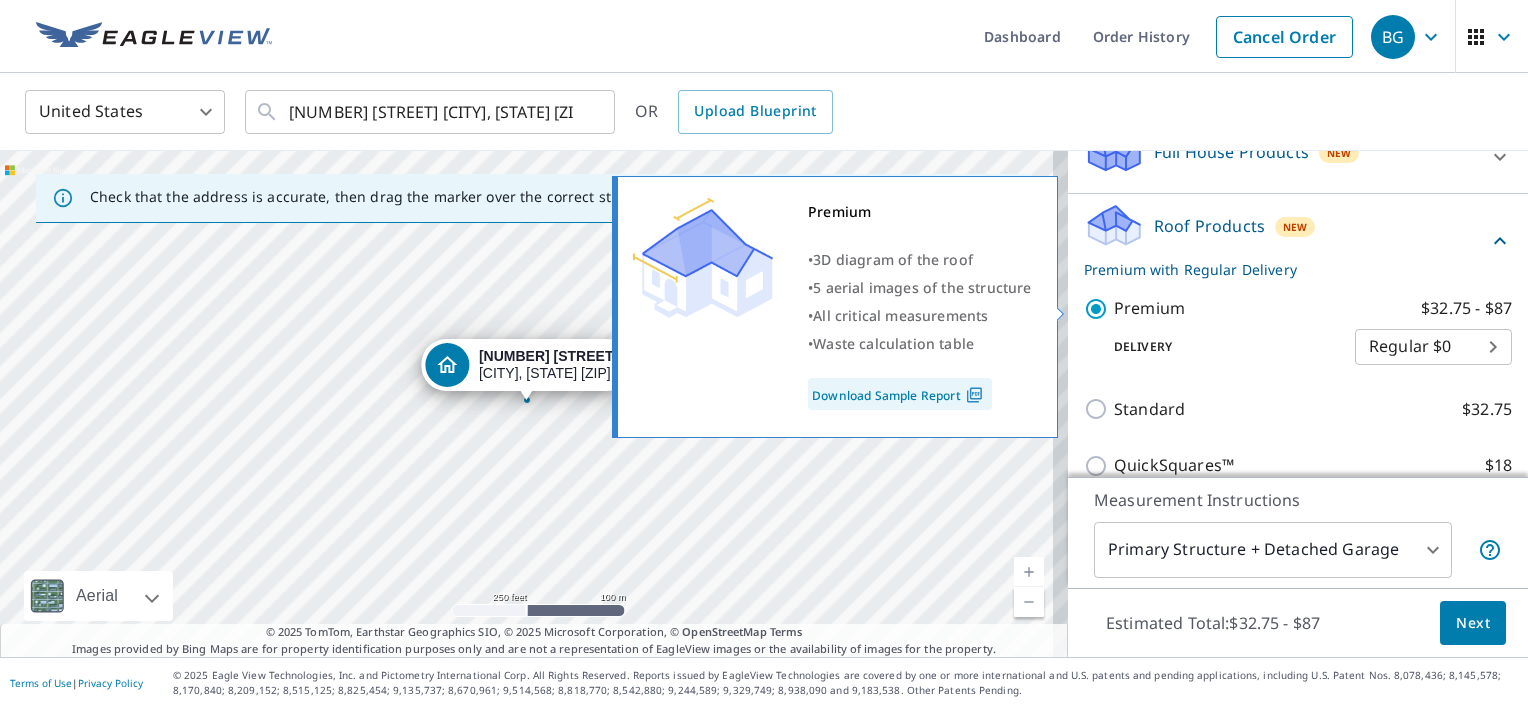 click on "Download Sample Report" at bounding box center [900, 394] 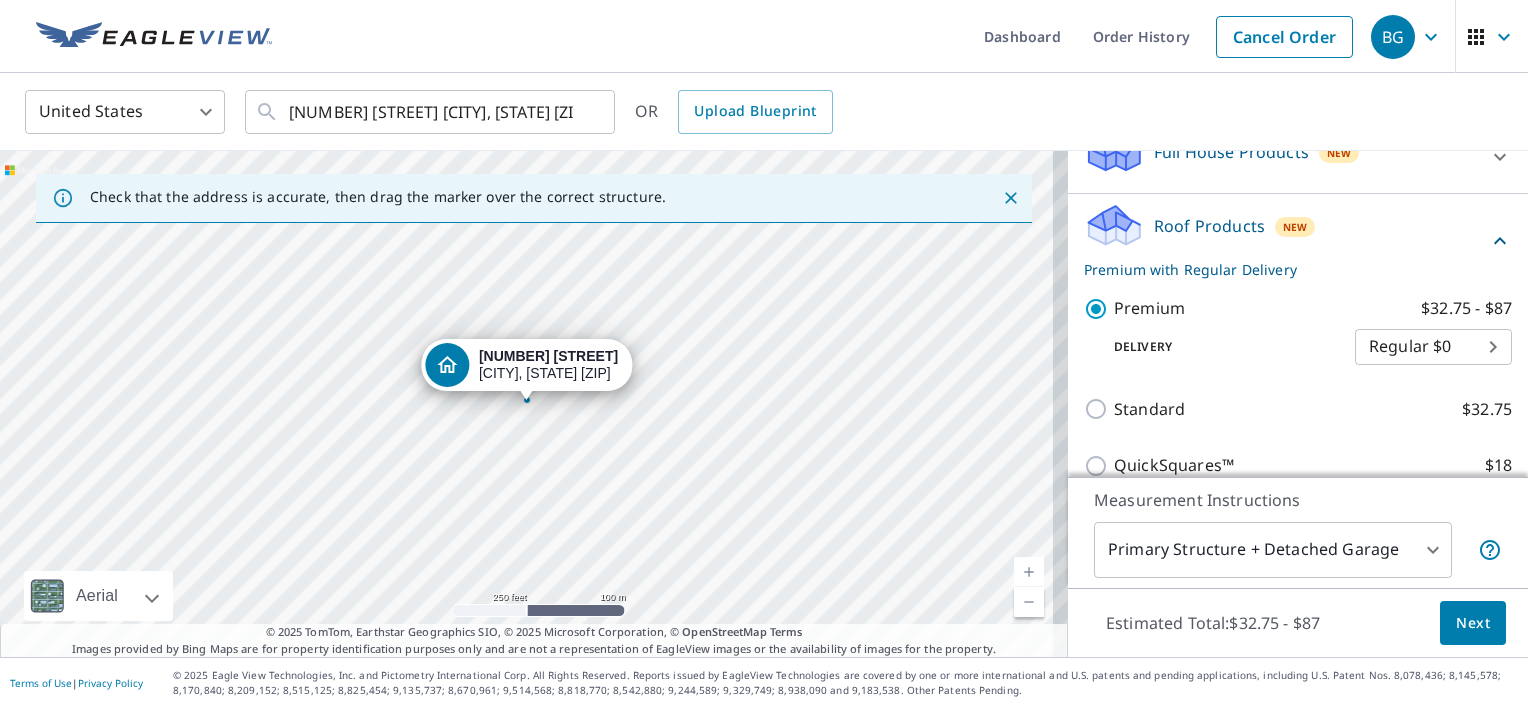 click on "Next" at bounding box center (1473, 623) 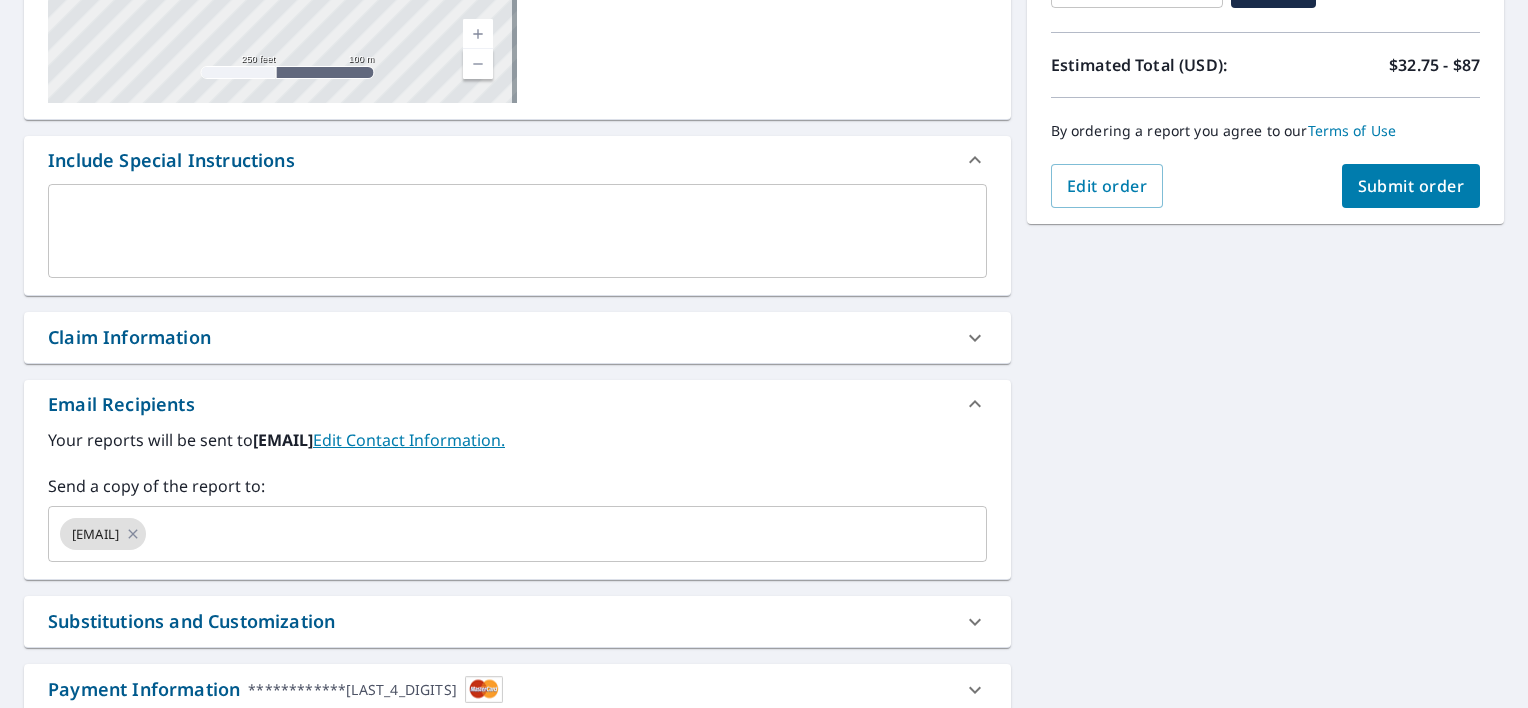 scroll, scrollTop: 424, scrollLeft: 0, axis: vertical 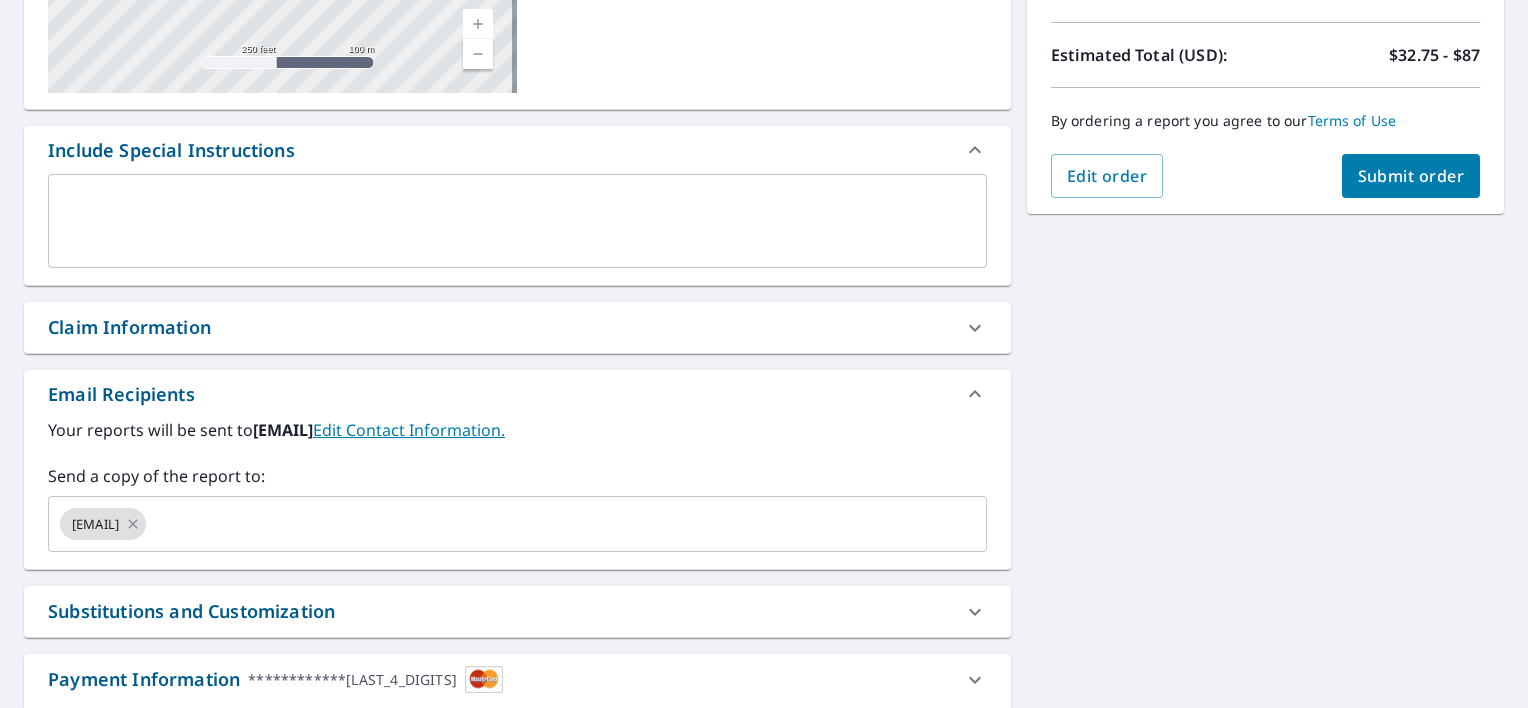 click on "Submit order" at bounding box center [1411, 176] 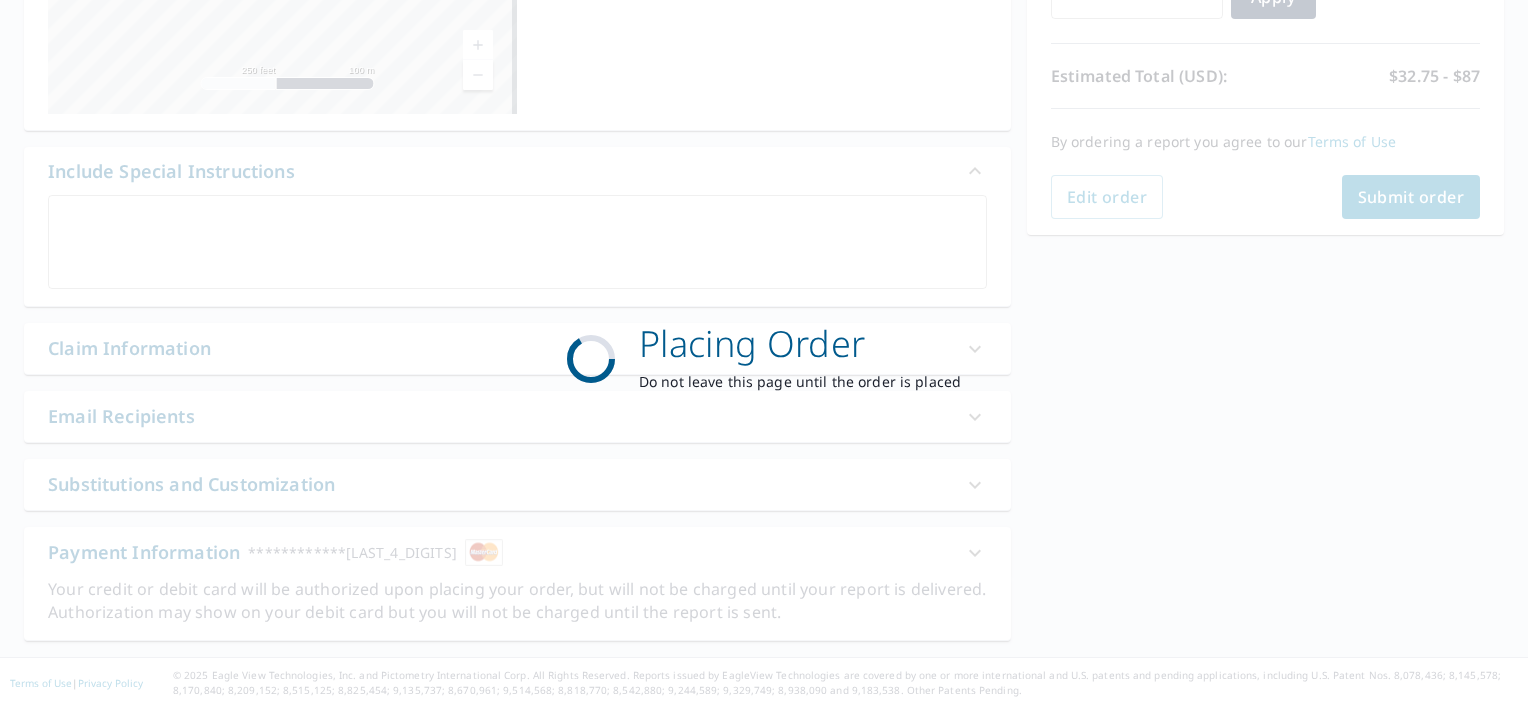scroll, scrollTop: 401, scrollLeft: 0, axis: vertical 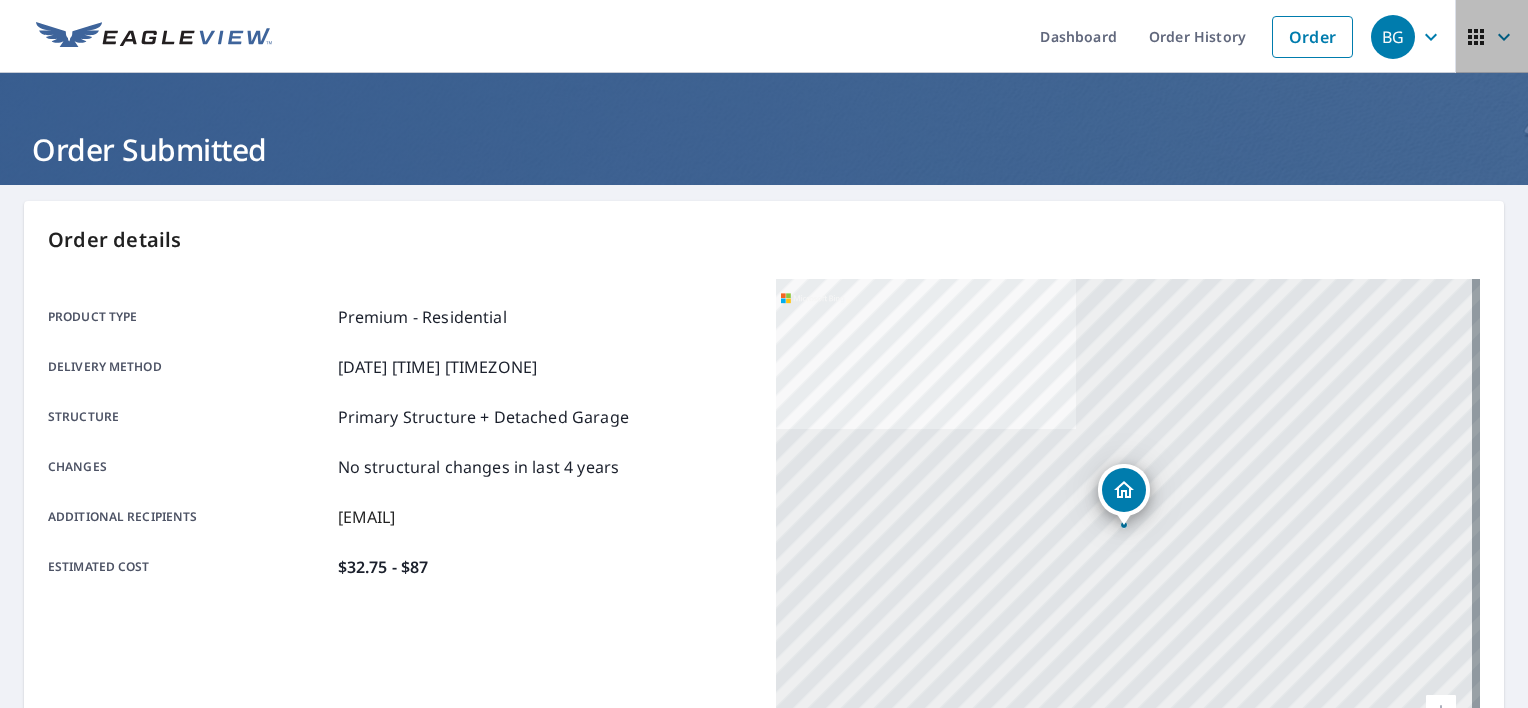 click 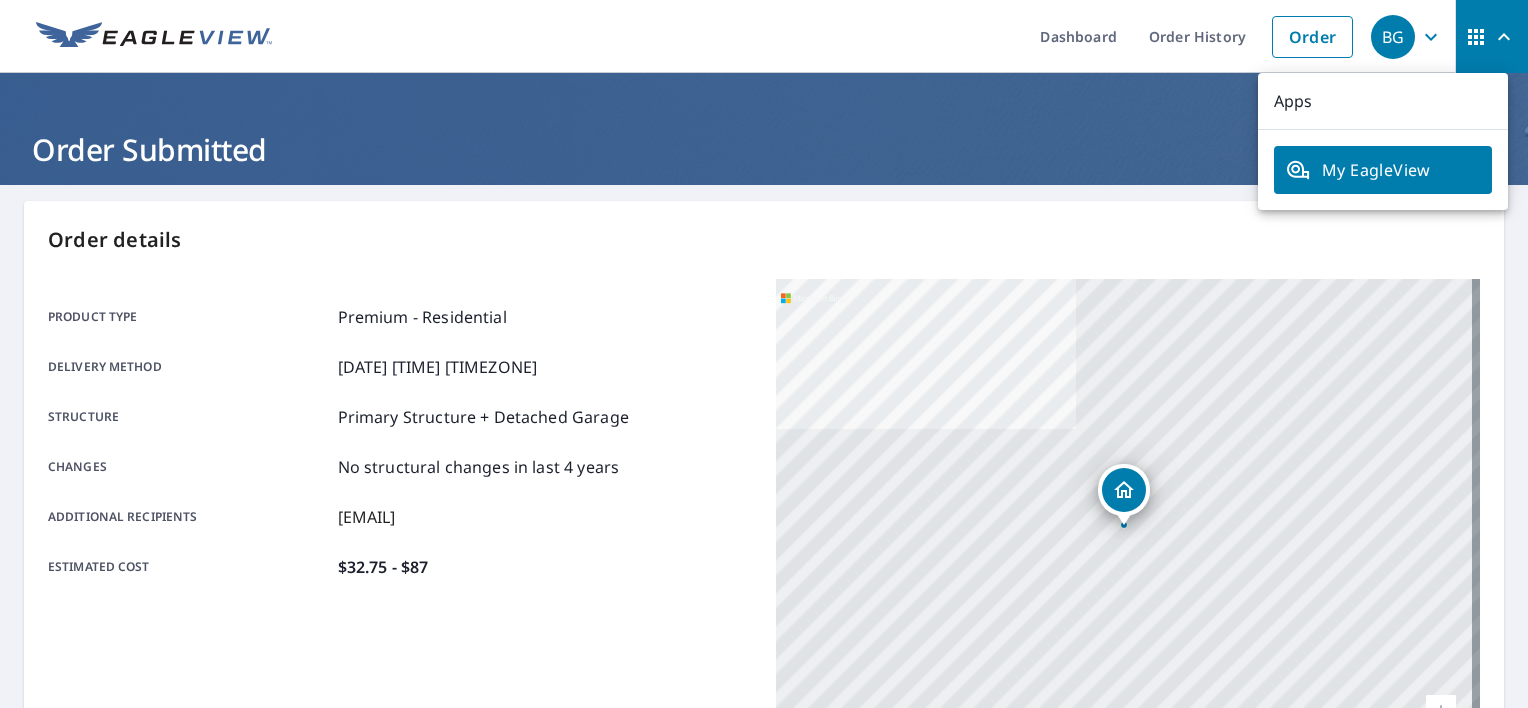 click on "Order Submitted" at bounding box center (764, 149) 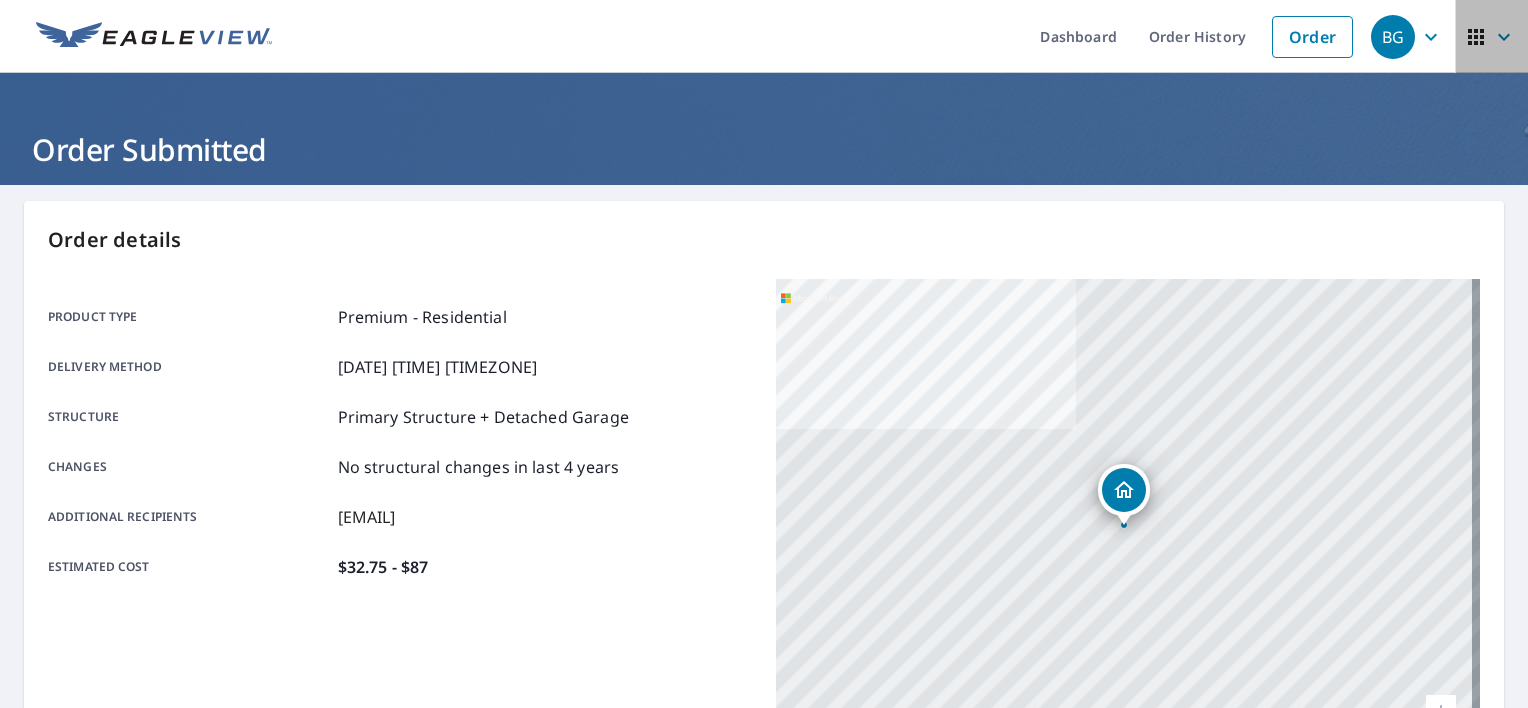 click 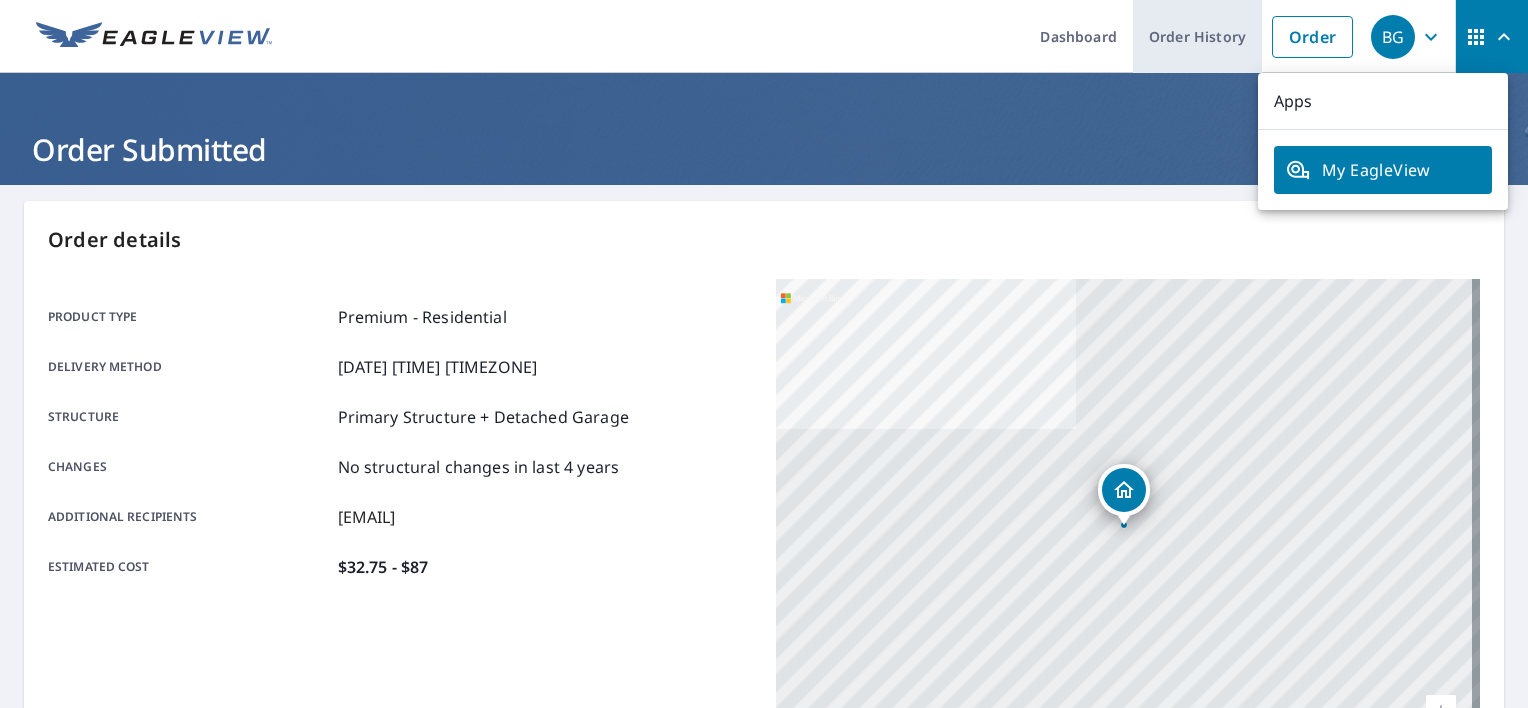 click on "Order History" at bounding box center [1197, 36] 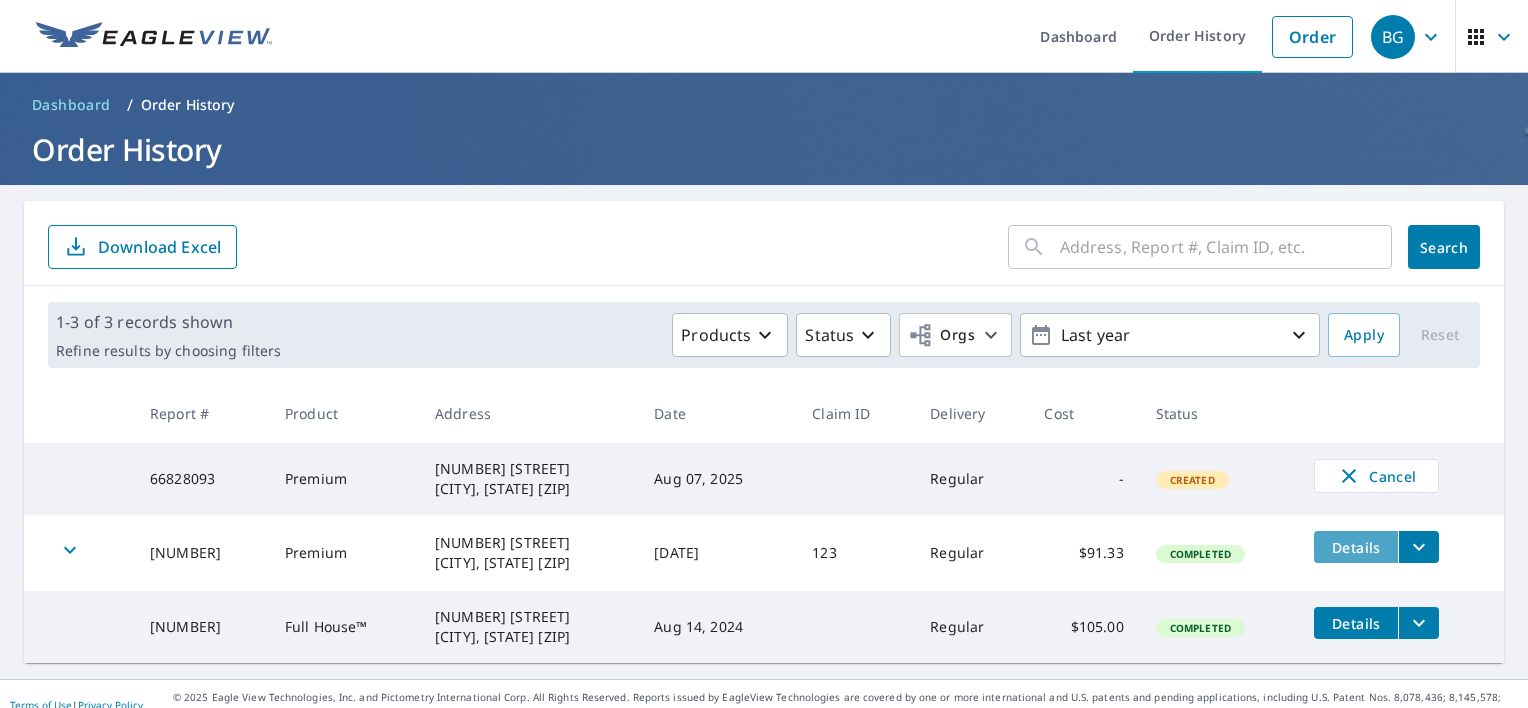 click on "Details" at bounding box center [1356, 547] 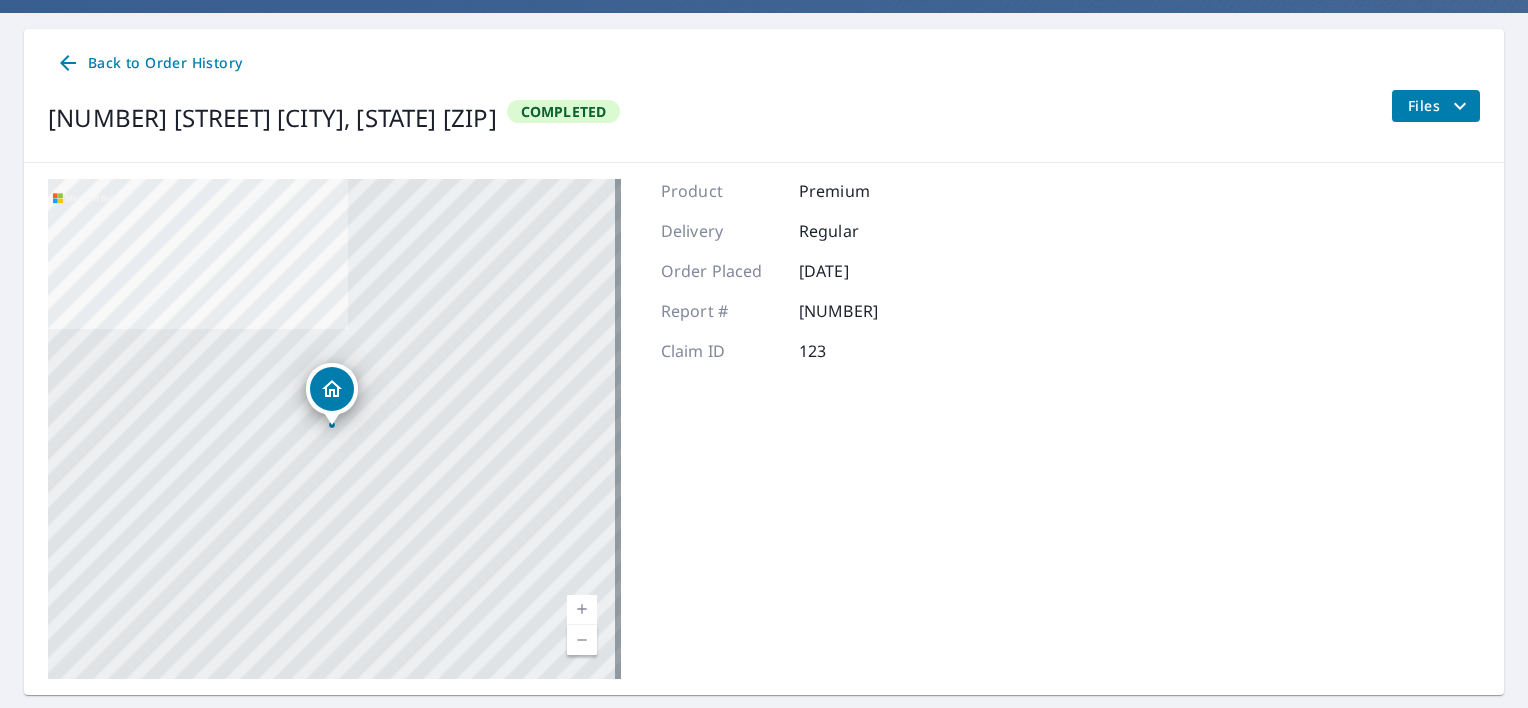 scroll, scrollTop: 224, scrollLeft: 0, axis: vertical 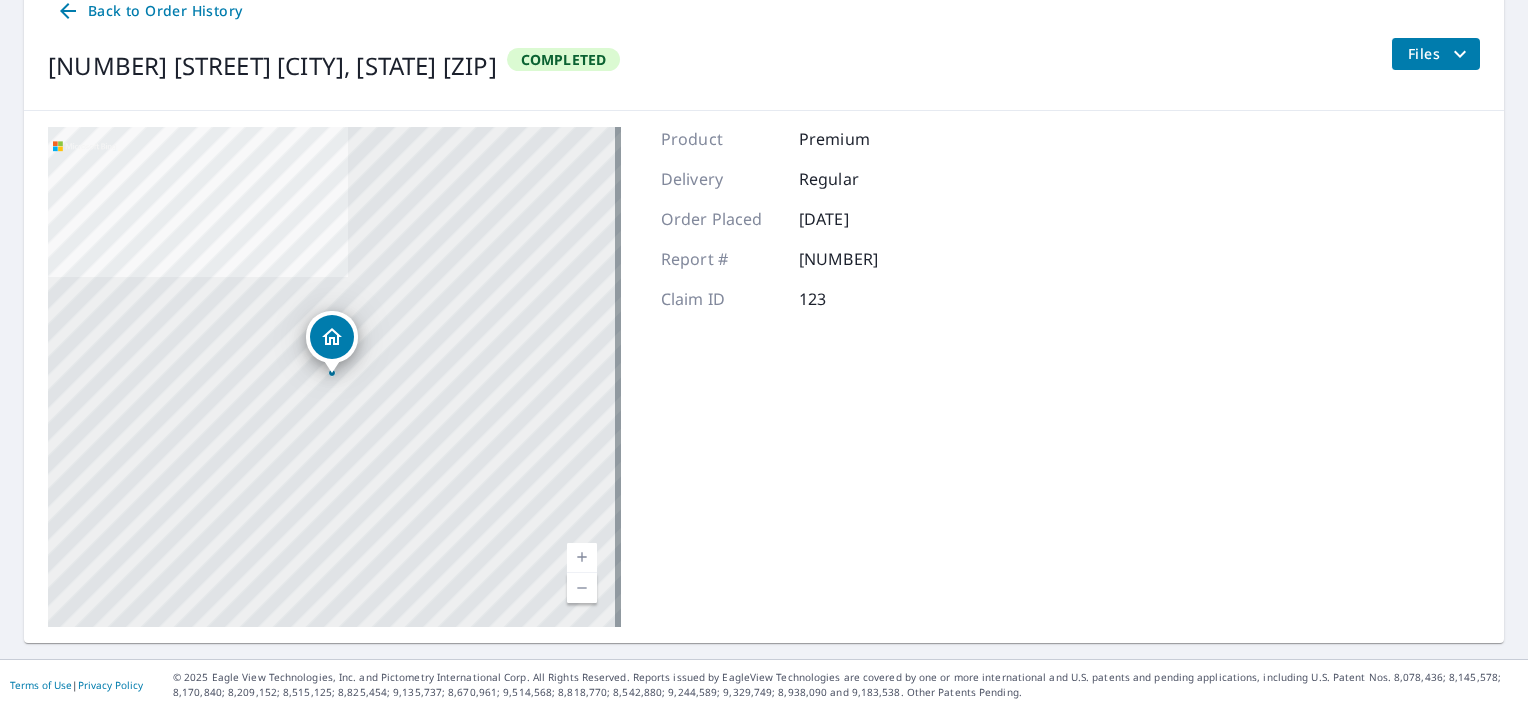 click at bounding box center (582, 558) 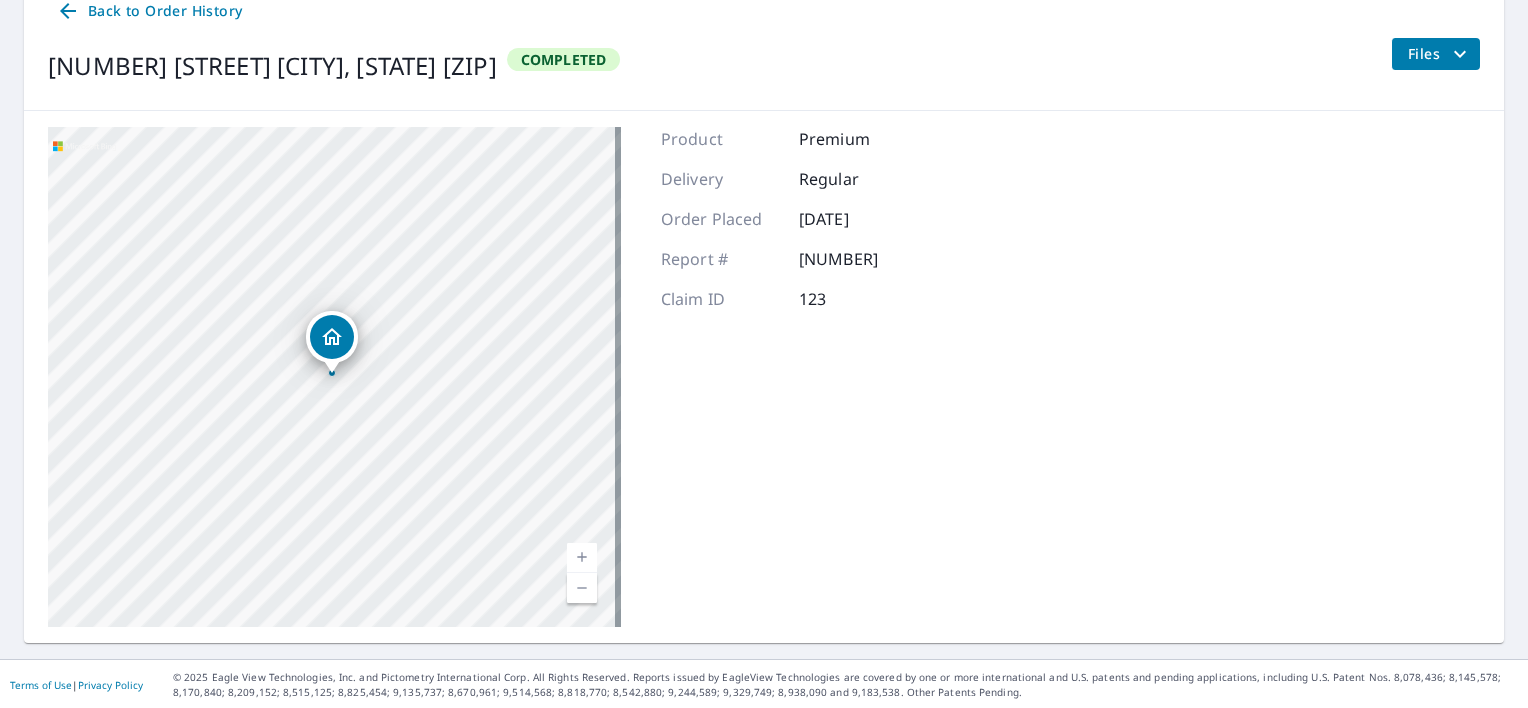 click at bounding box center (582, 558) 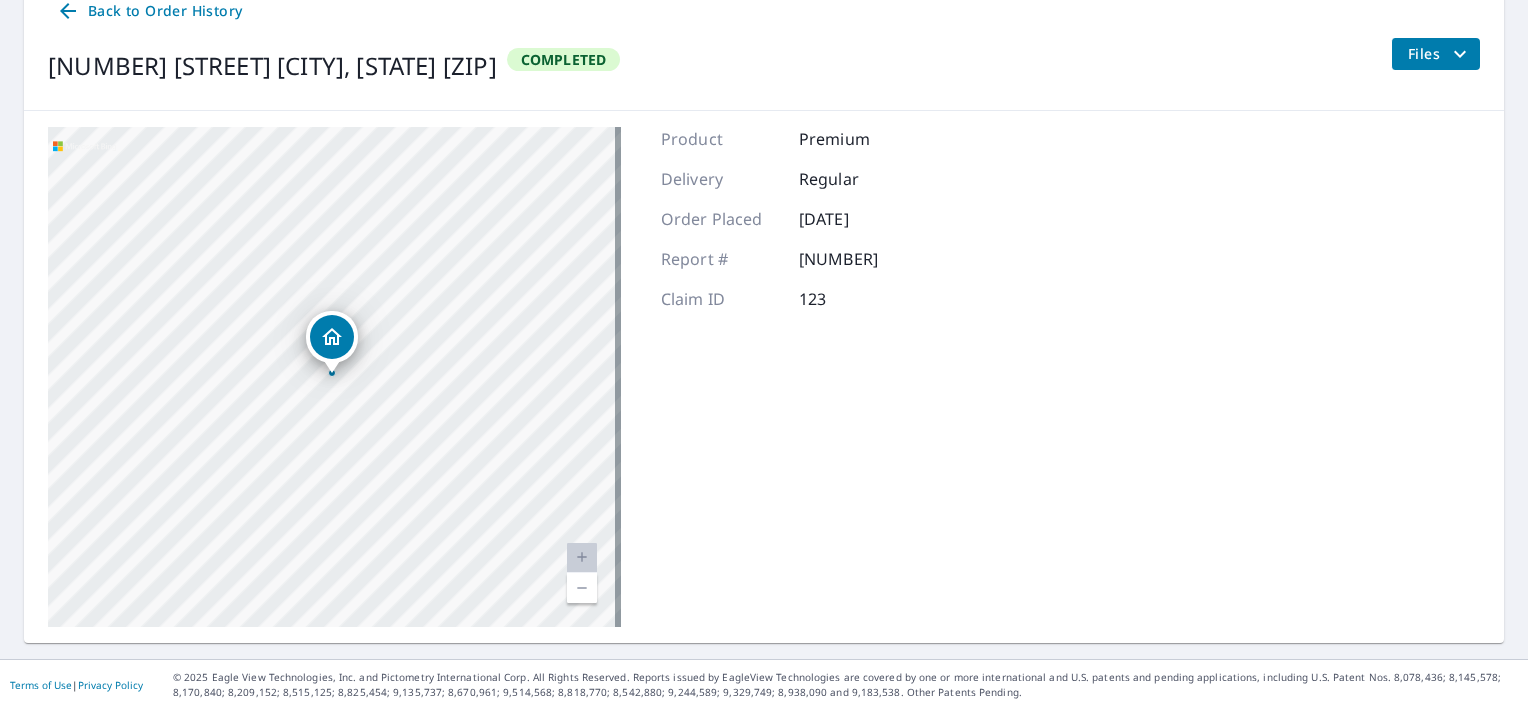 click at bounding box center [582, 558] 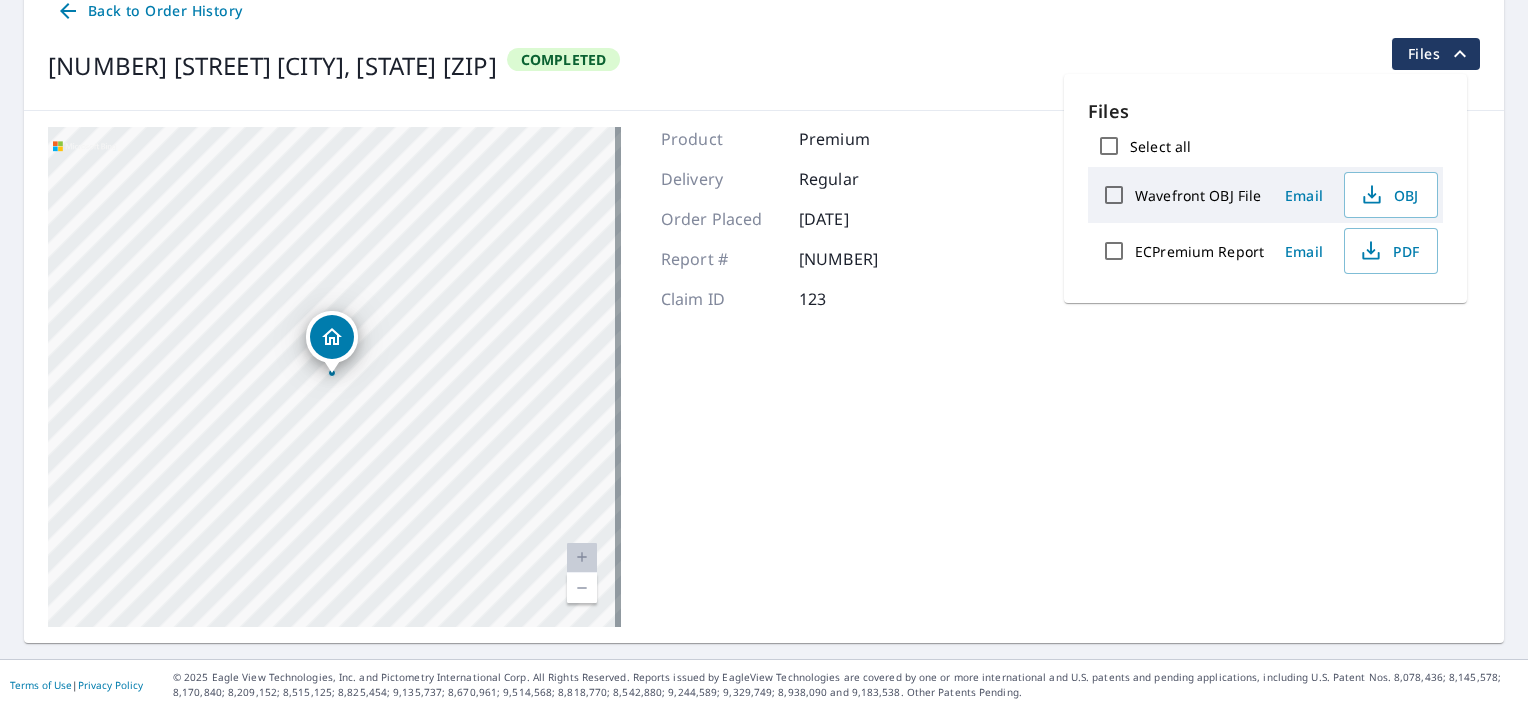 click on "145 Point Dr Onalaska, TX 77360 Aerial Road A standard road map Aerial A detailed look from above Labels Labels © 2025 TomTom, © Vexcel Imaging, © 2025 Microsoft Corporation,  © OpenStreetMap Terms Product Premium Delivery Regular Order Placed Aug 19, 2024 Report # 61006870 Claim ID 123" at bounding box center [764, 377] 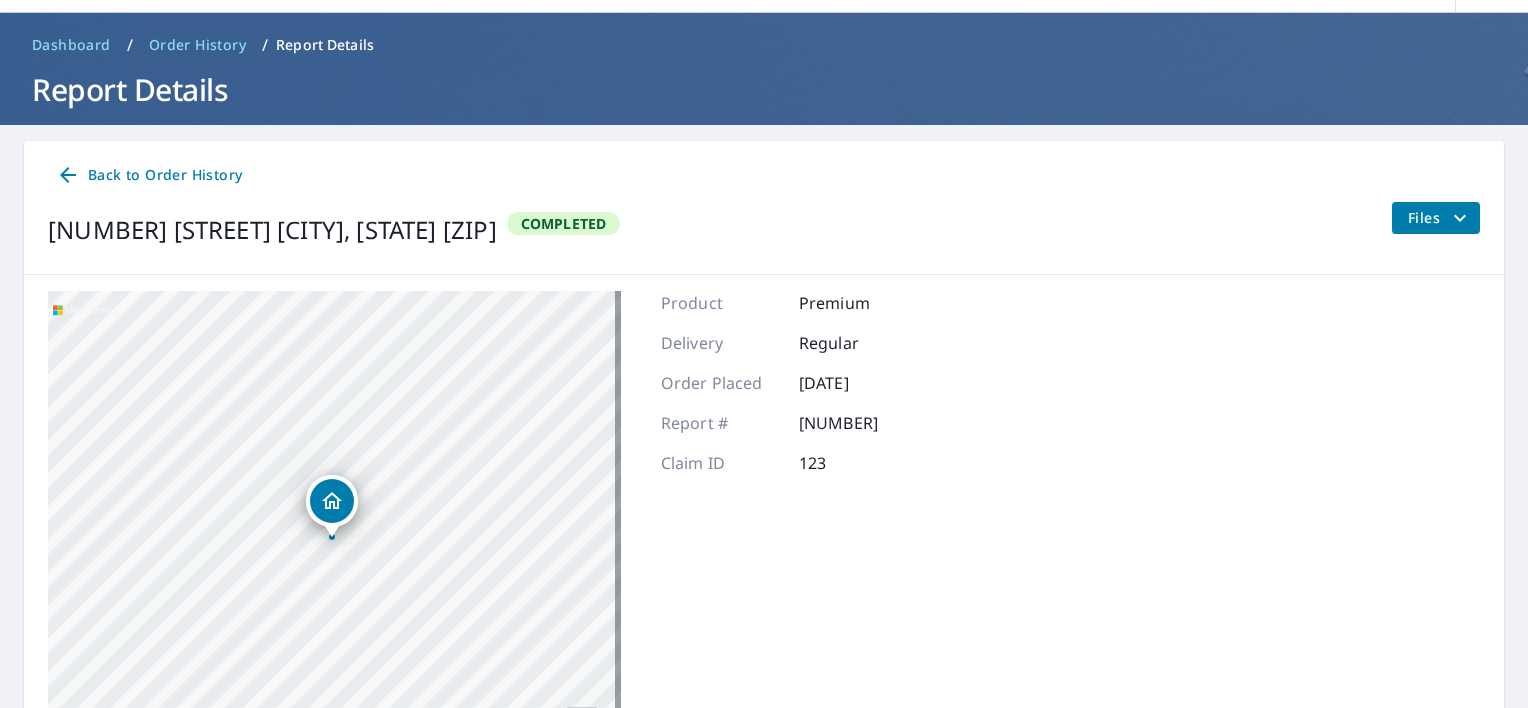 scroll, scrollTop: 63, scrollLeft: 0, axis: vertical 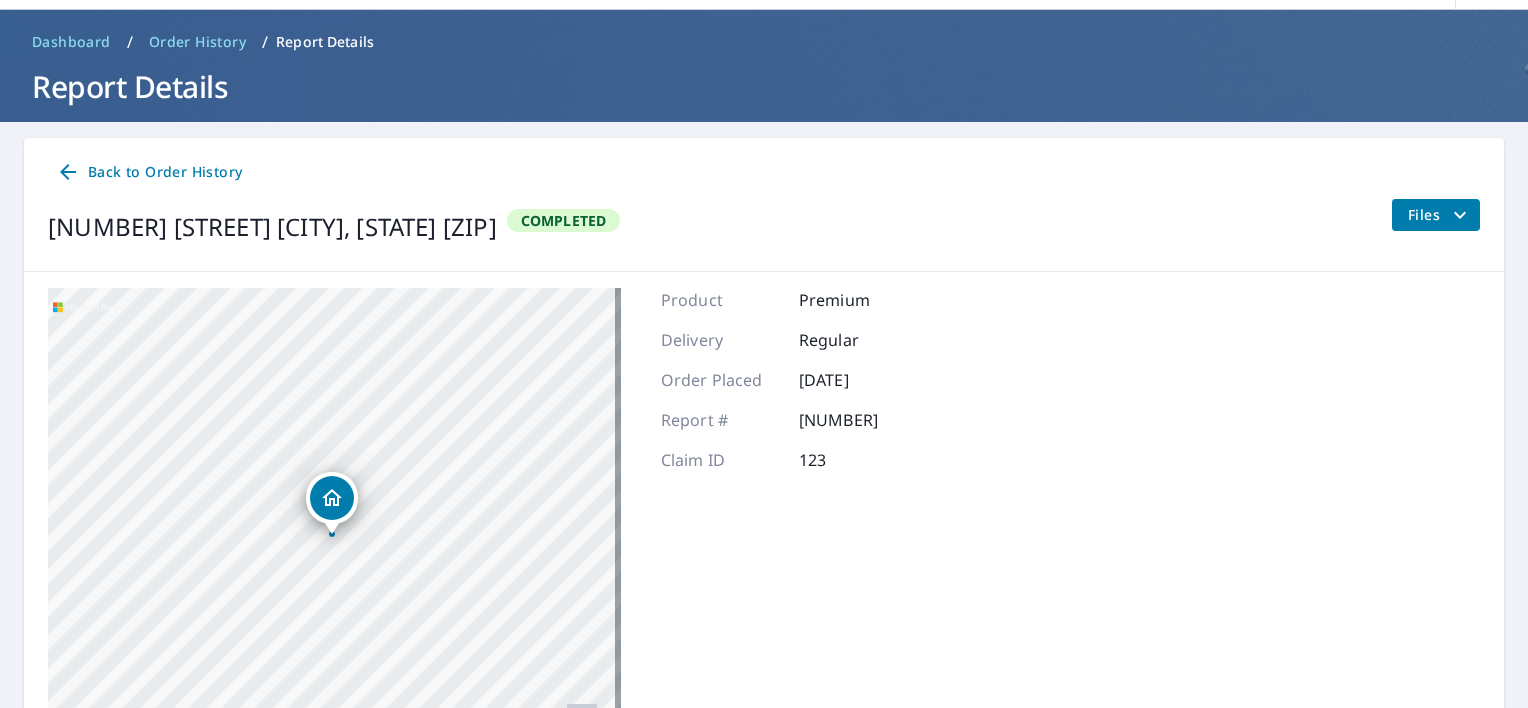 click 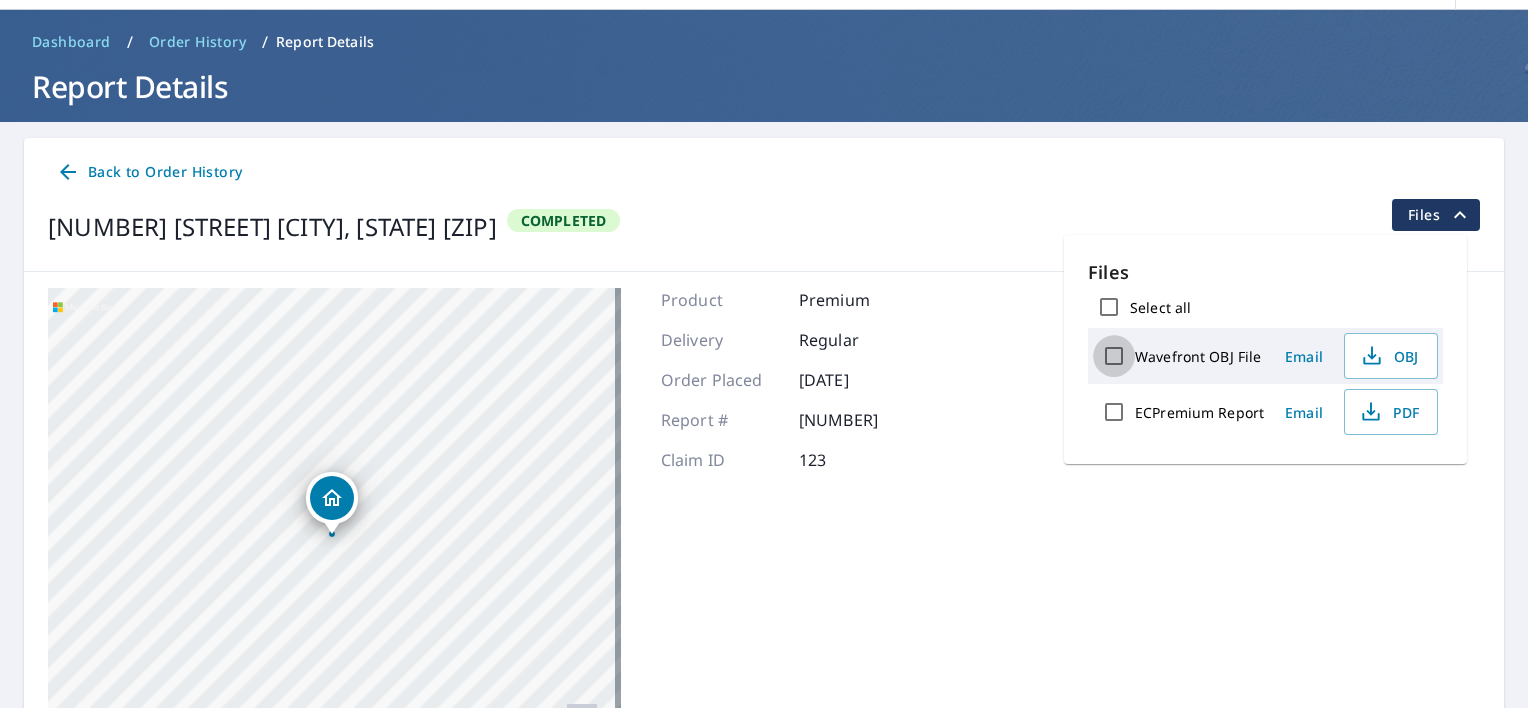 click on "Wavefront OBJ File" at bounding box center [1114, 356] 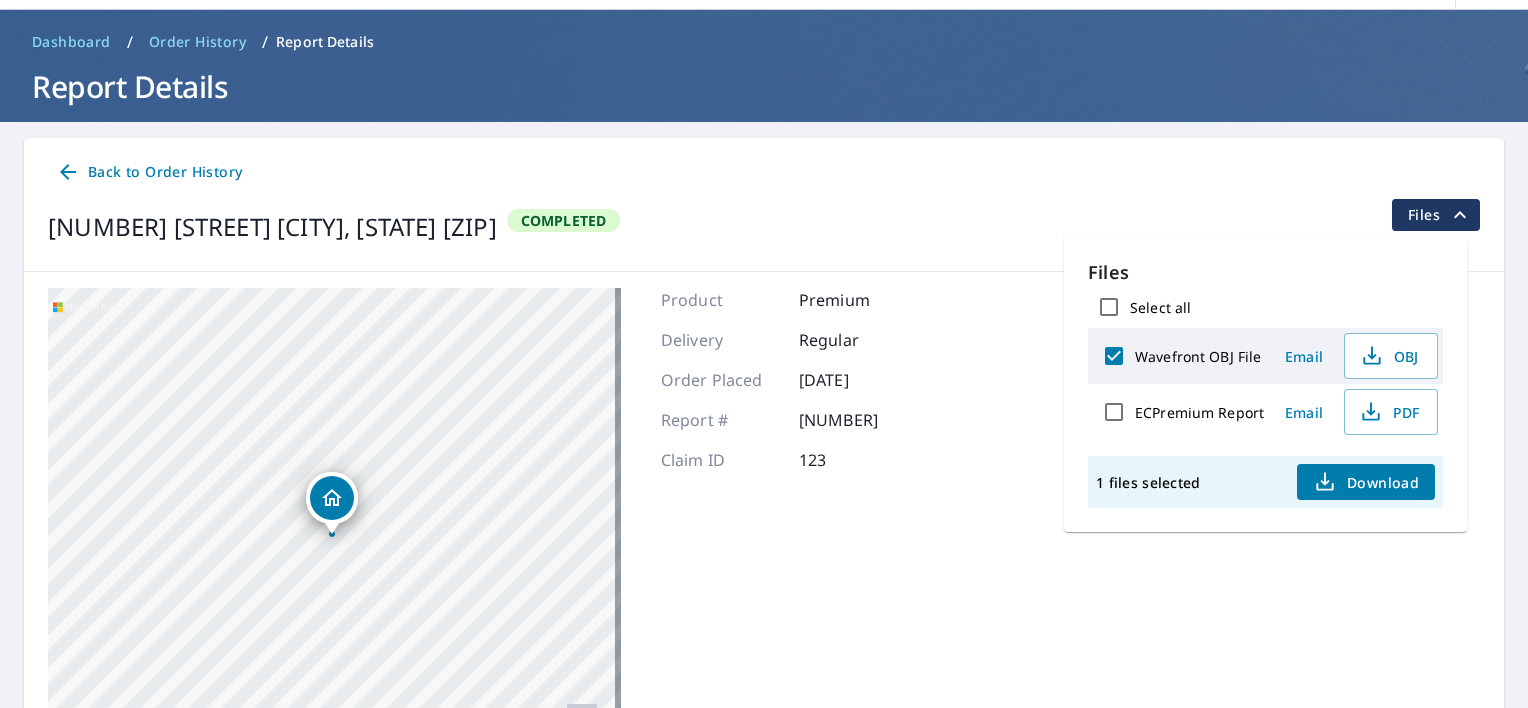 click on "Download" at bounding box center [1366, 482] 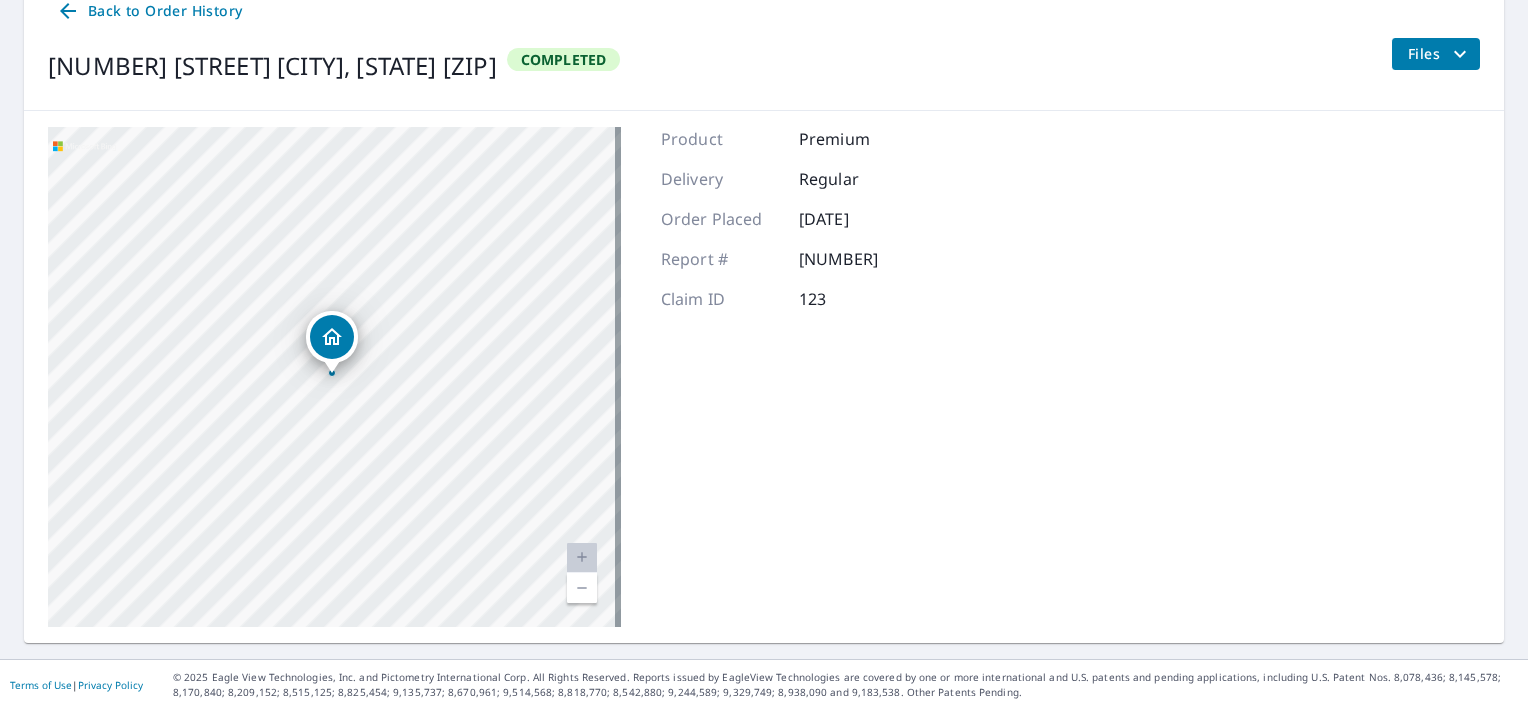 scroll, scrollTop: 0, scrollLeft: 0, axis: both 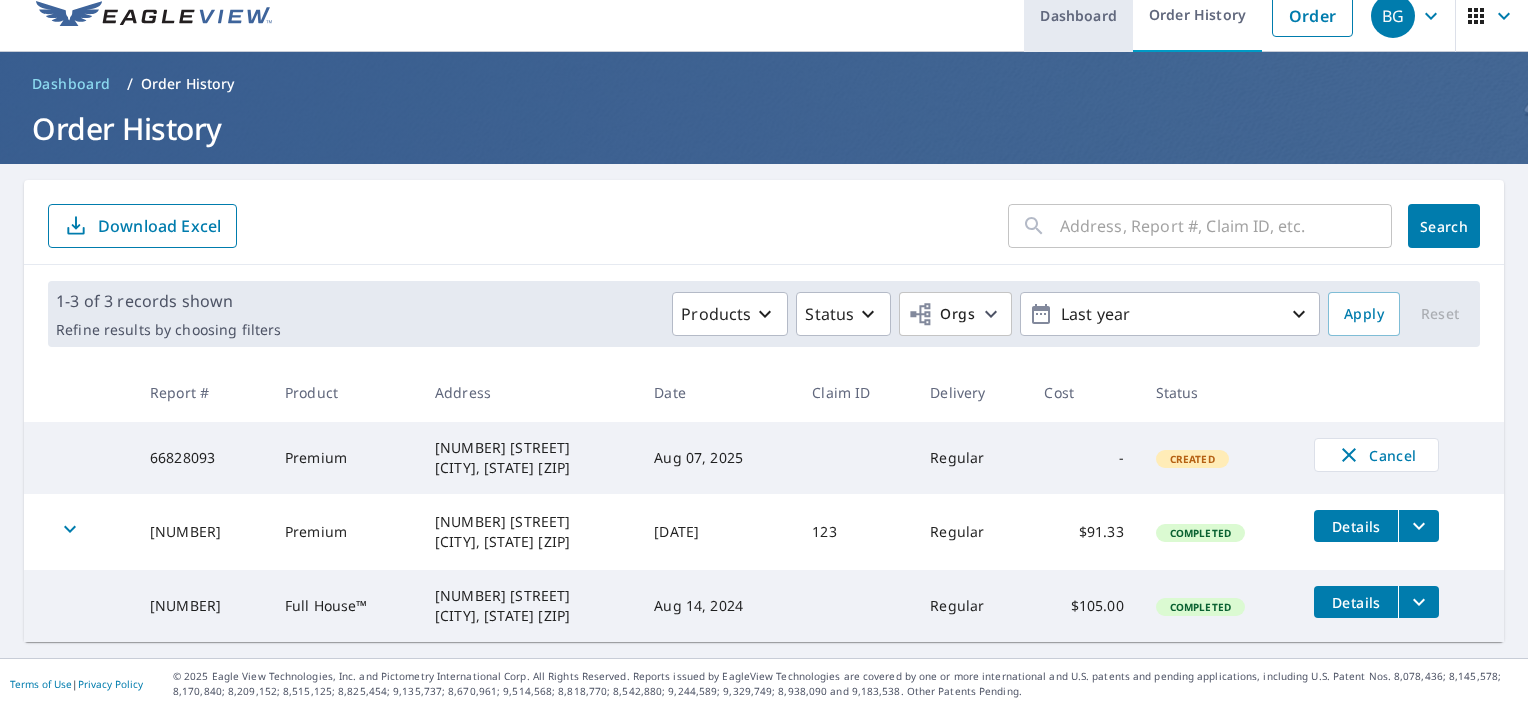 click on "Dashboard" at bounding box center (1078, 15) 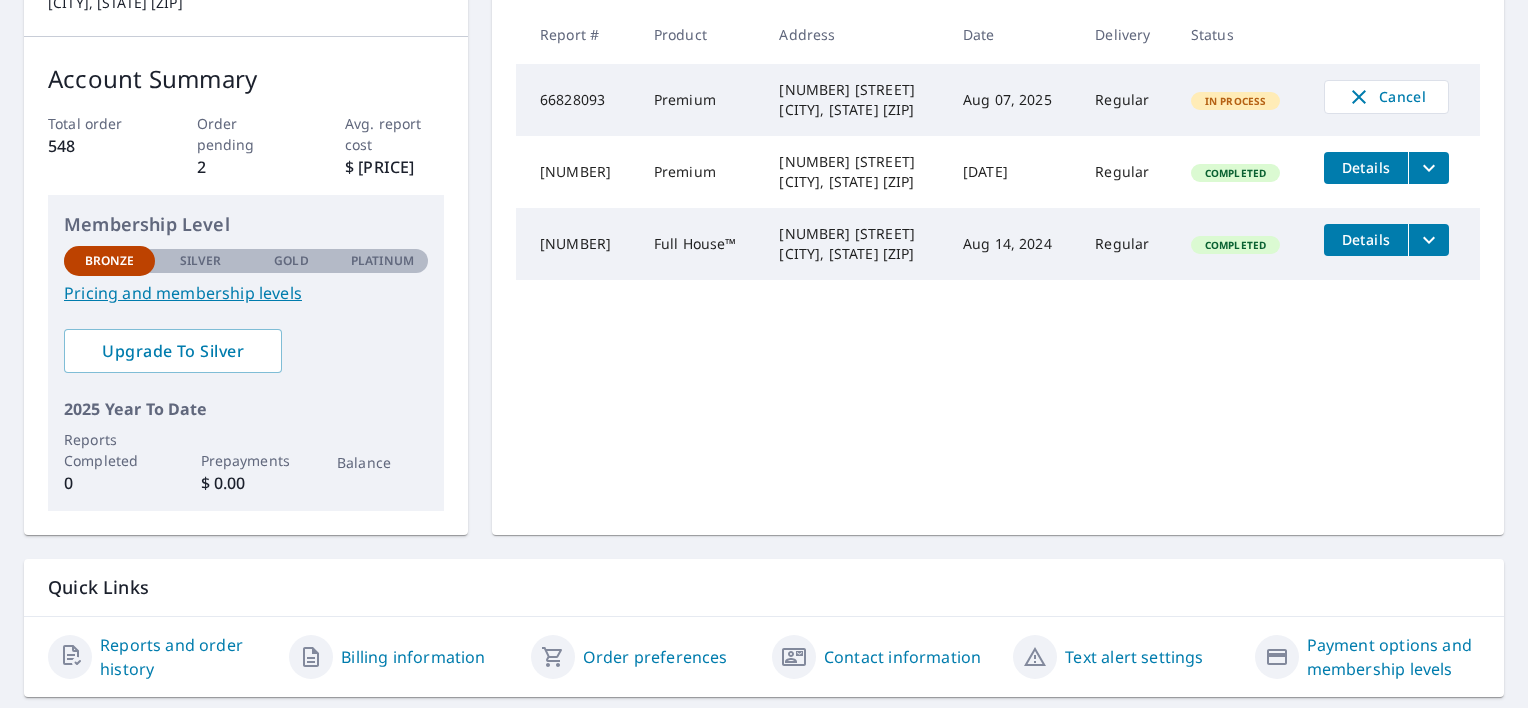 scroll, scrollTop: 328, scrollLeft: 0, axis: vertical 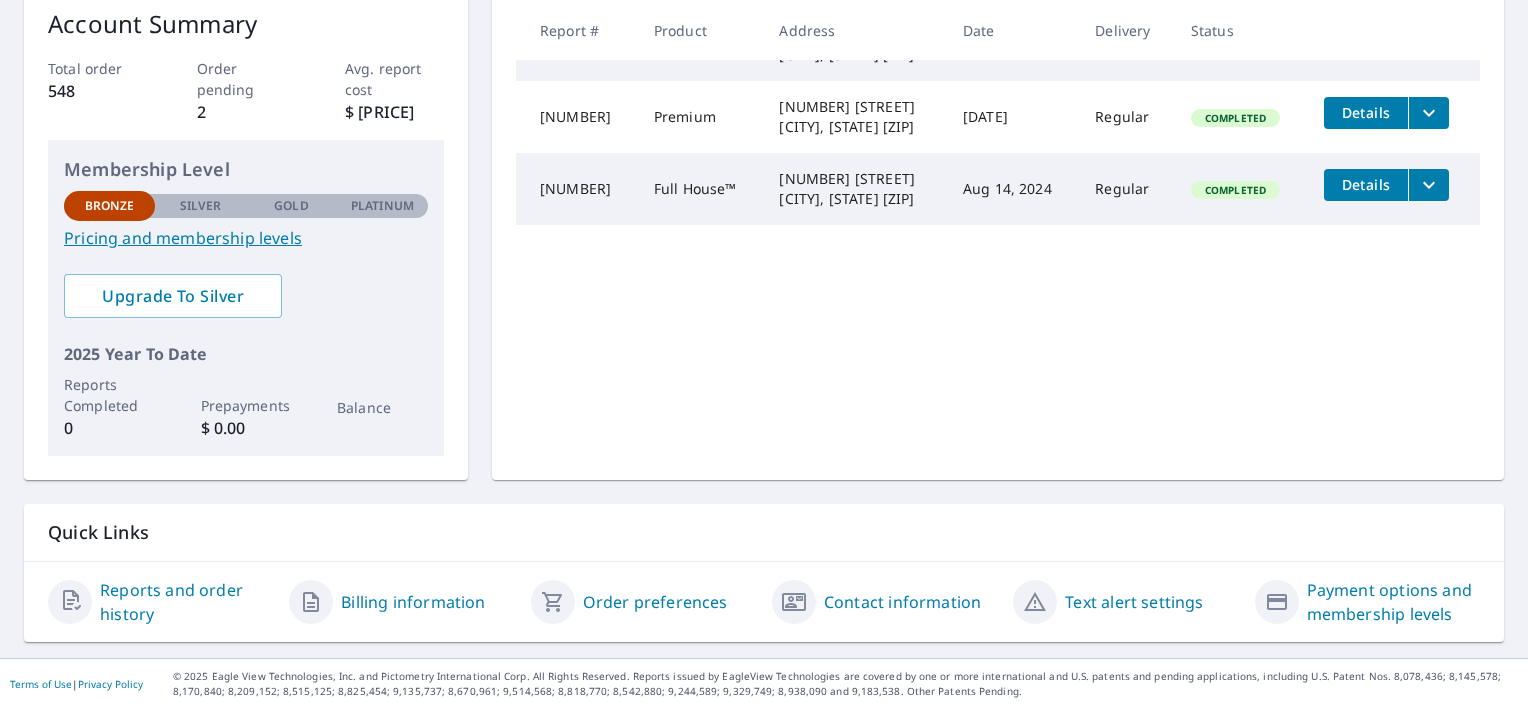 click on "Billing information" at bounding box center [413, 602] 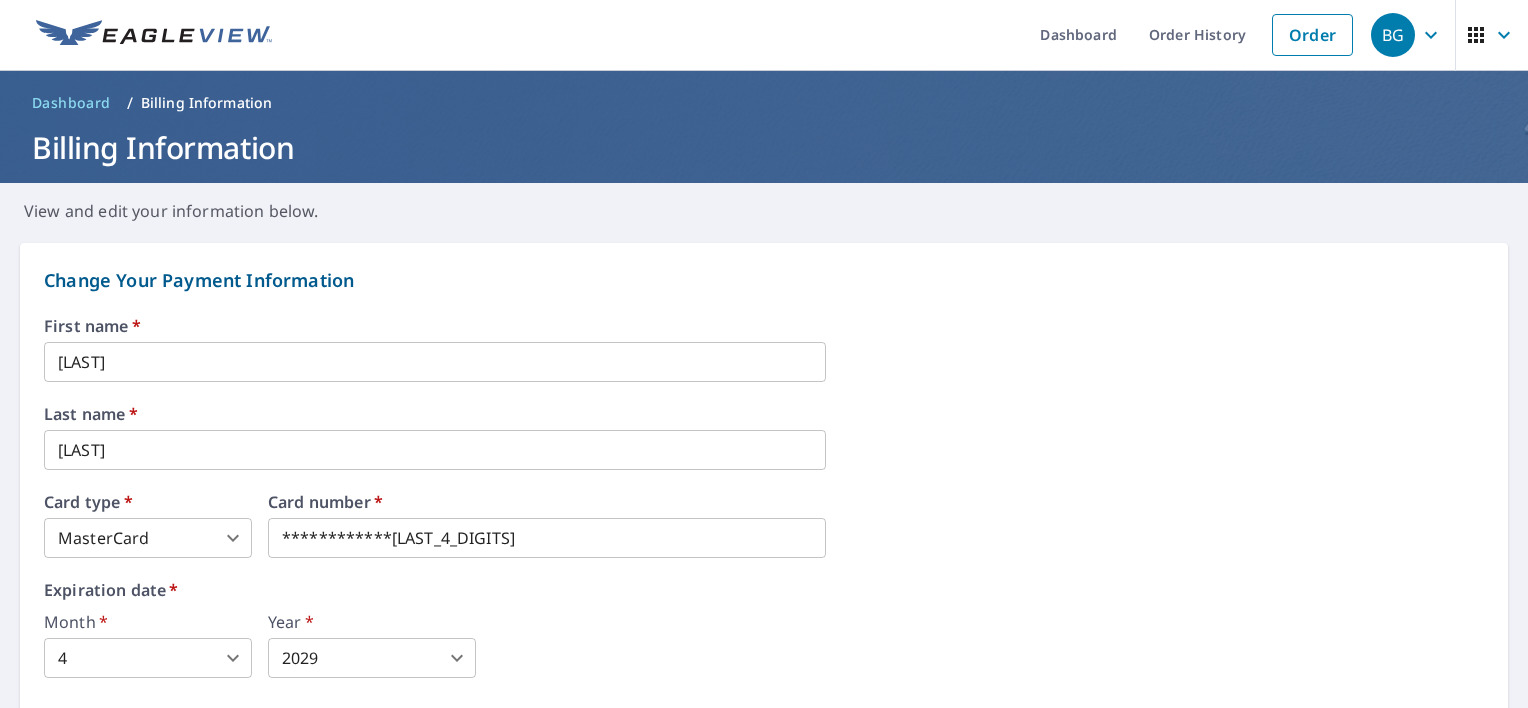 scroll, scrollTop: 0, scrollLeft: 0, axis: both 